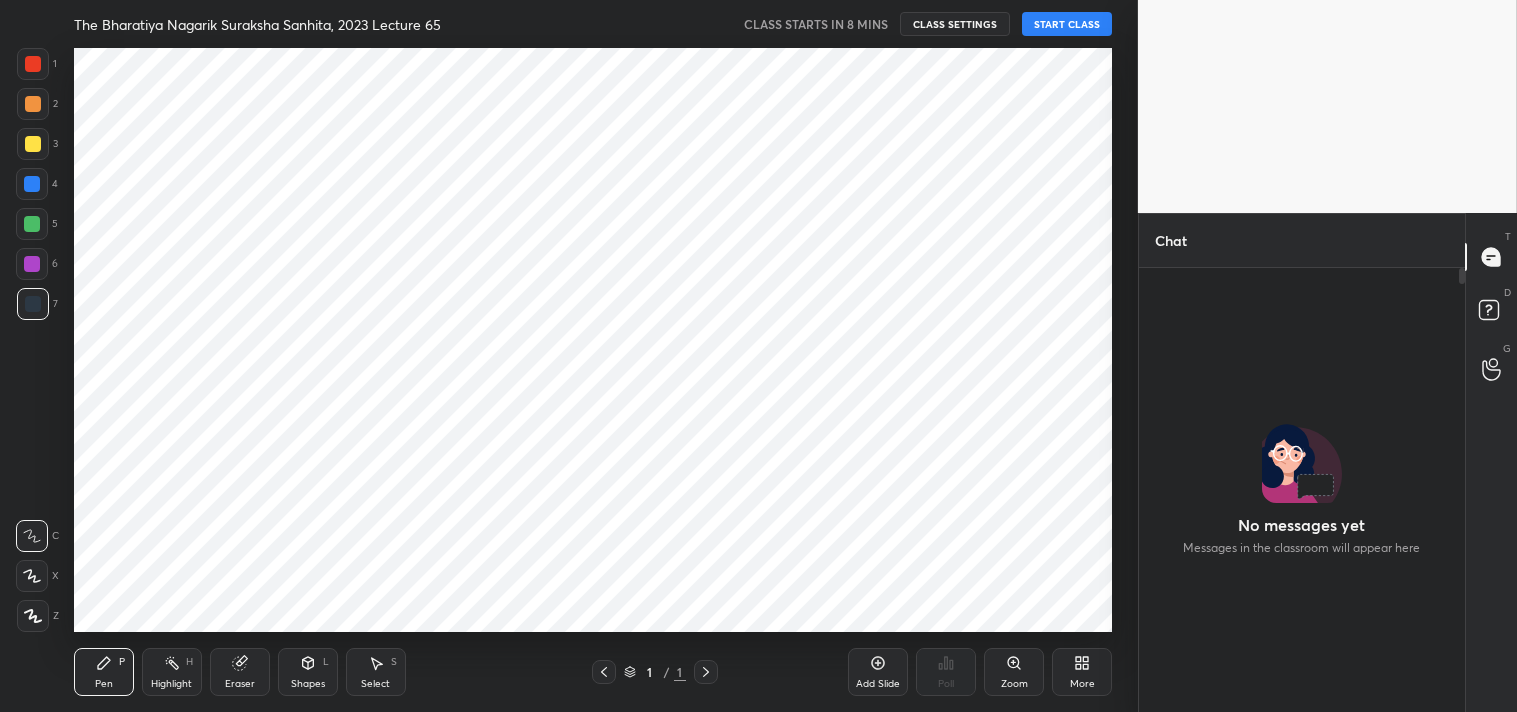 scroll, scrollTop: 0, scrollLeft: 0, axis: both 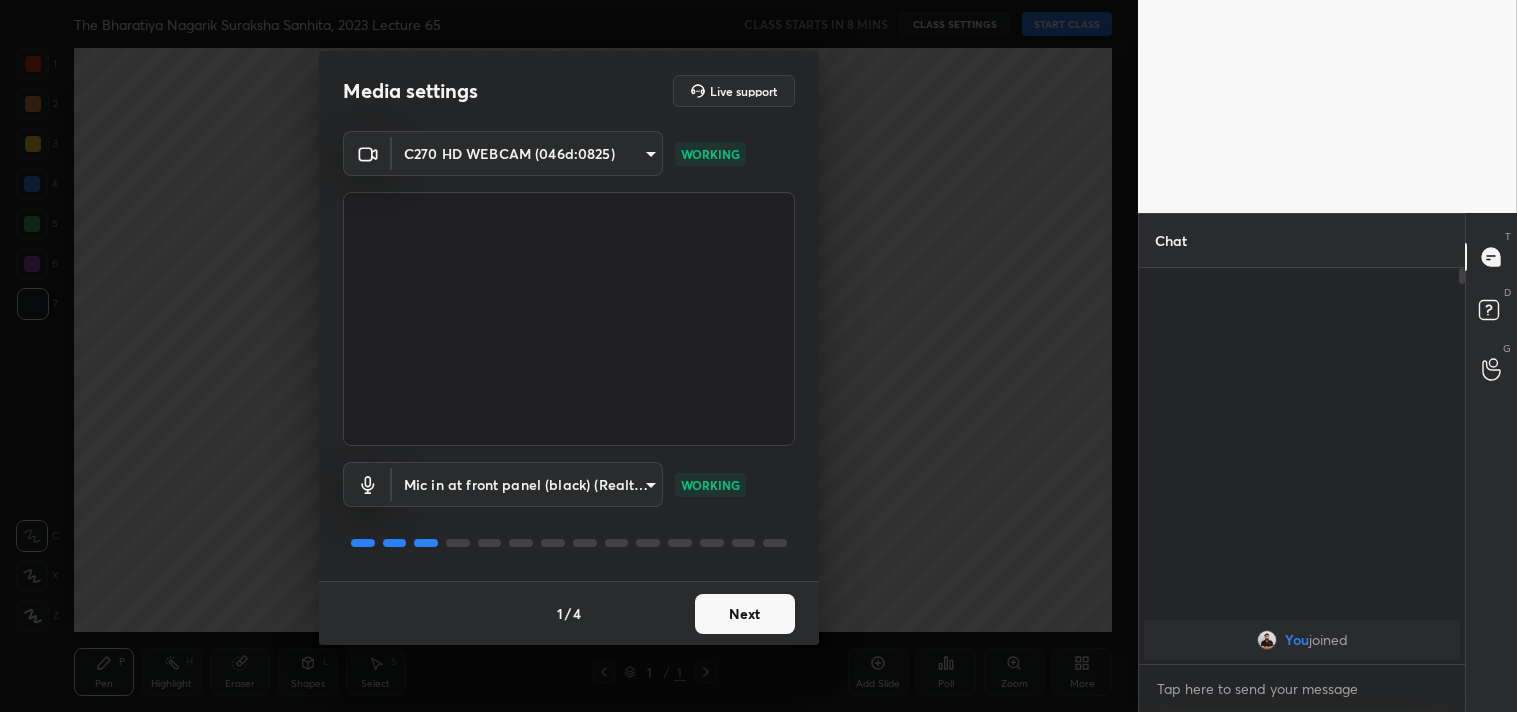 click on "Next" at bounding box center (745, 614) 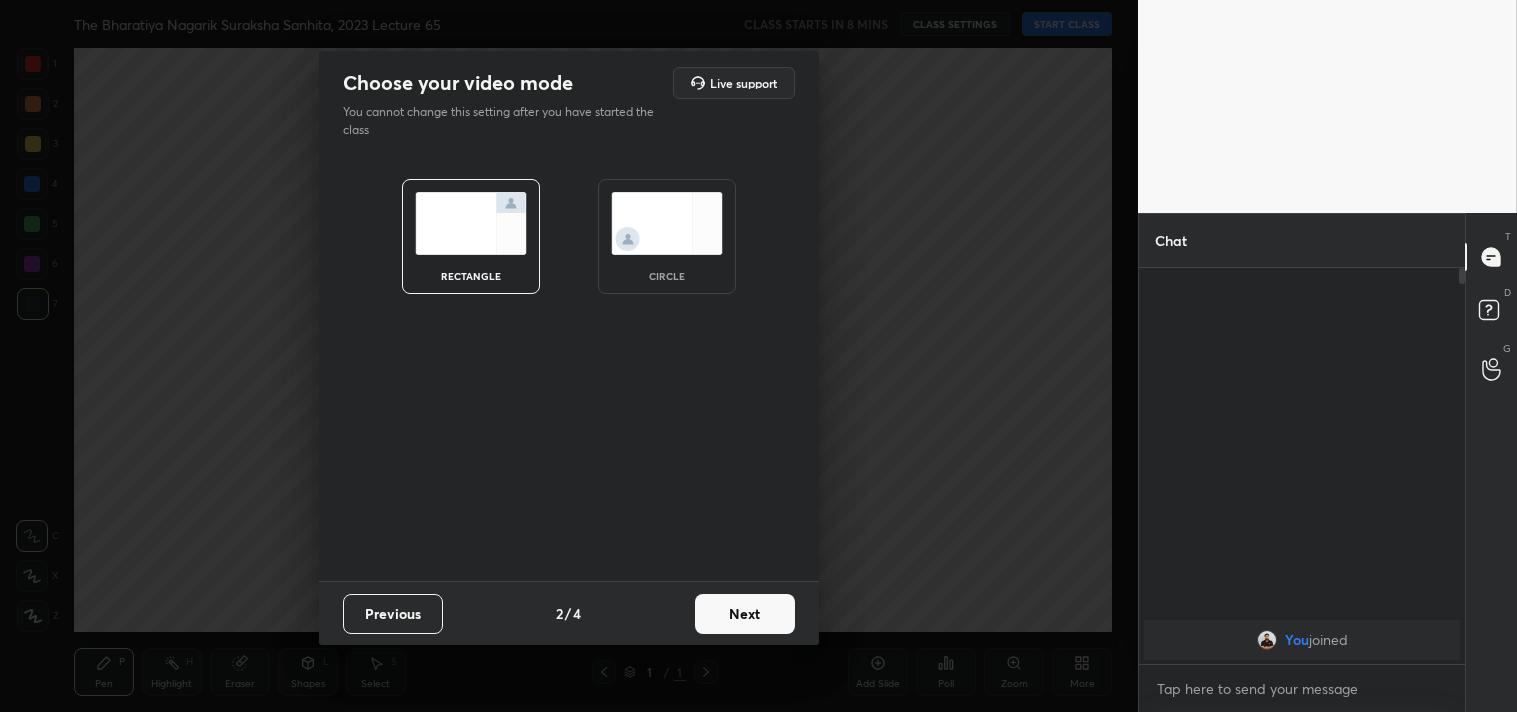 click on "Next" at bounding box center [745, 614] 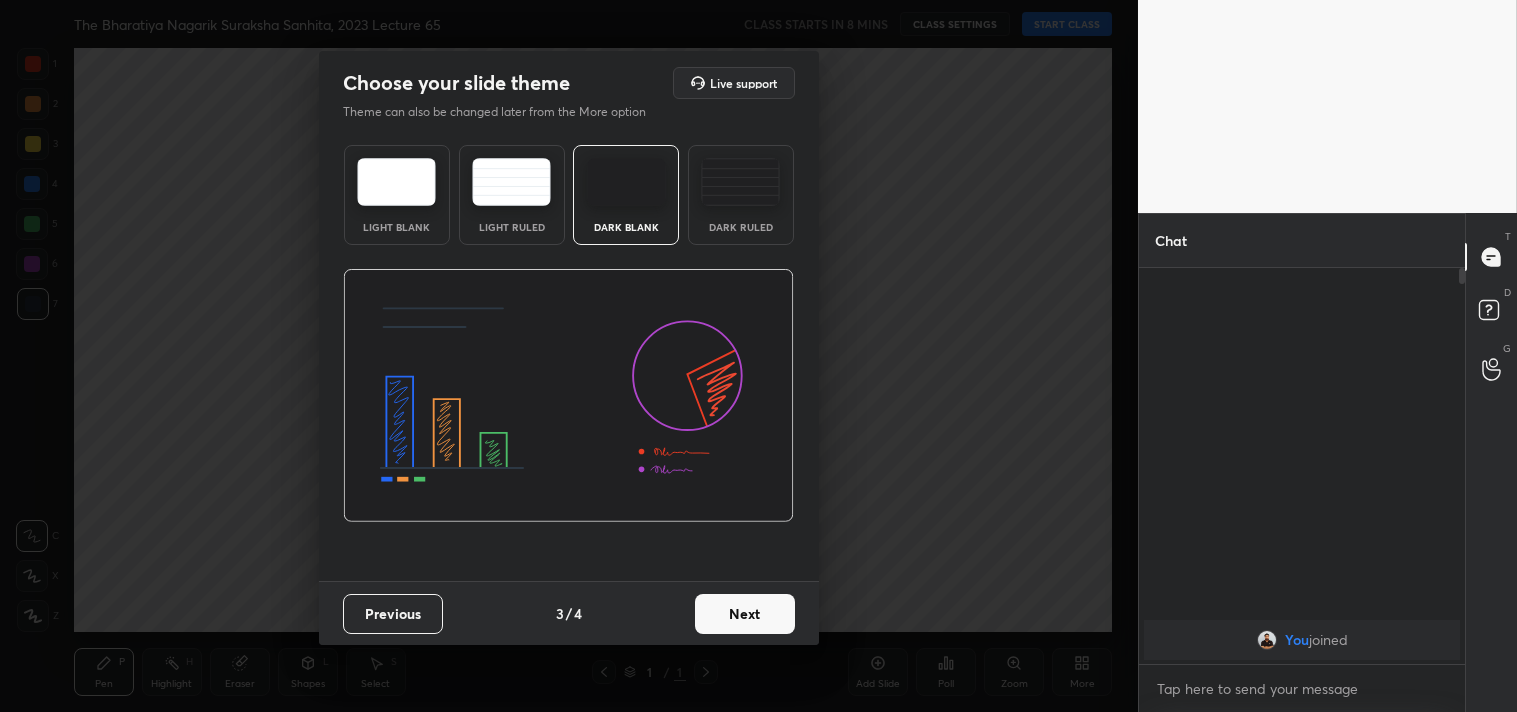 click on "Next" at bounding box center (745, 614) 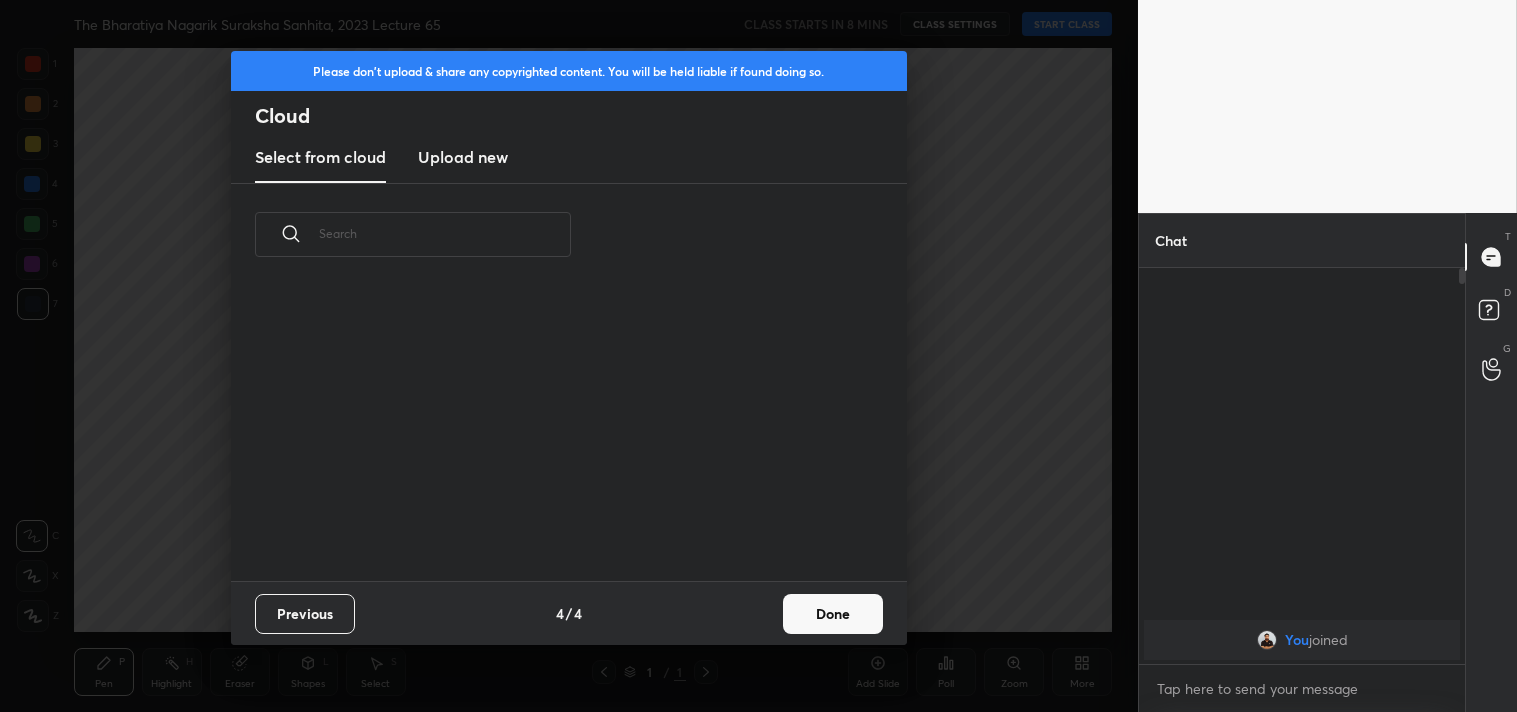 click on "Done" at bounding box center (833, 614) 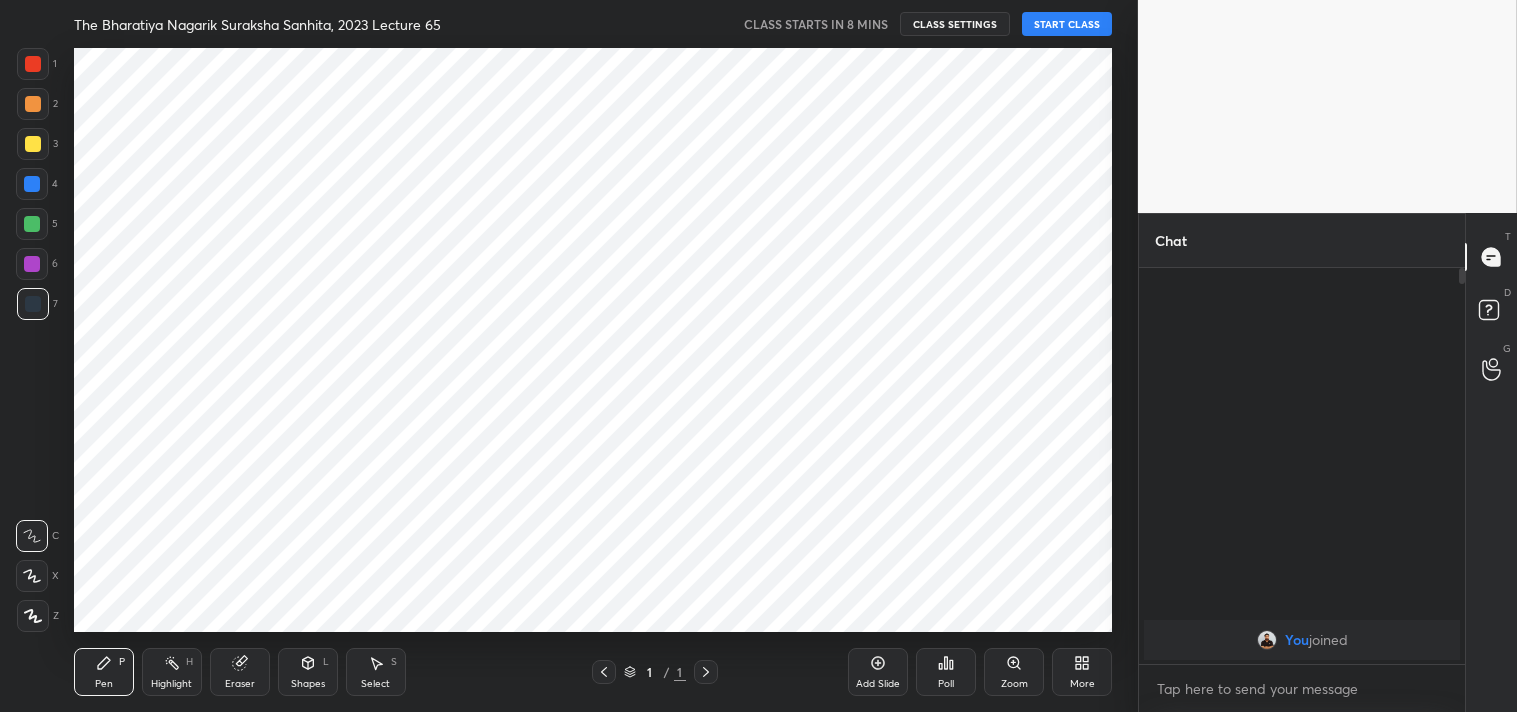 scroll, scrollTop: 0, scrollLeft: 0, axis: both 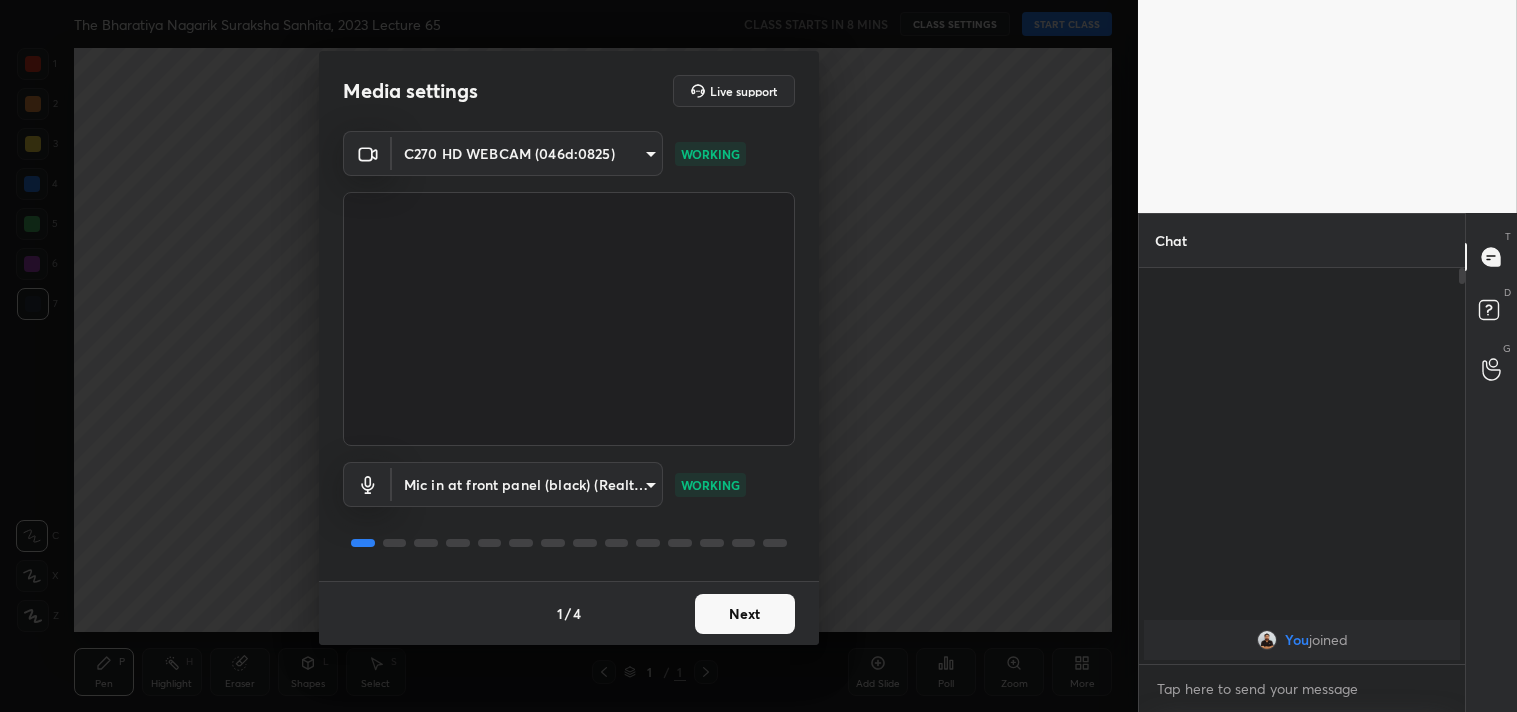 click on "Next" at bounding box center [745, 614] 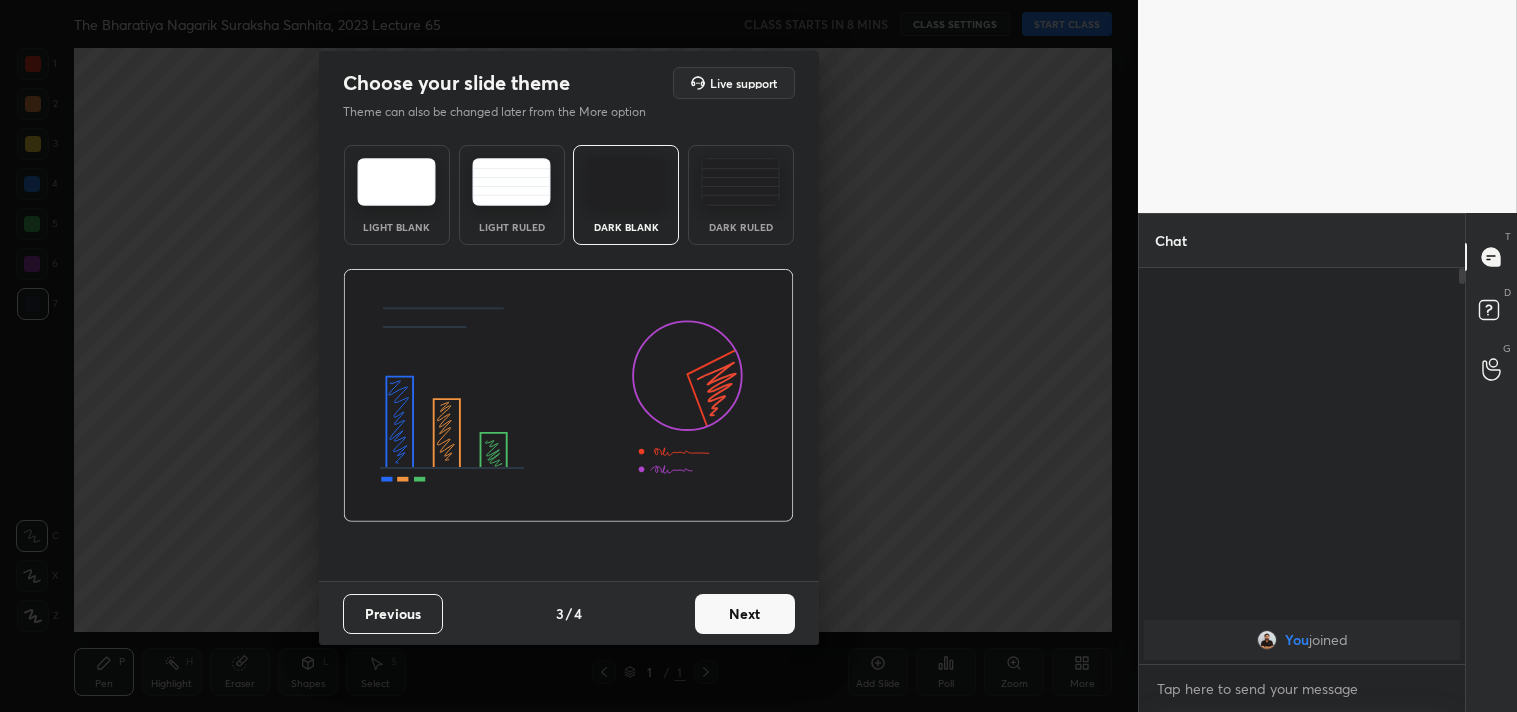 click on "Next" at bounding box center [745, 614] 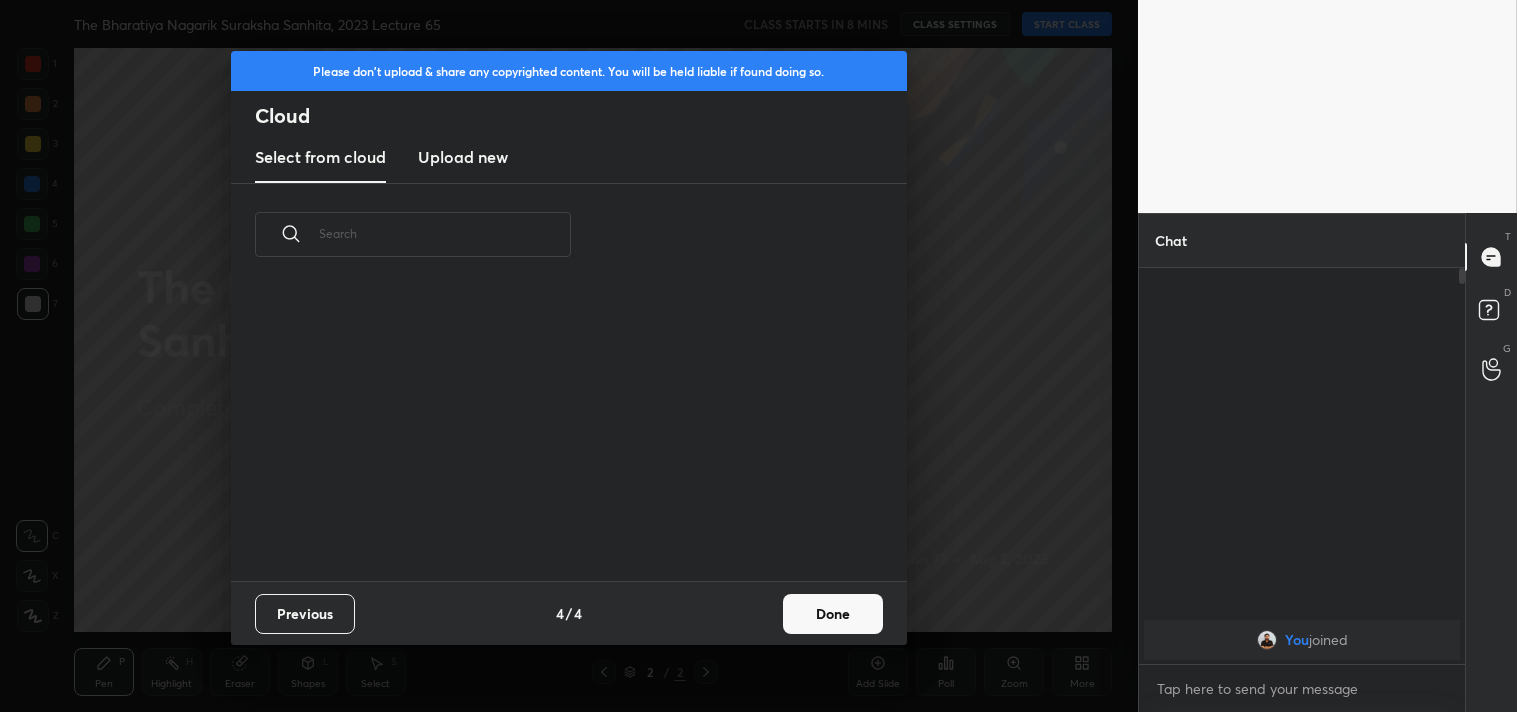 click on "Done" at bounding box center (833, 614) 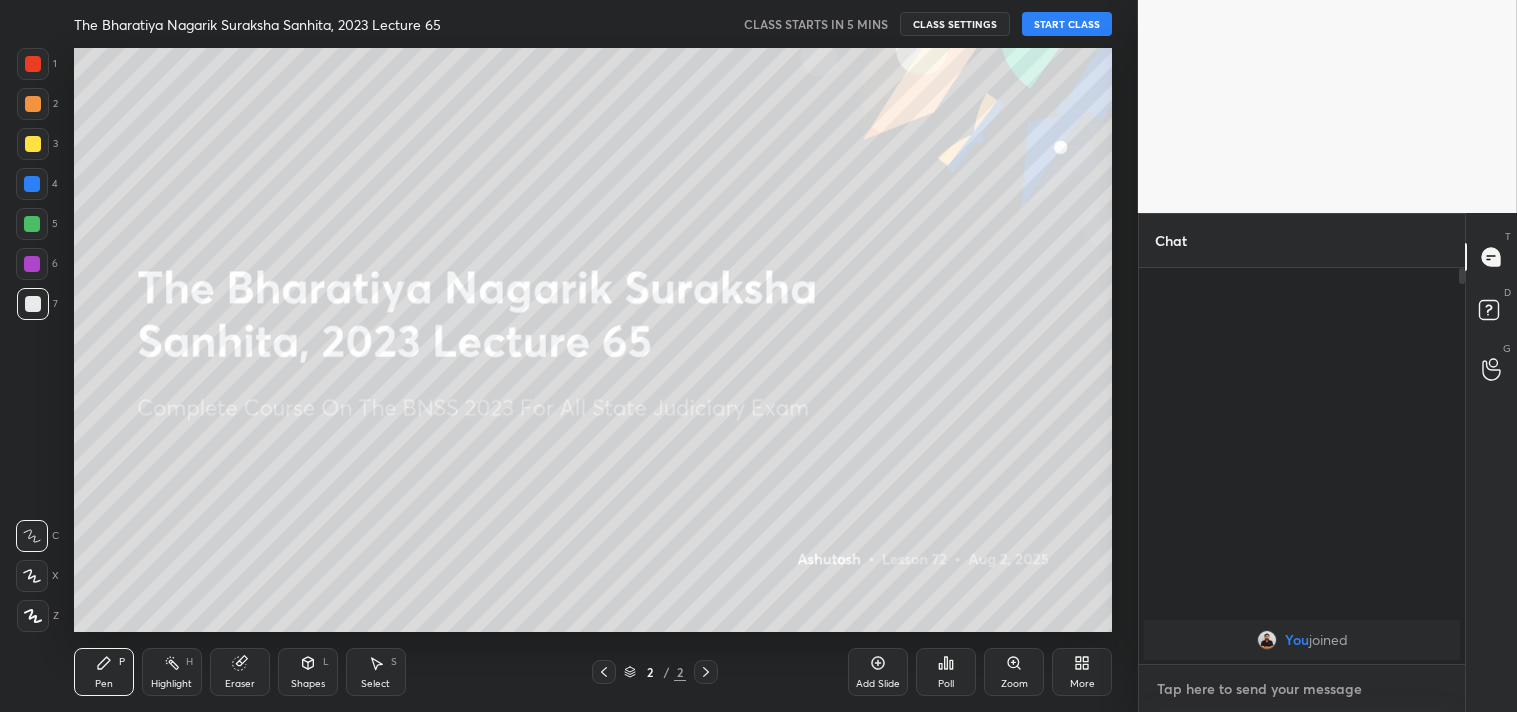 type on "x" 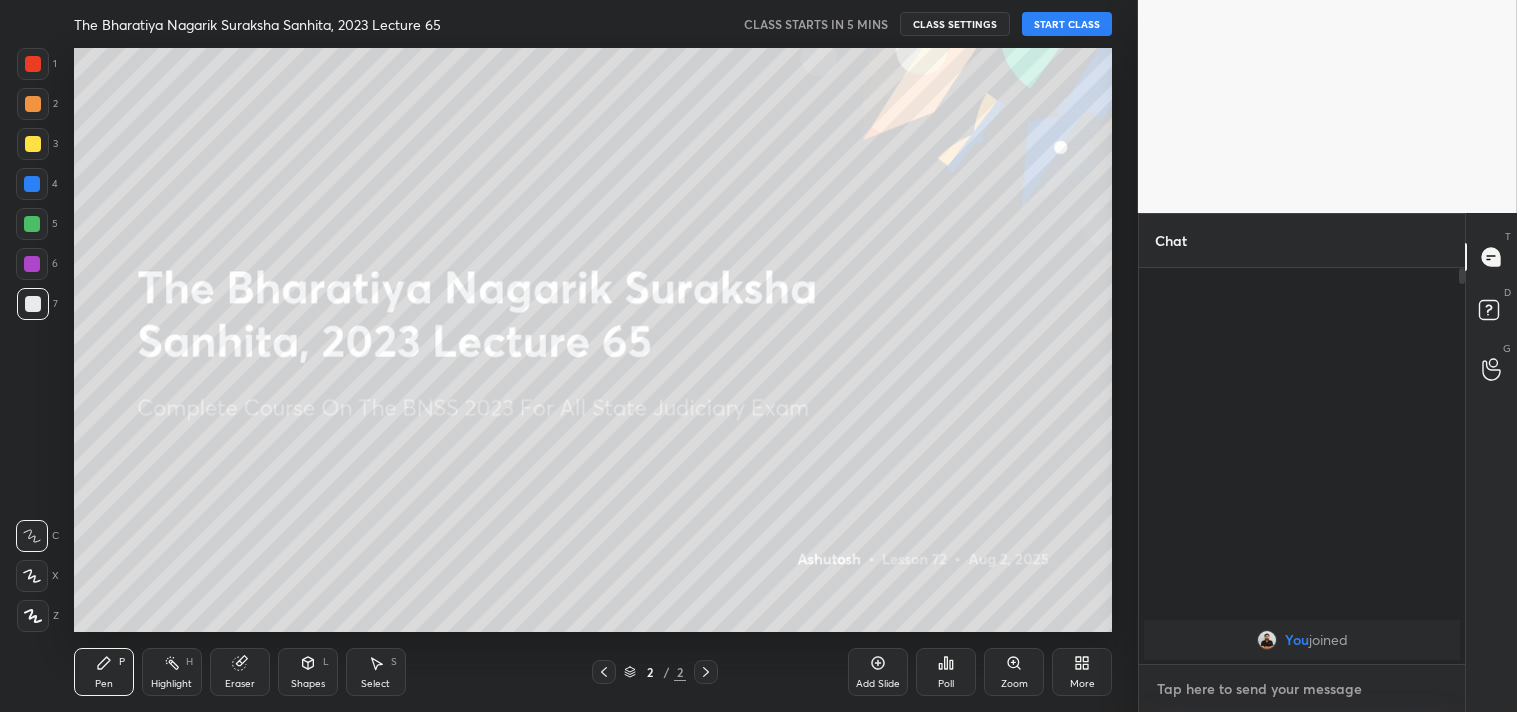 paste on "https://t.me/+xhcrPAg4YrE3ZTBl" 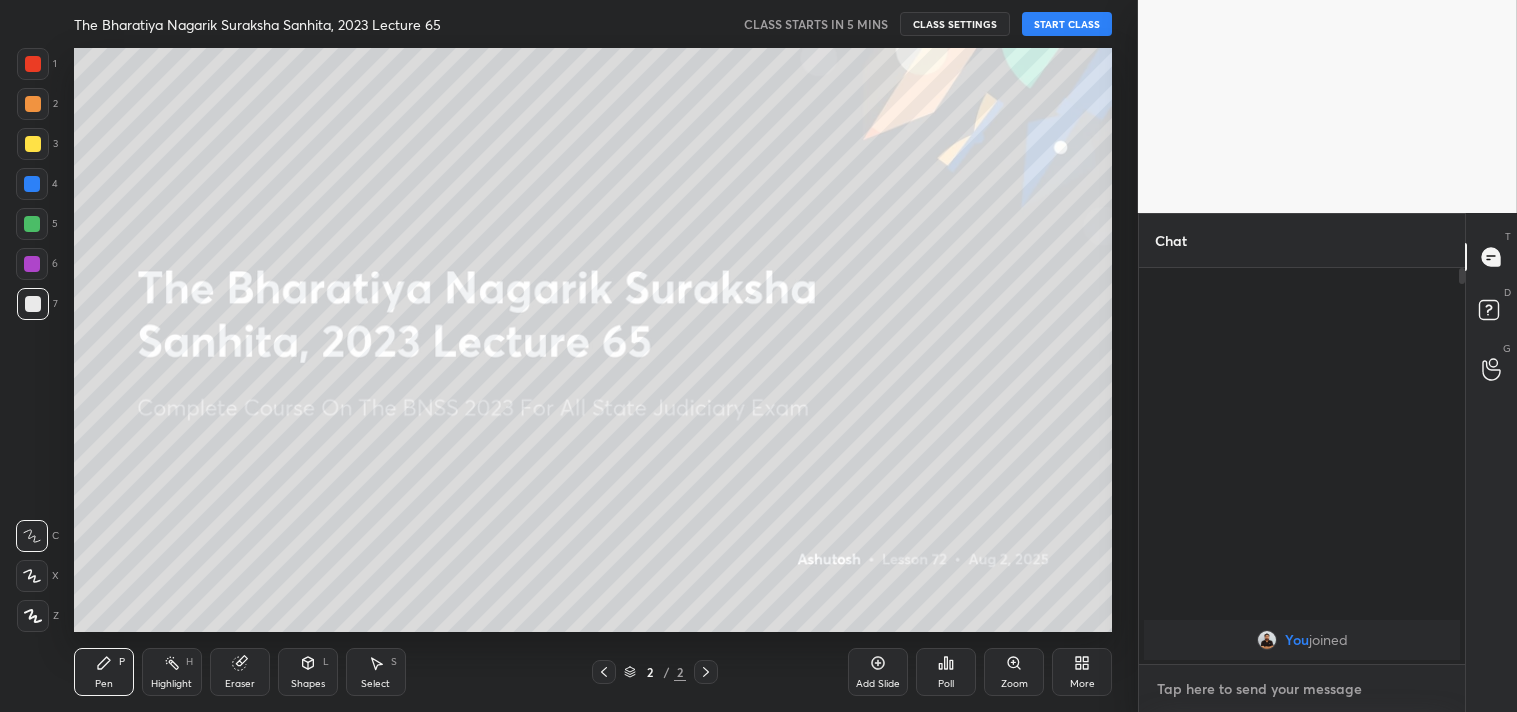 type on "https://t.me/+xhcrPAg4YrE3ZTBl" 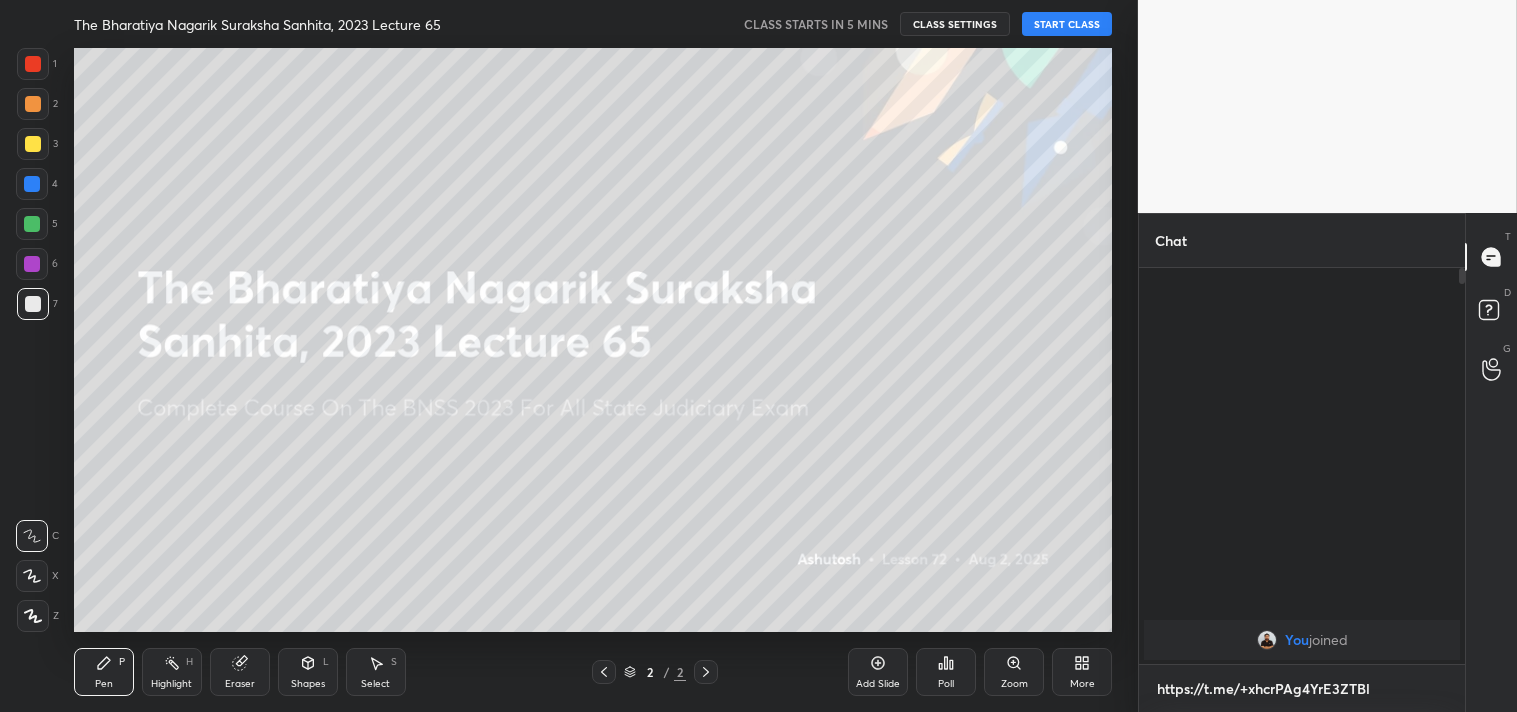 scroll, scrollTop: 384, scrollLeft: 320, axis: both 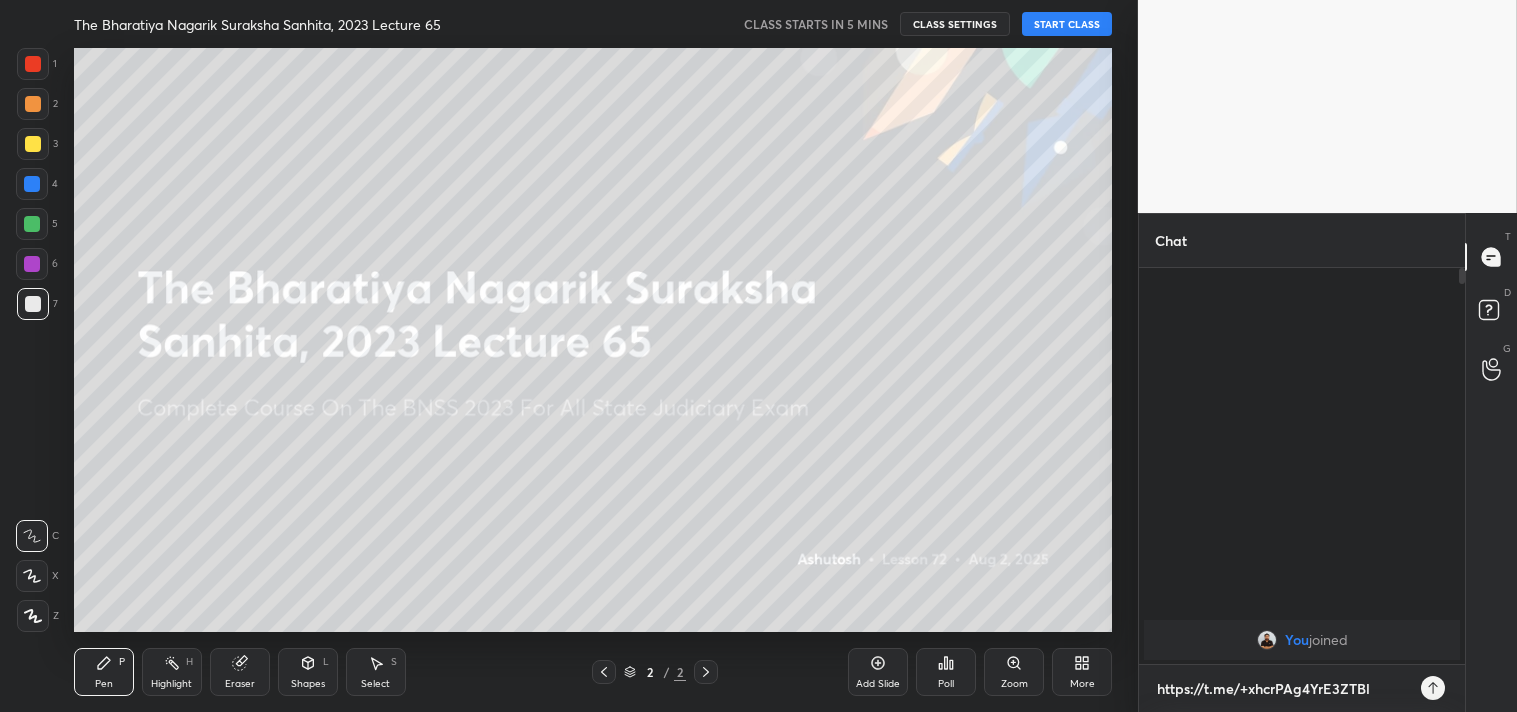 type on "https://t.me/+xhcrPAg4YrE3ZTBl" 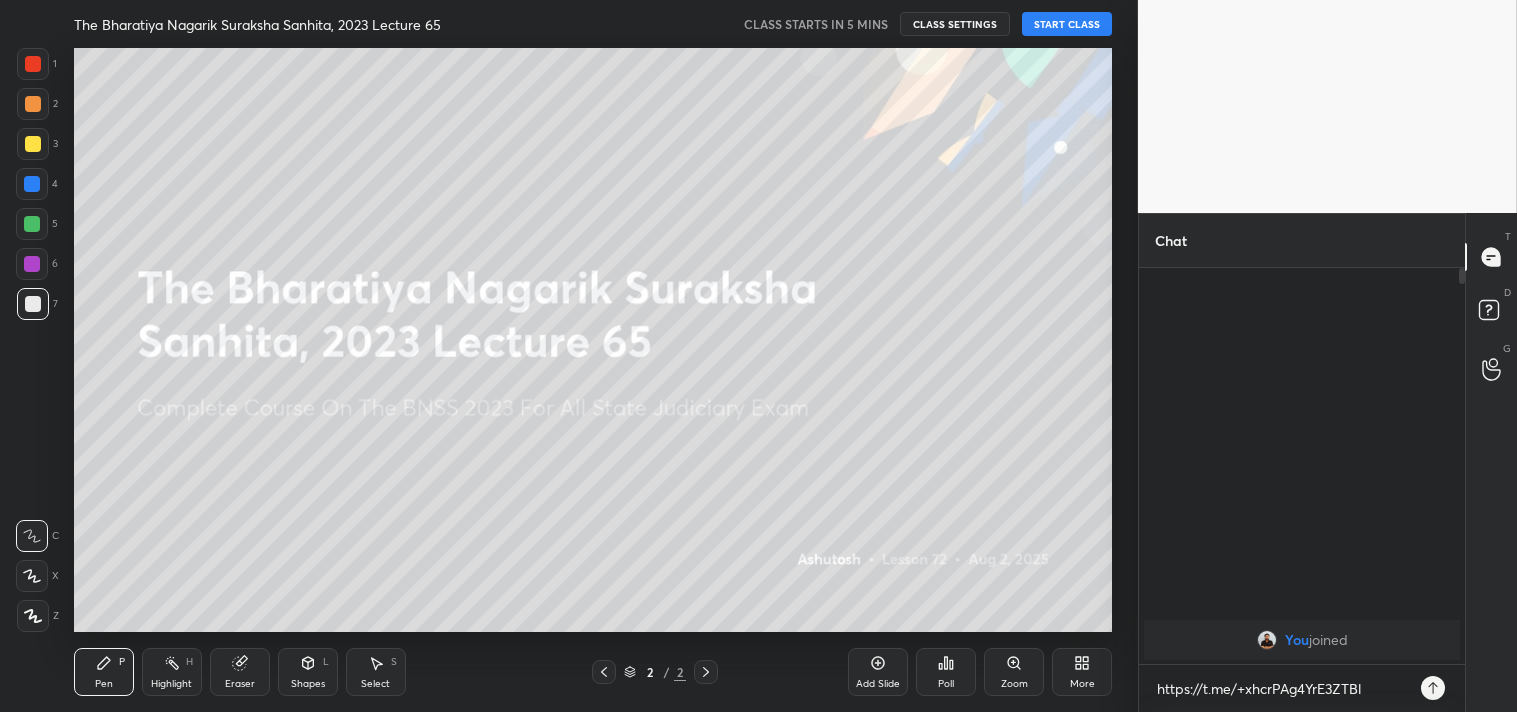 type on "x" 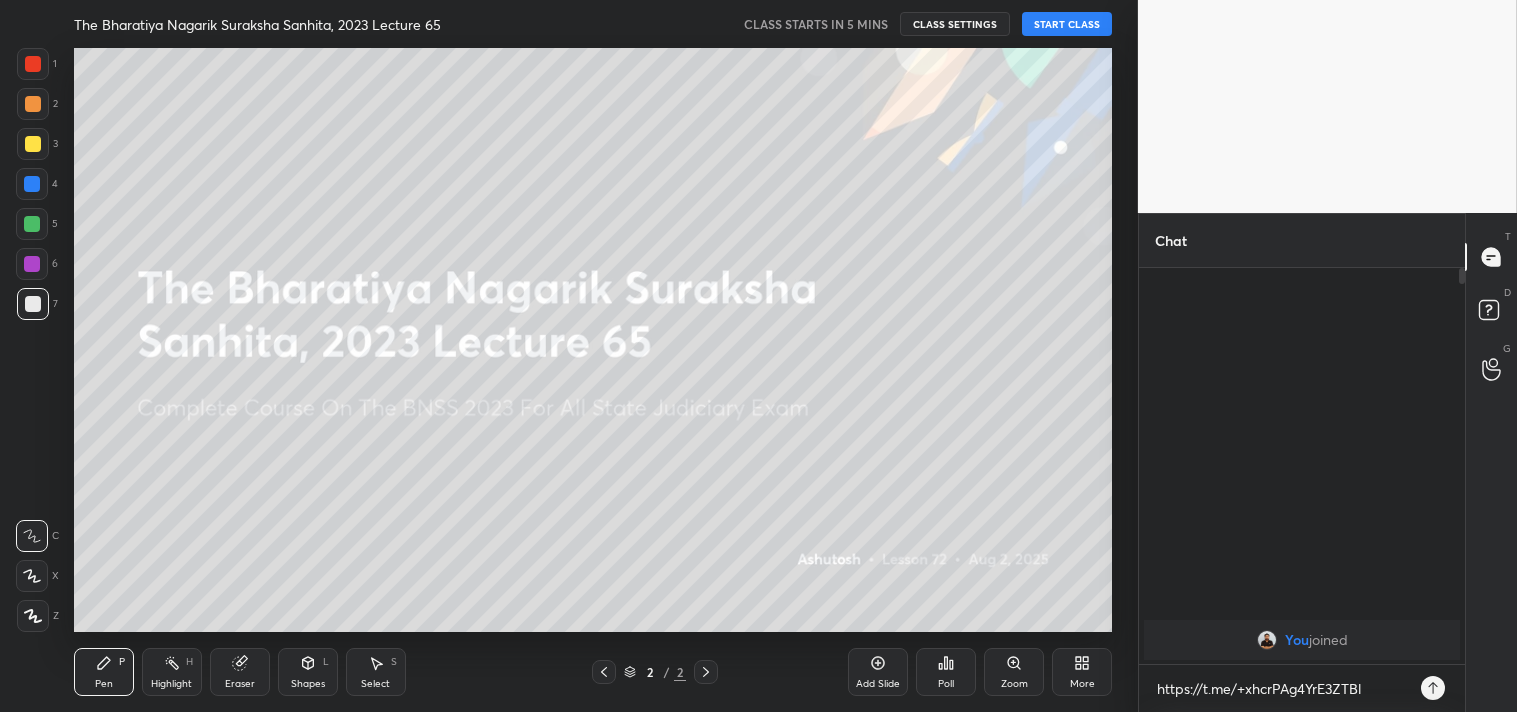 click 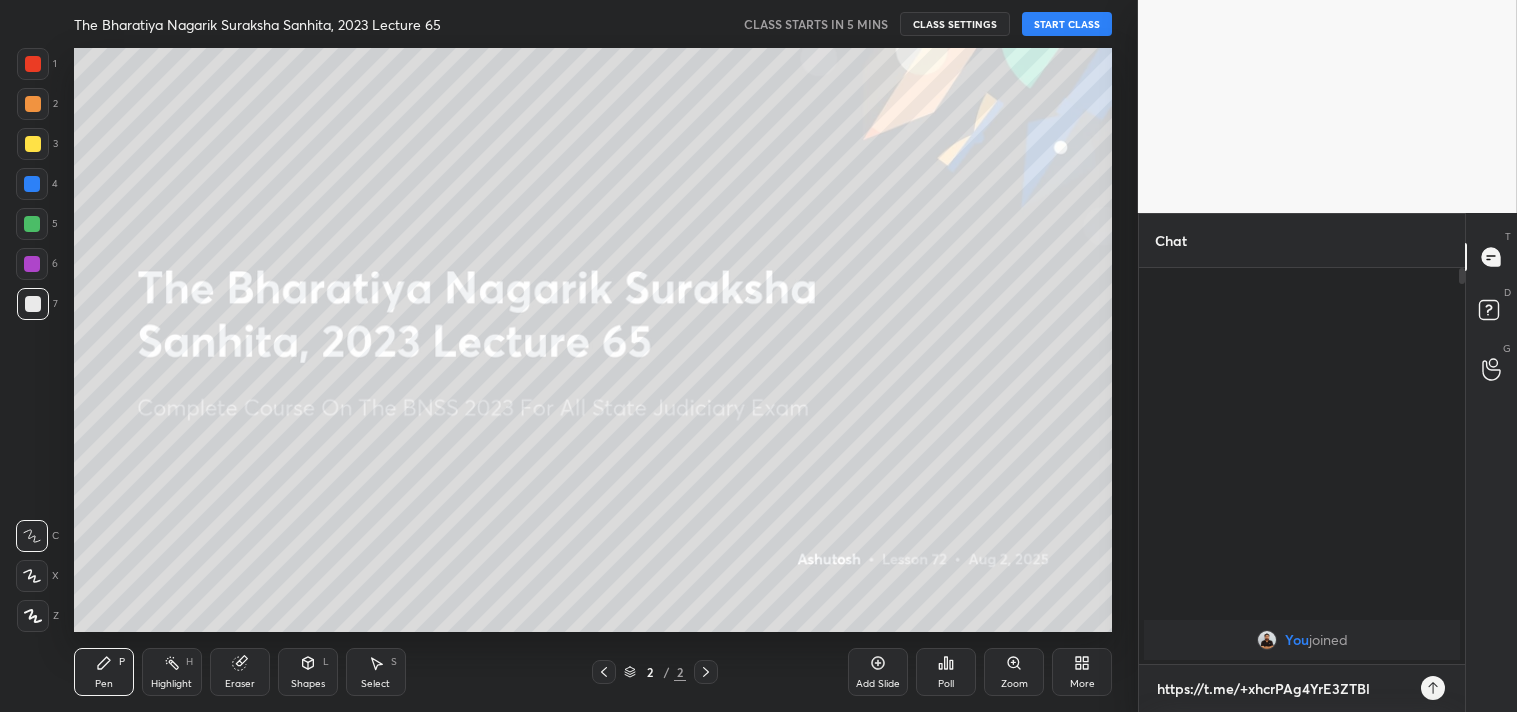 type 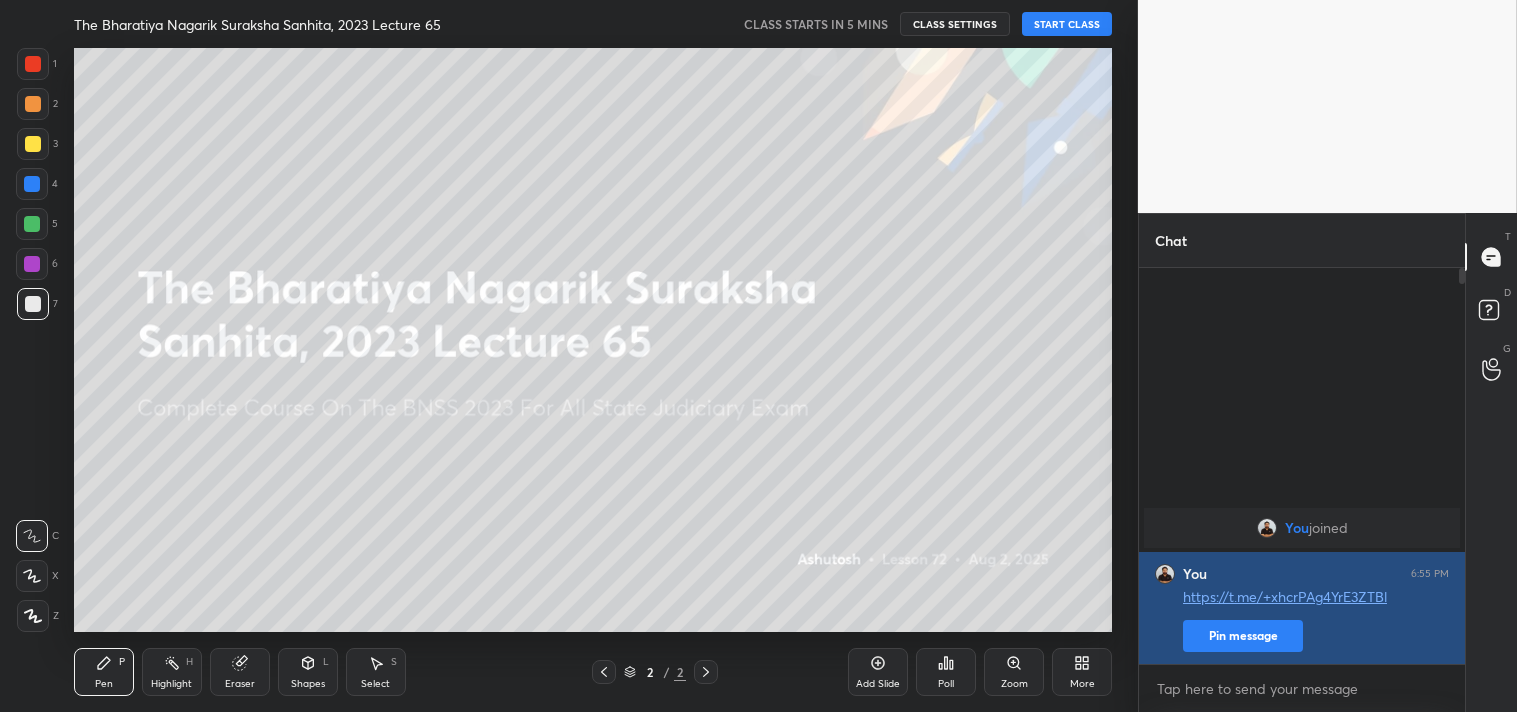 click on "Pin message" at bounding box center [1243, 636] 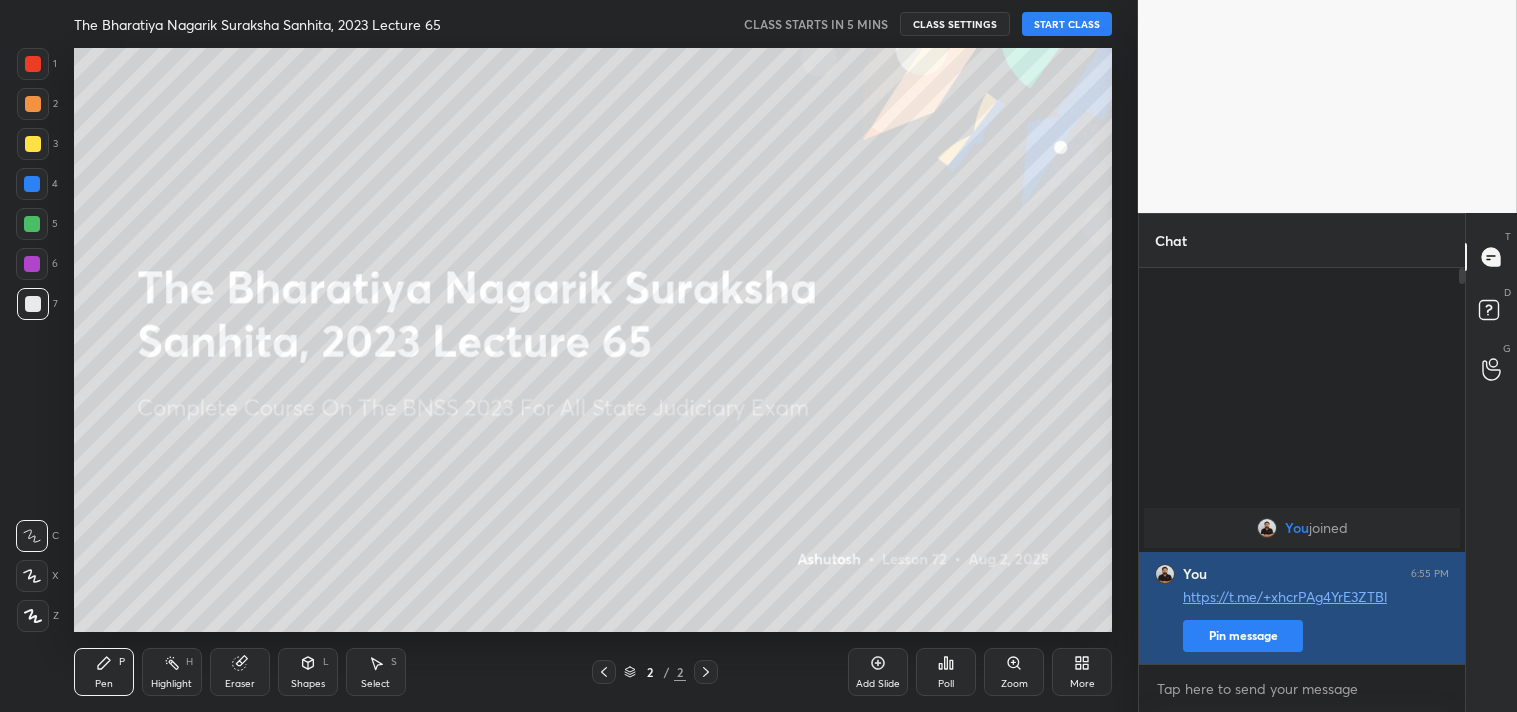 scroll, scrollTop: 183, scrollLeft: 320, axis: both 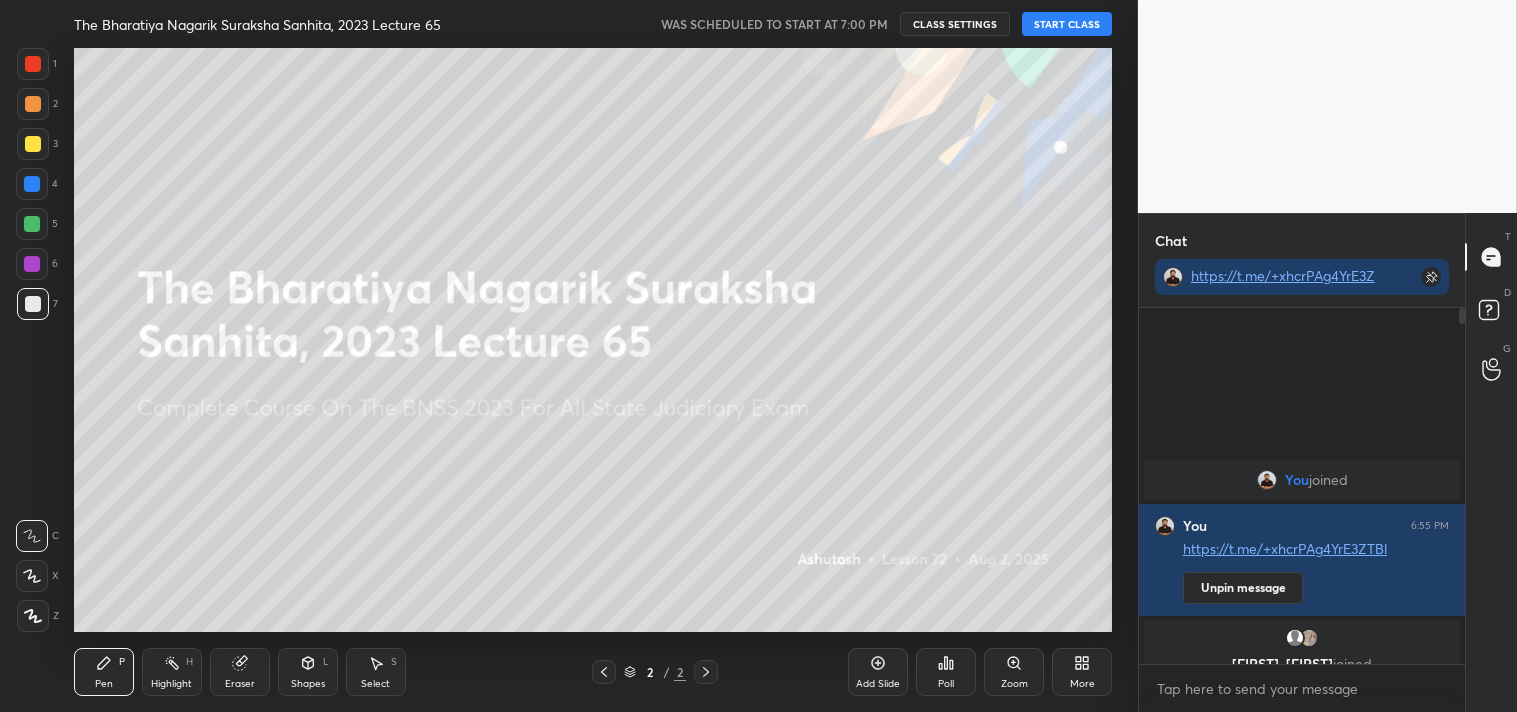 click on "START CLASS" at bounding box center [1067, 24] 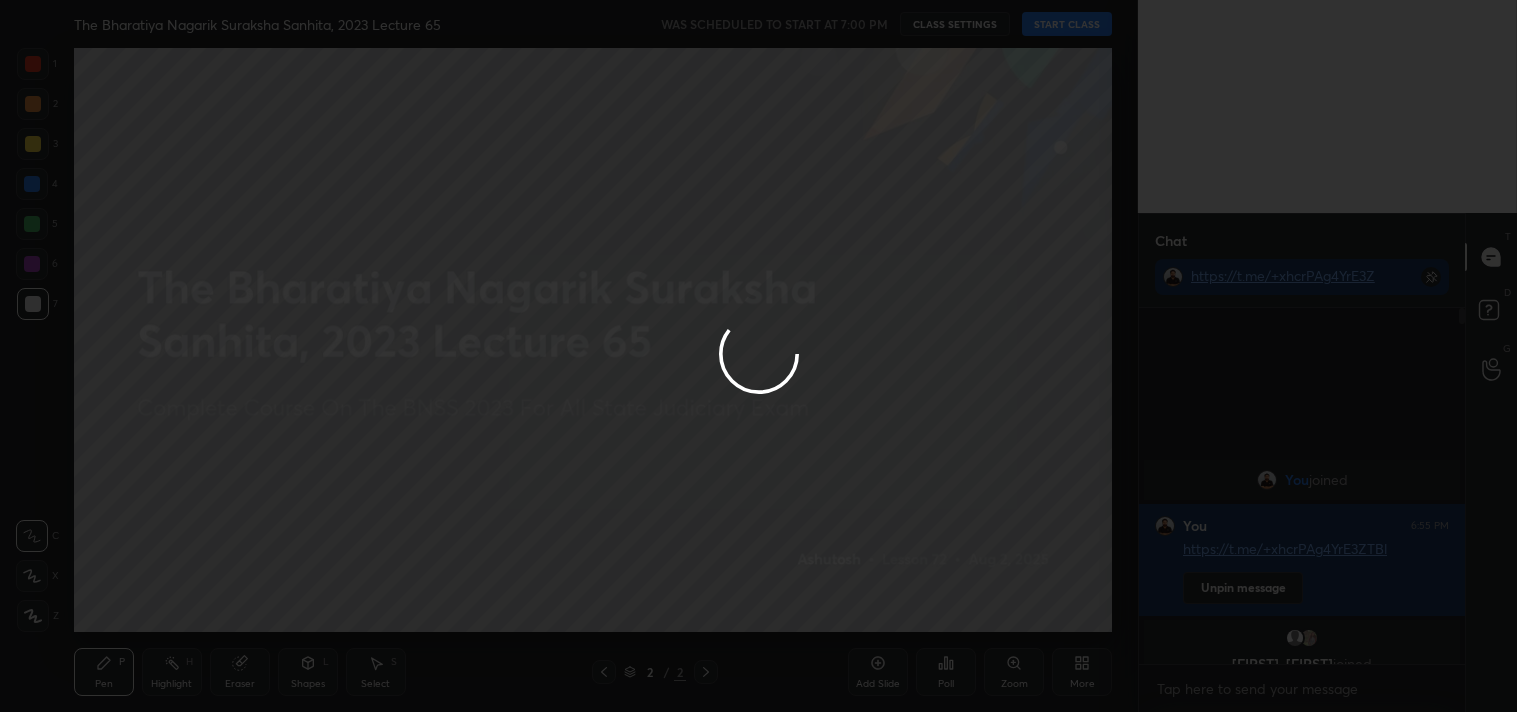 type on "x" 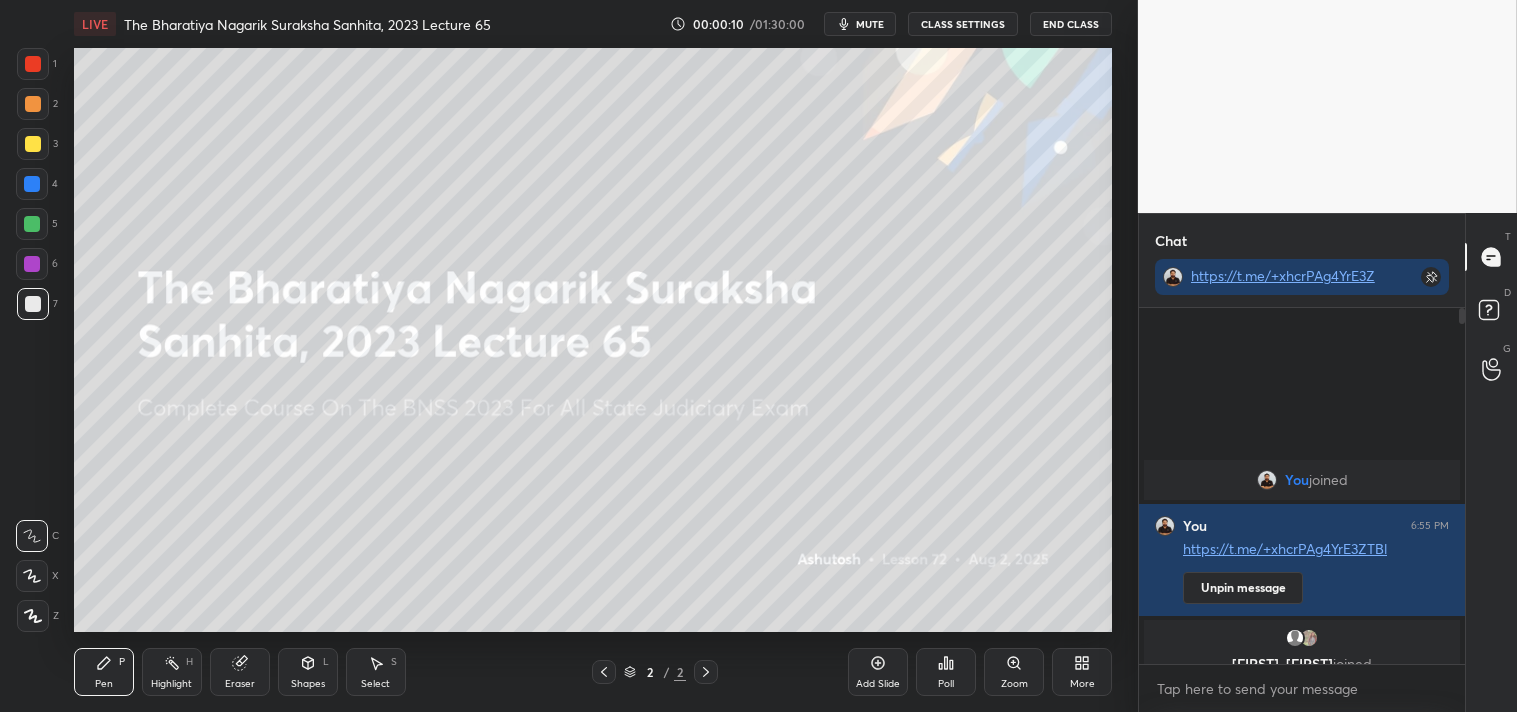 click on "Add Slide" at bounding box center [878, 684] 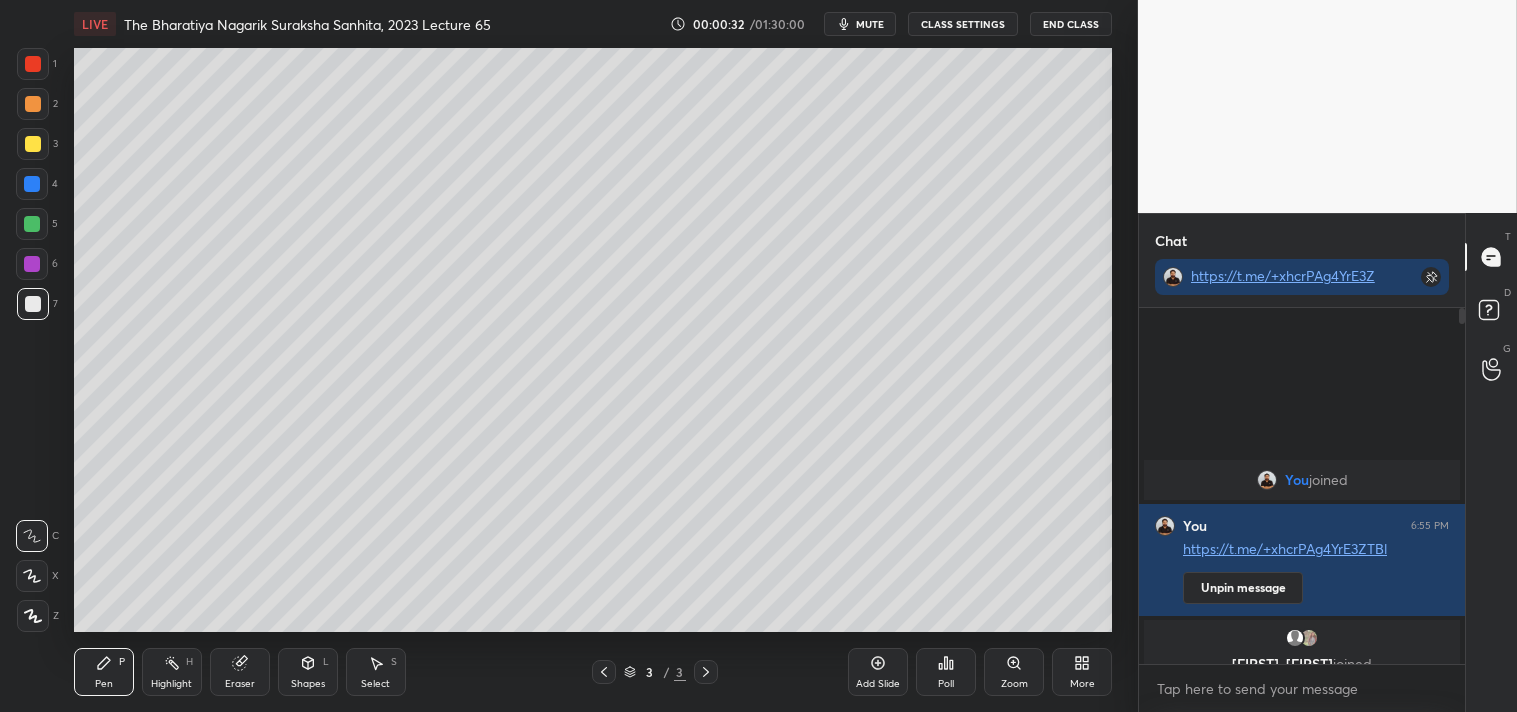 click at bounding box center [33, 144] 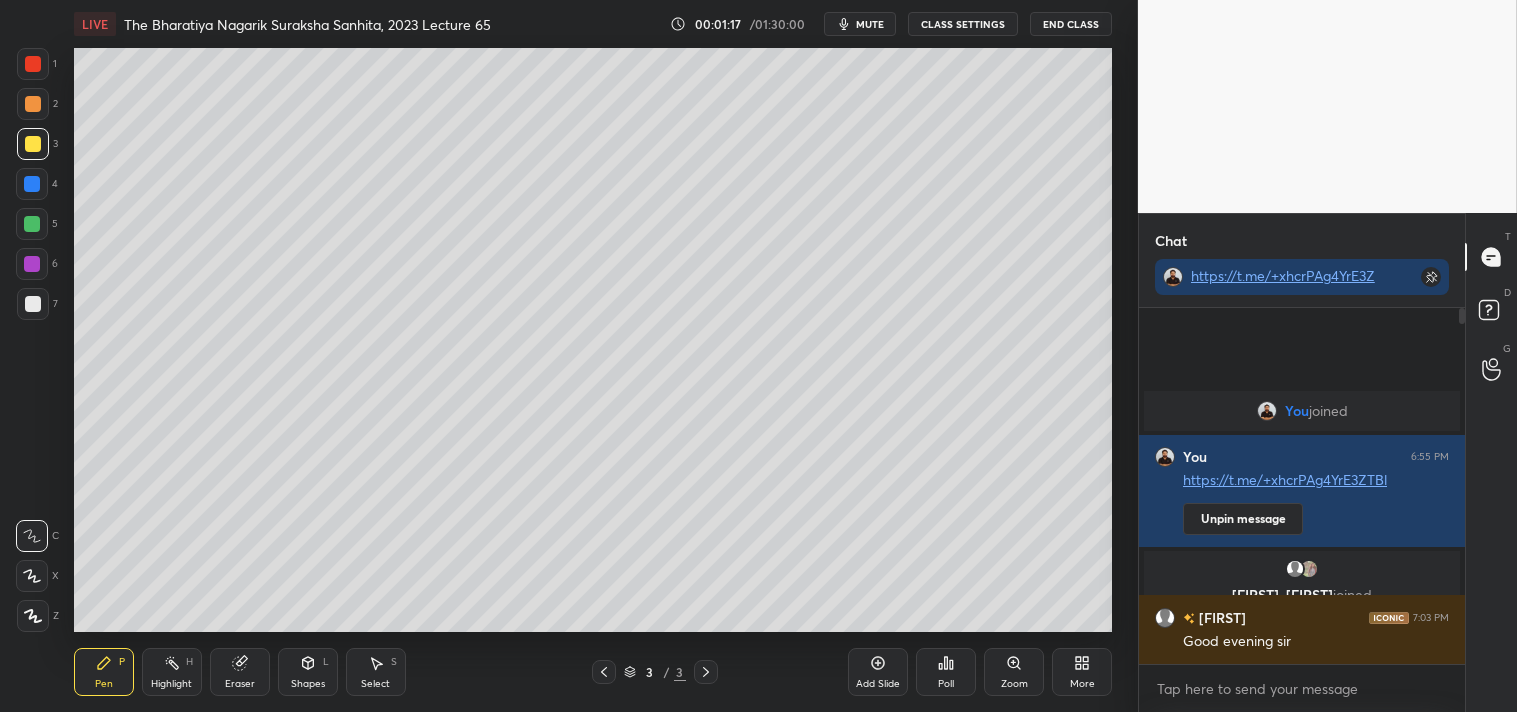 click at bounding box center (33, 304) 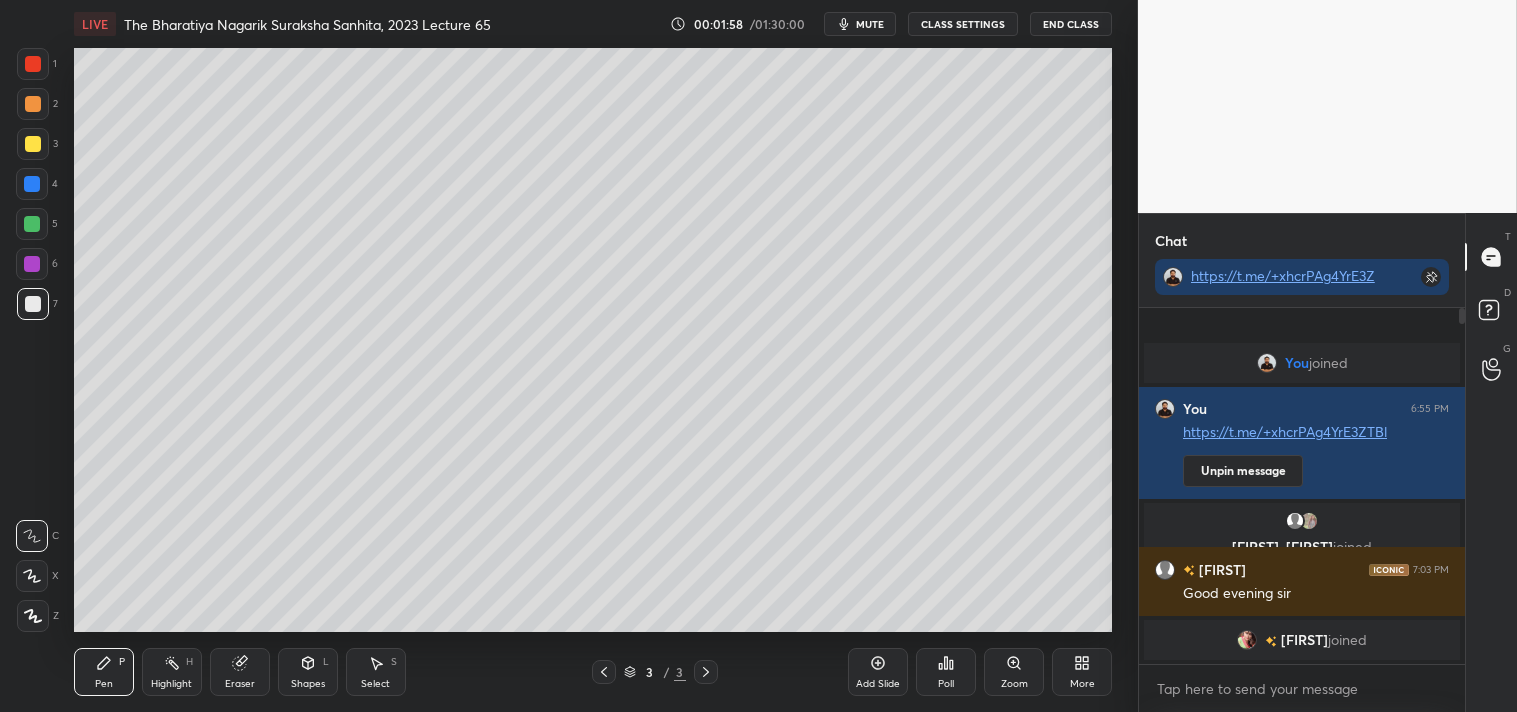 click on "[FIRST]" at bounding box center [1304, 640] 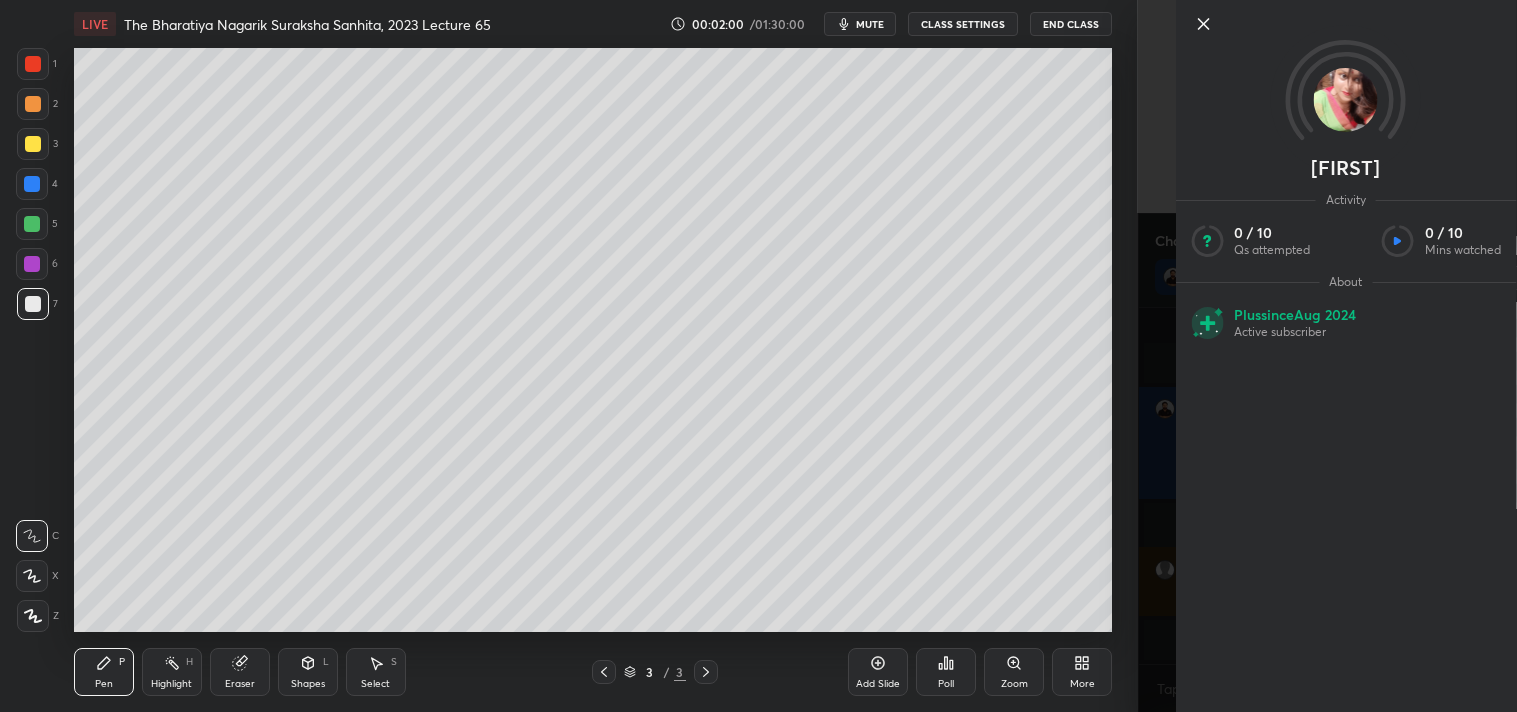 click 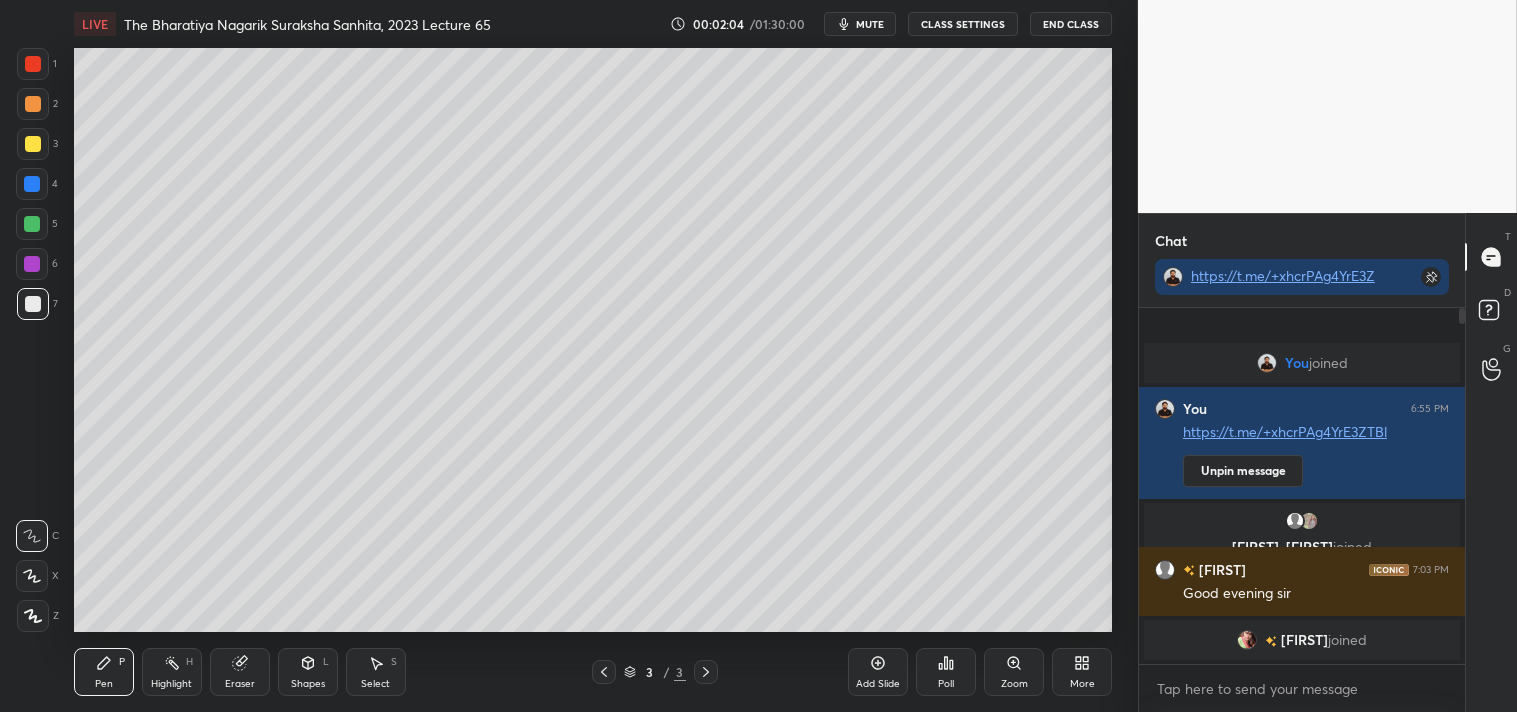 click on "Eraser" at bounding box center [240, 684] 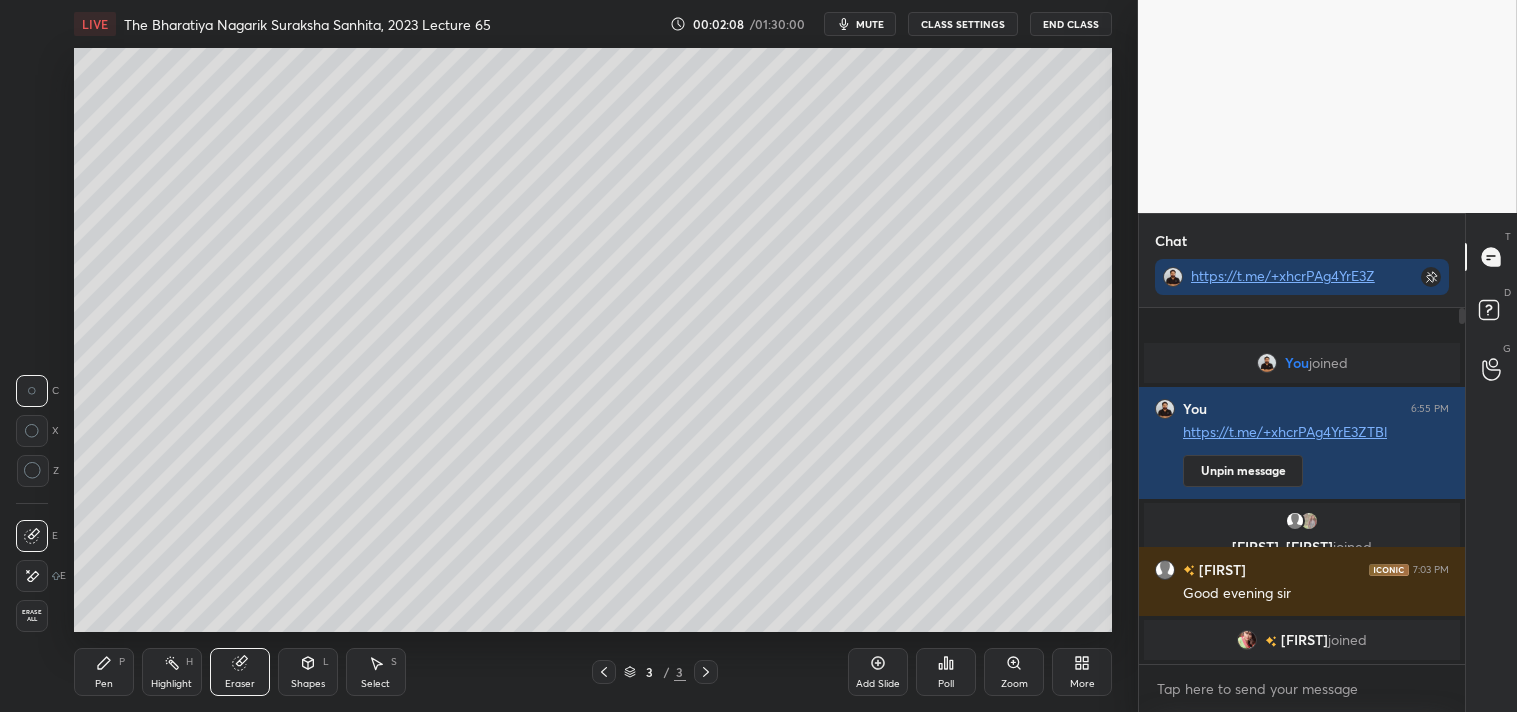 click on "Pen P" at bounding box center [104, 672] 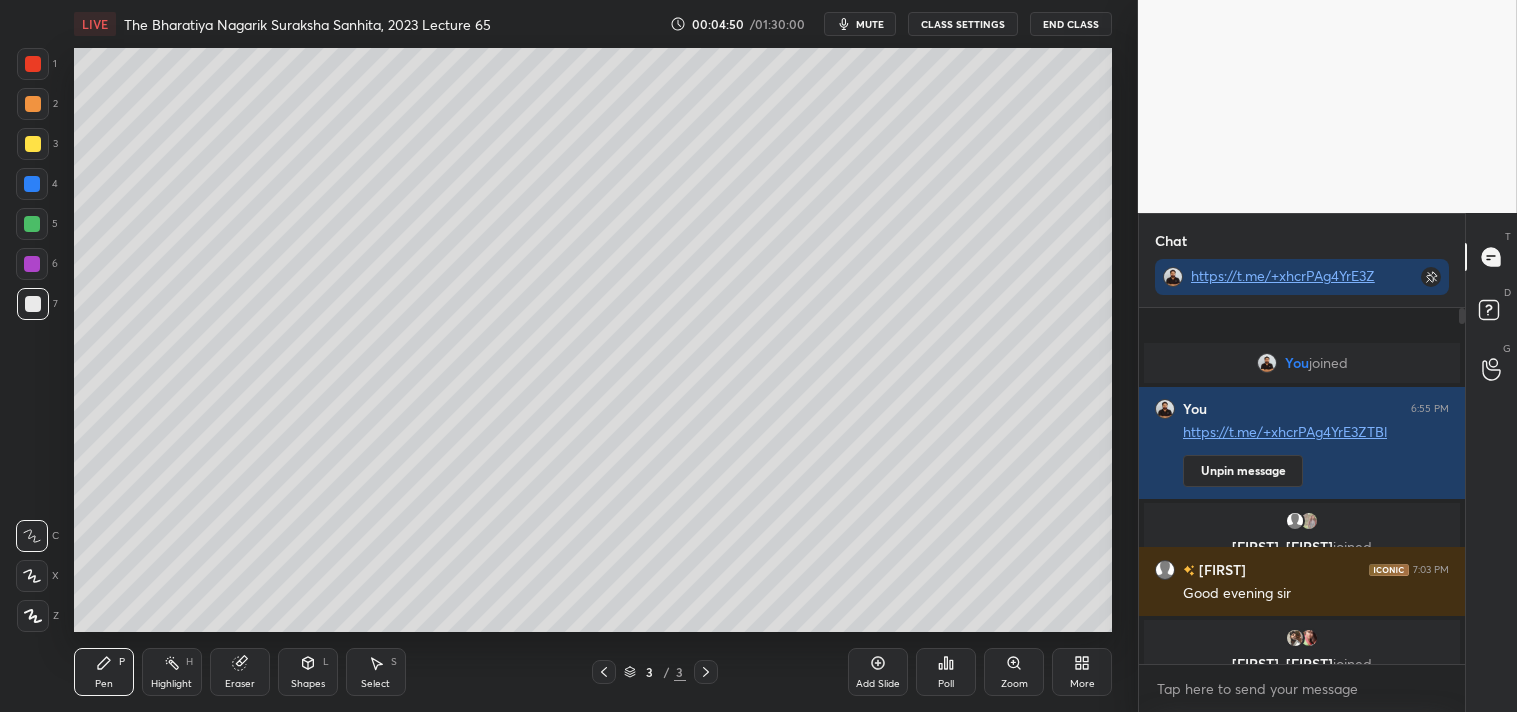 click on "Add Slide" at bounding box center [878, 672] 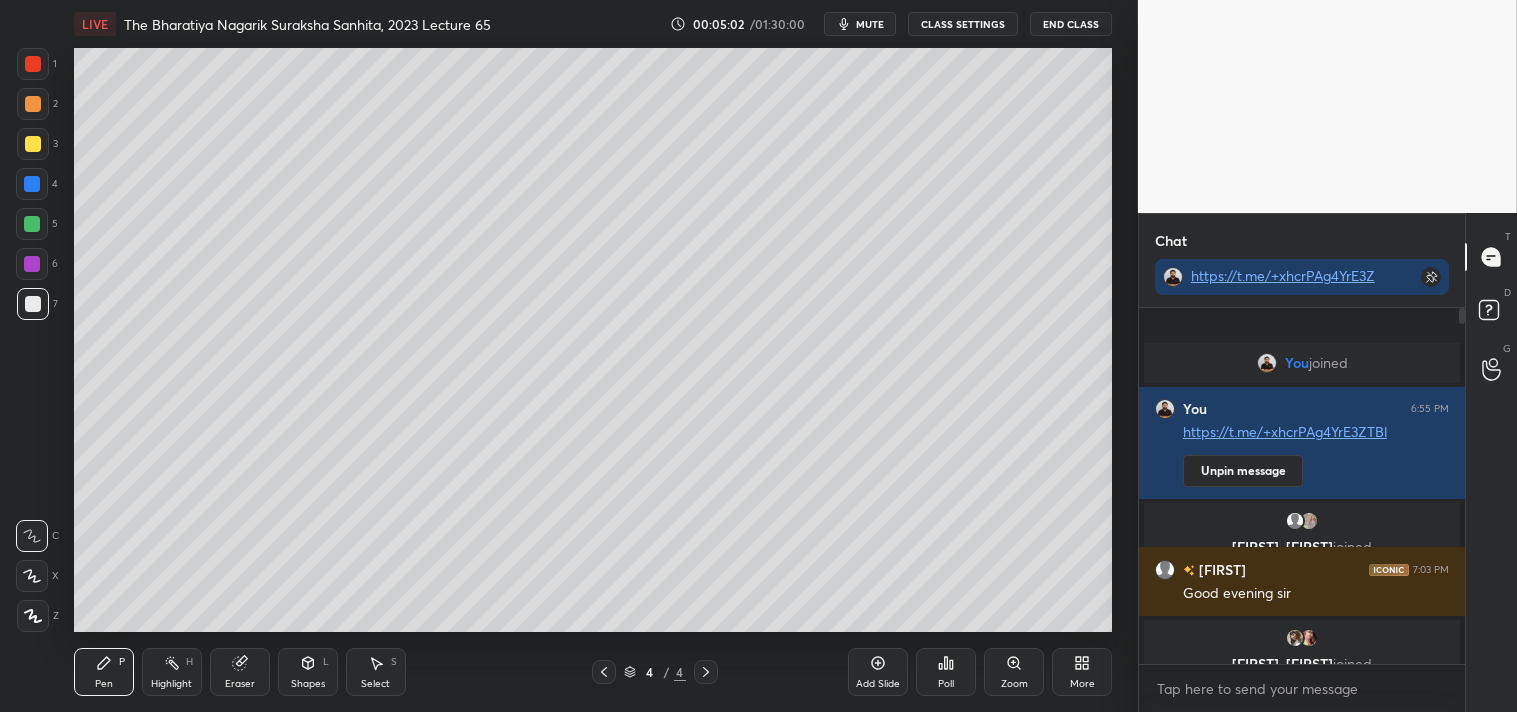 click at bounding box center [33, 144] 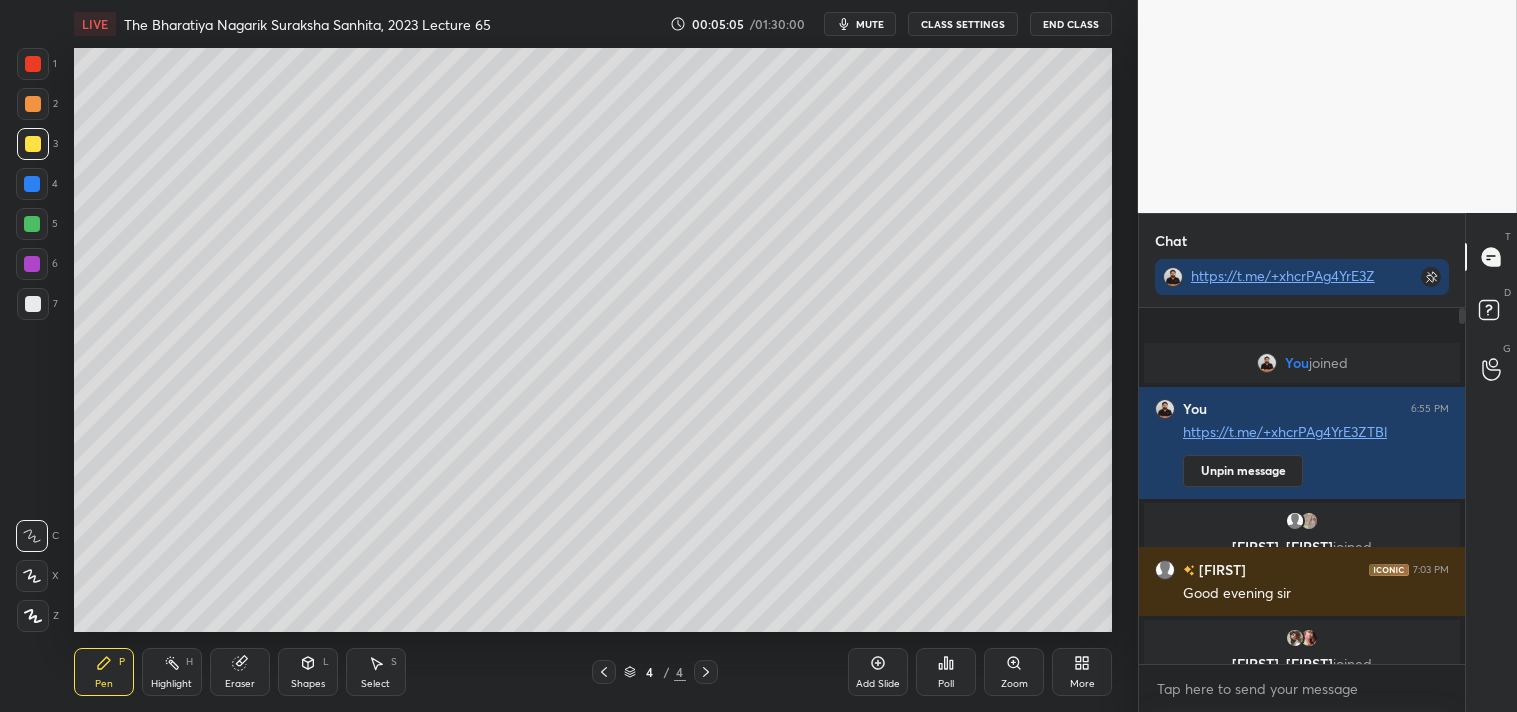 click at bounding box center [33, 304] 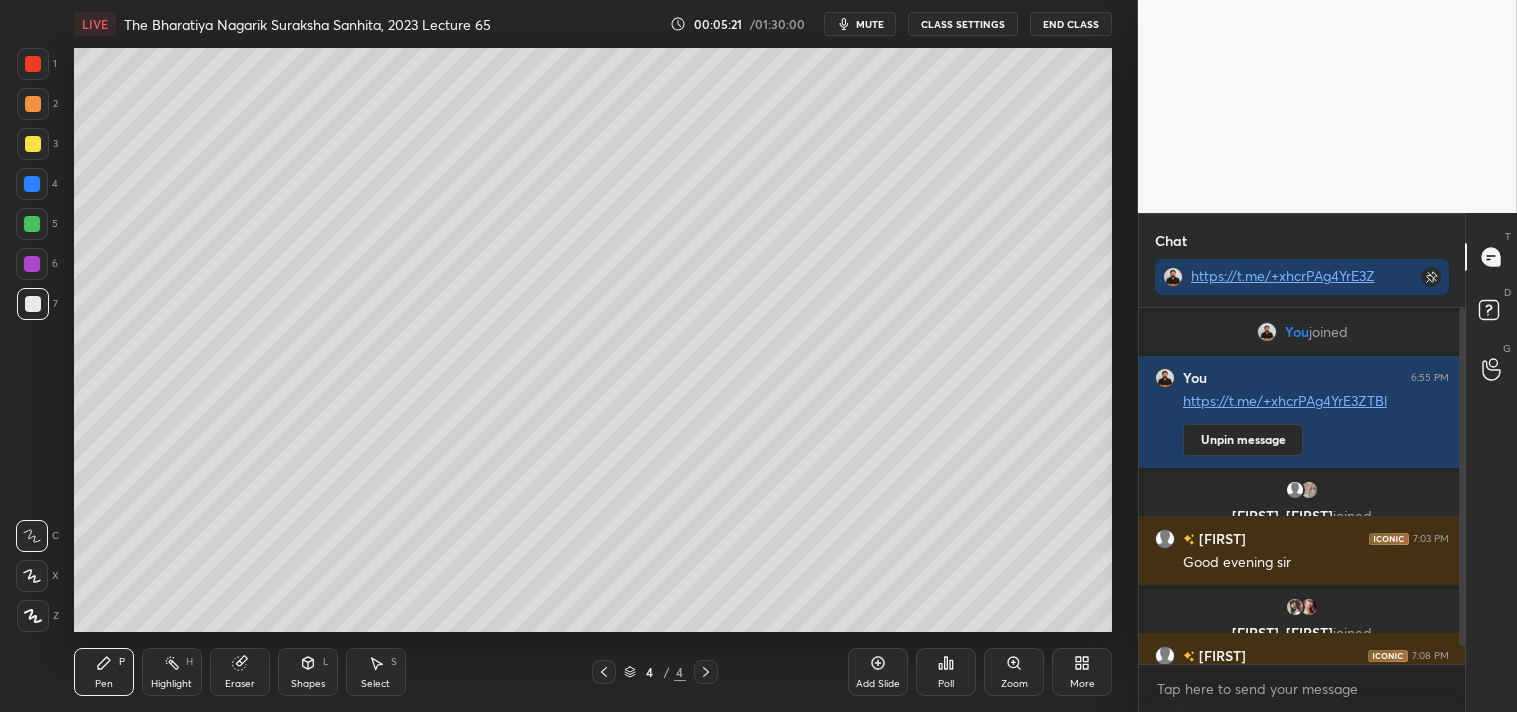 drag, startPoint x: 1466, startPoint y: 628, endPoint x: 1463, endPoint y: 682, distance: 54.08327 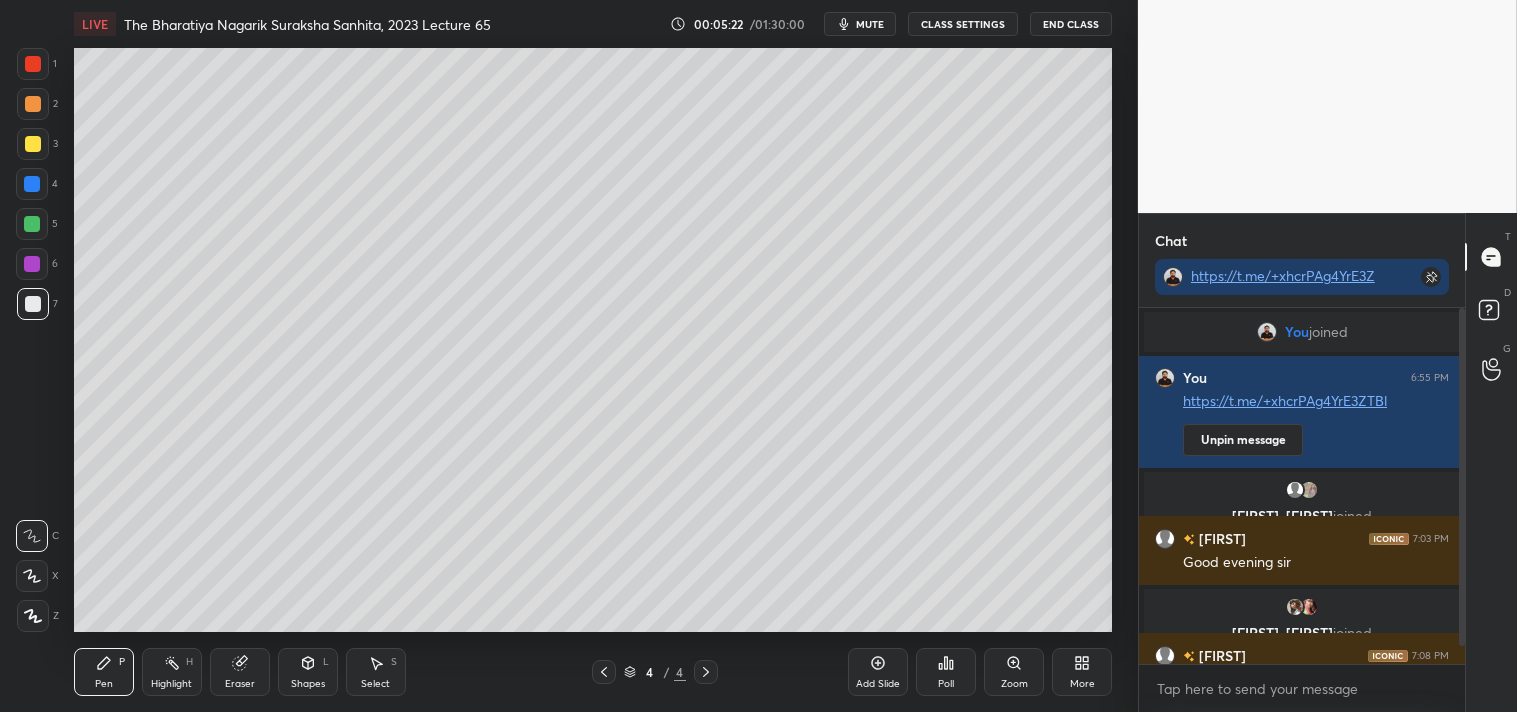 drag, startPoint x: 1465, startPoint y: 634, endPoint x: 1465, endPoint y: 690, distance: 56 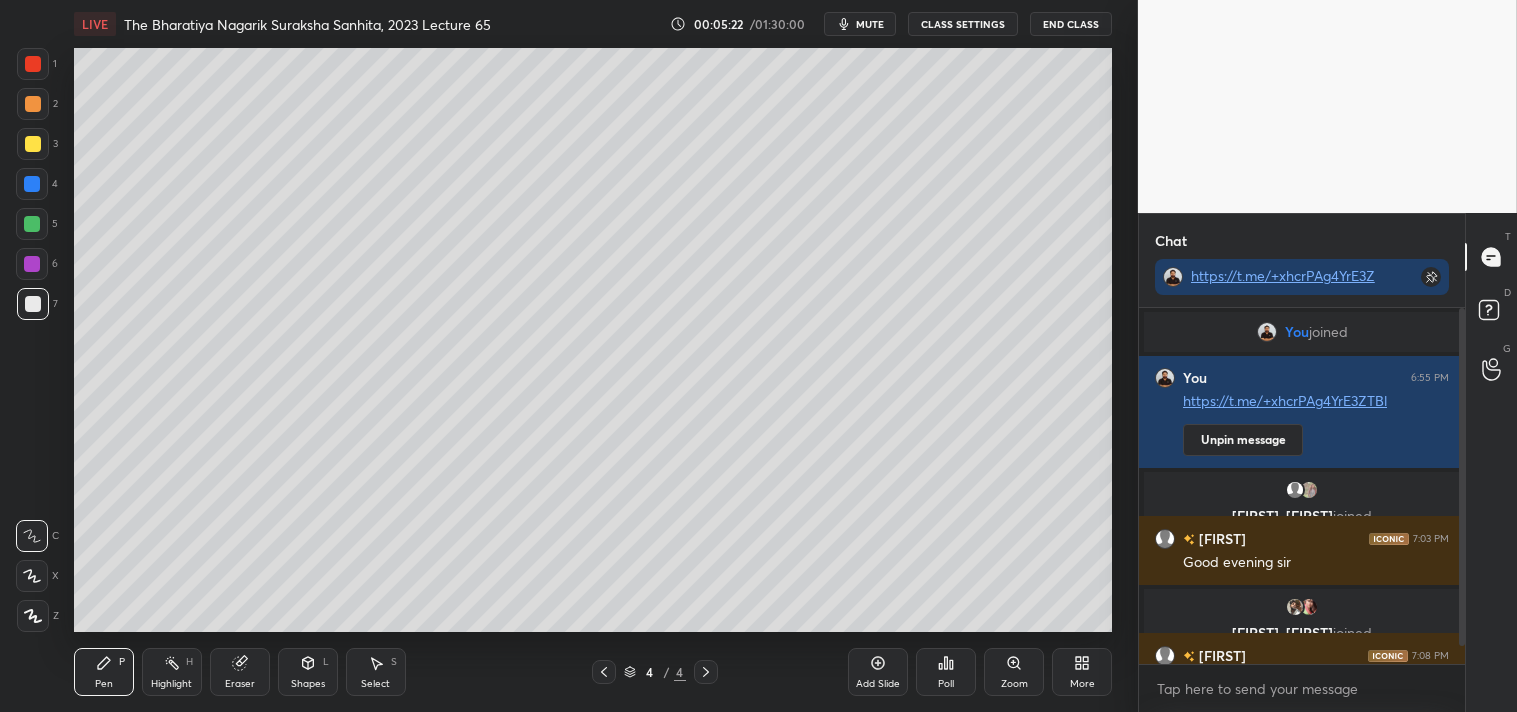 click on "T Messages (T) D Doubts (D) G Raise Hand (G)" at bounding box center (1491, 462) 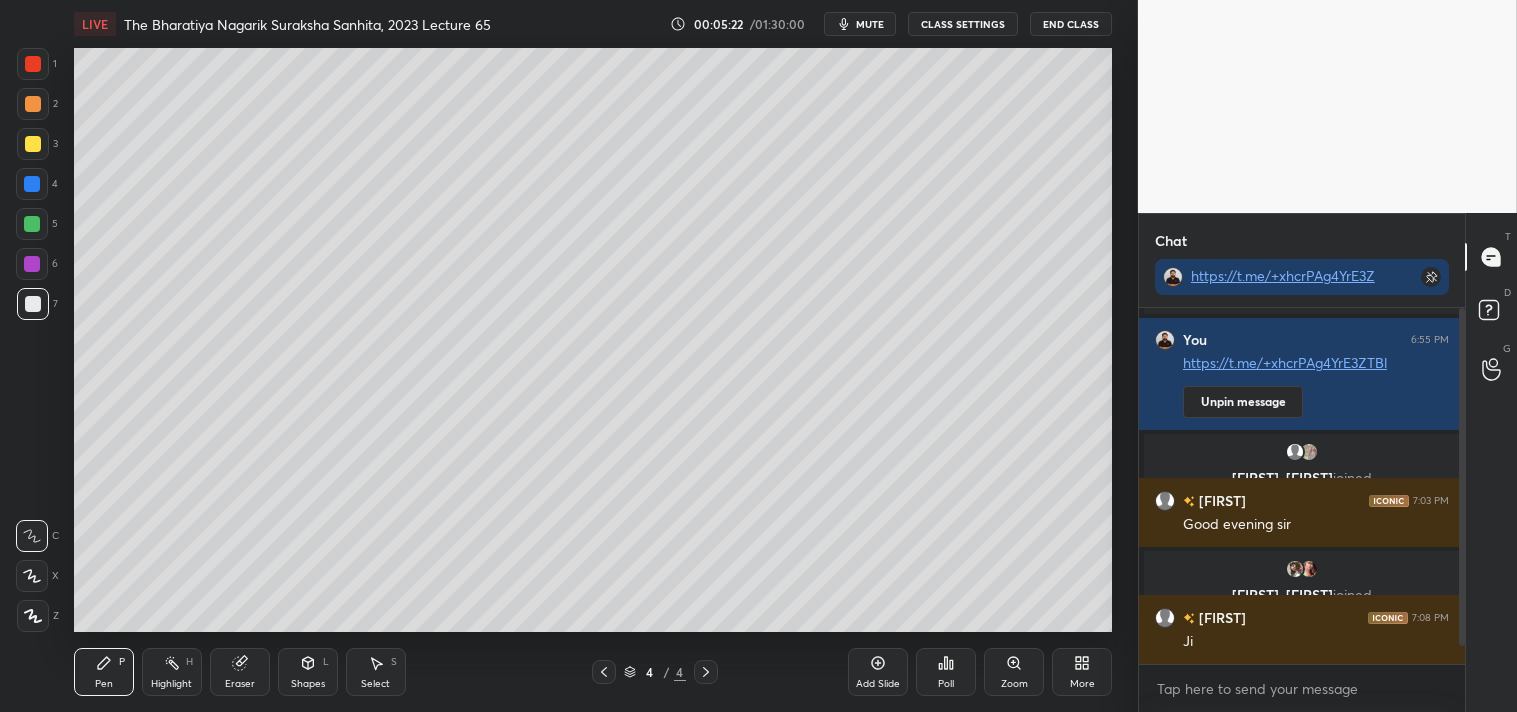 drag, startPoint x: 1463, startPoint y: 627, endPoint x: 1463, endPoint y: 692, distance: 65 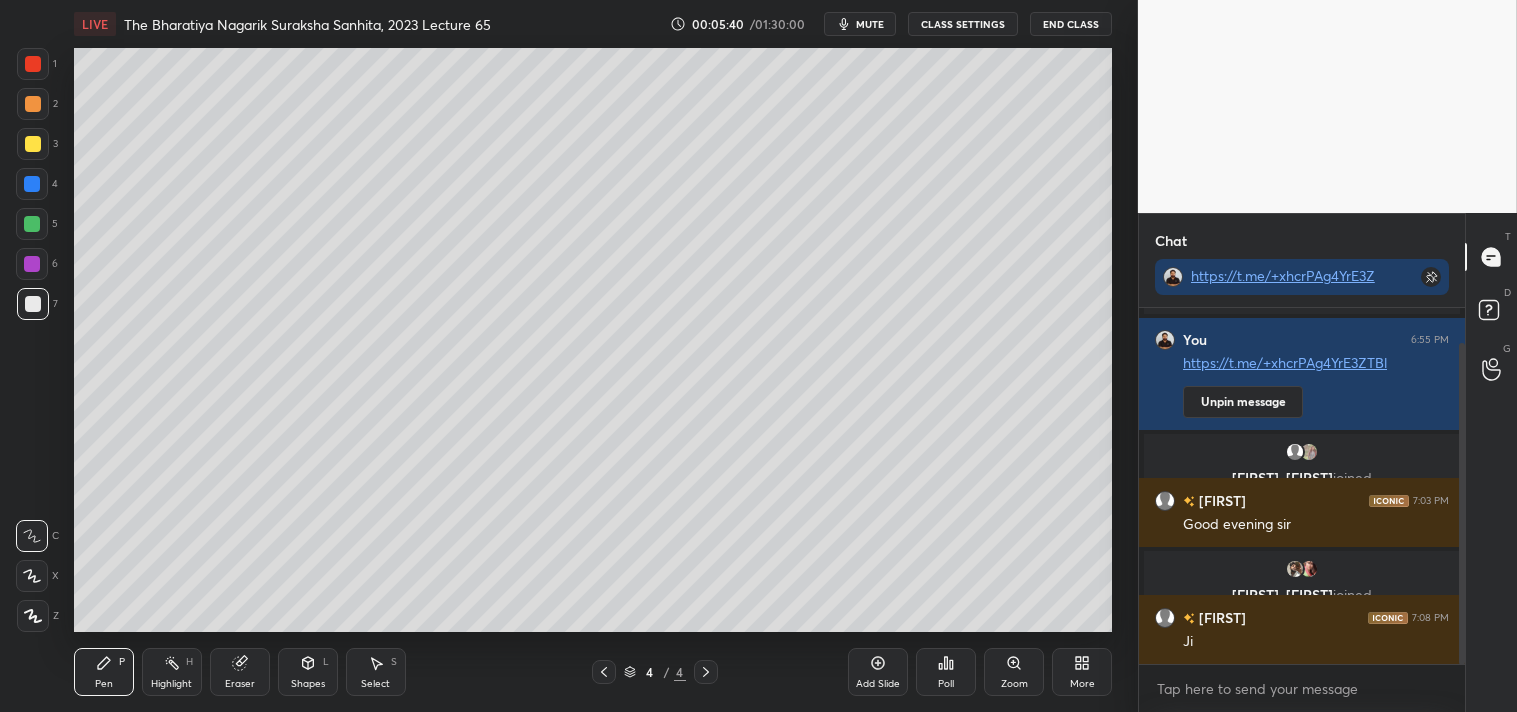 click 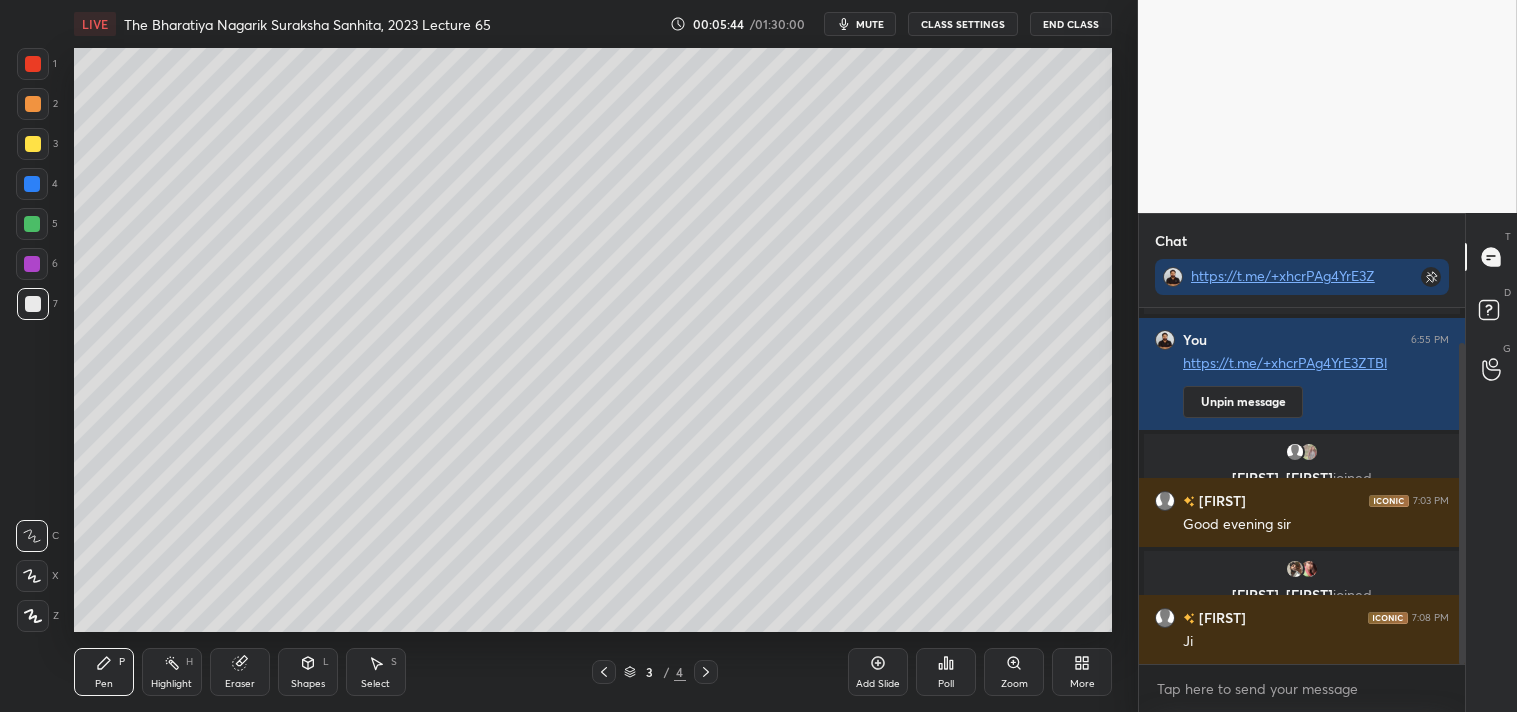 click 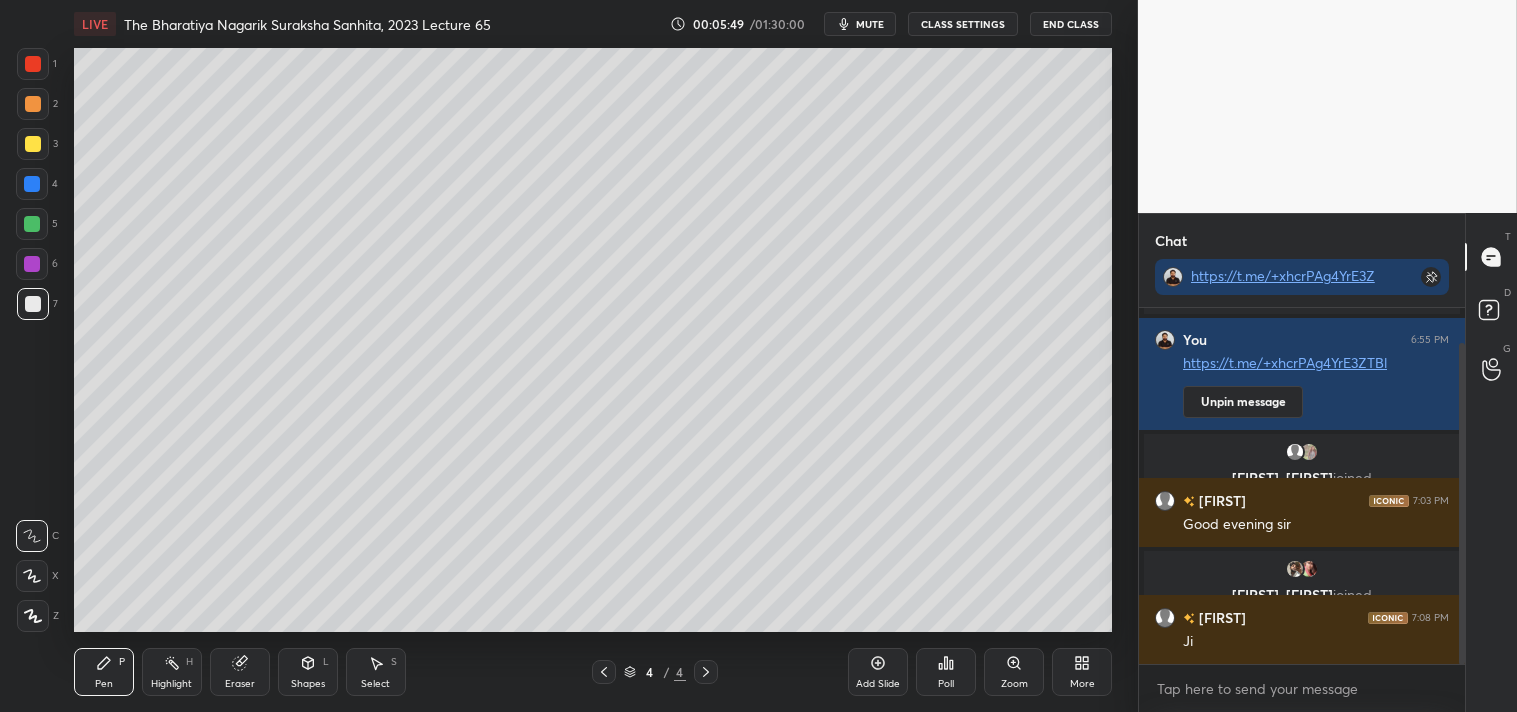 scroll, scrollTop: 57, scrollLeft: 0, axis: vertical 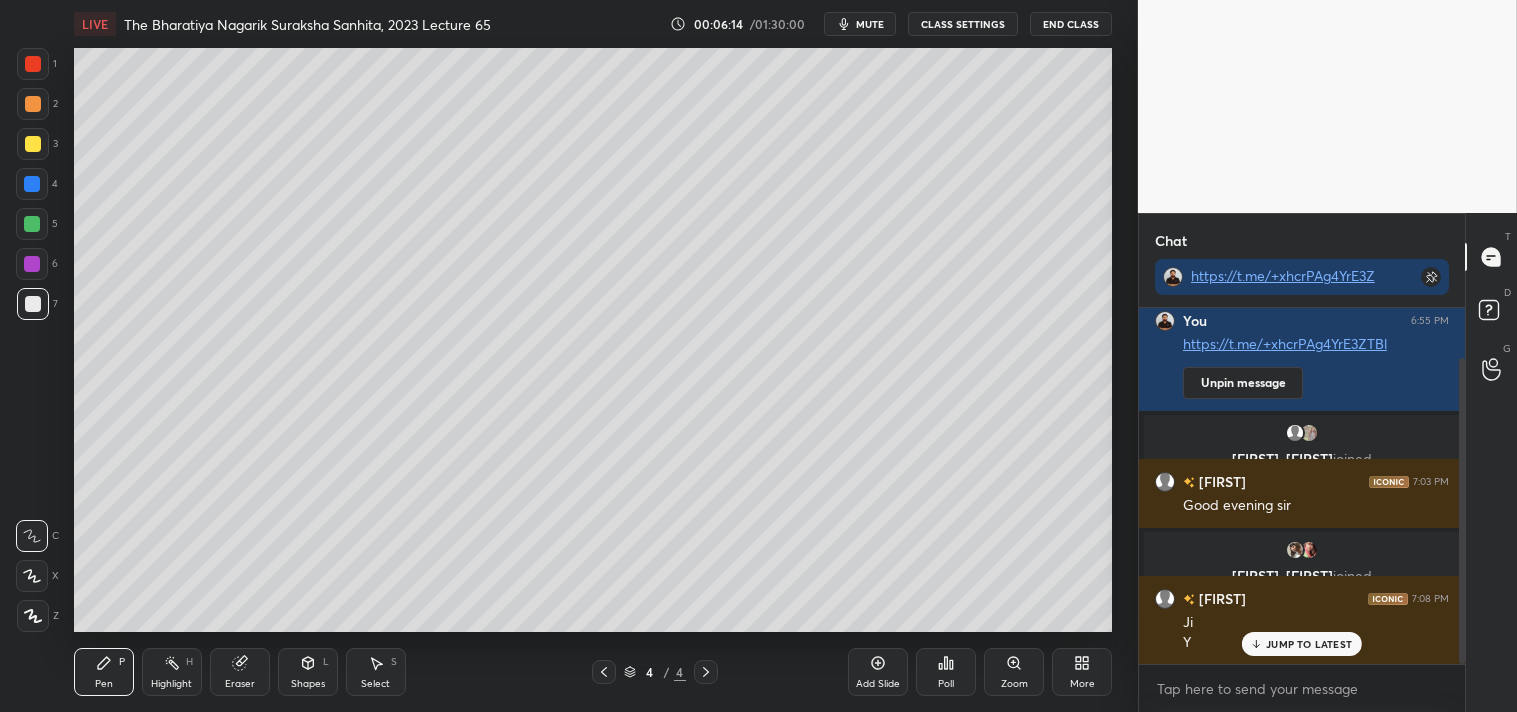 click on "Shapes L" at bounding box center (308, 672) 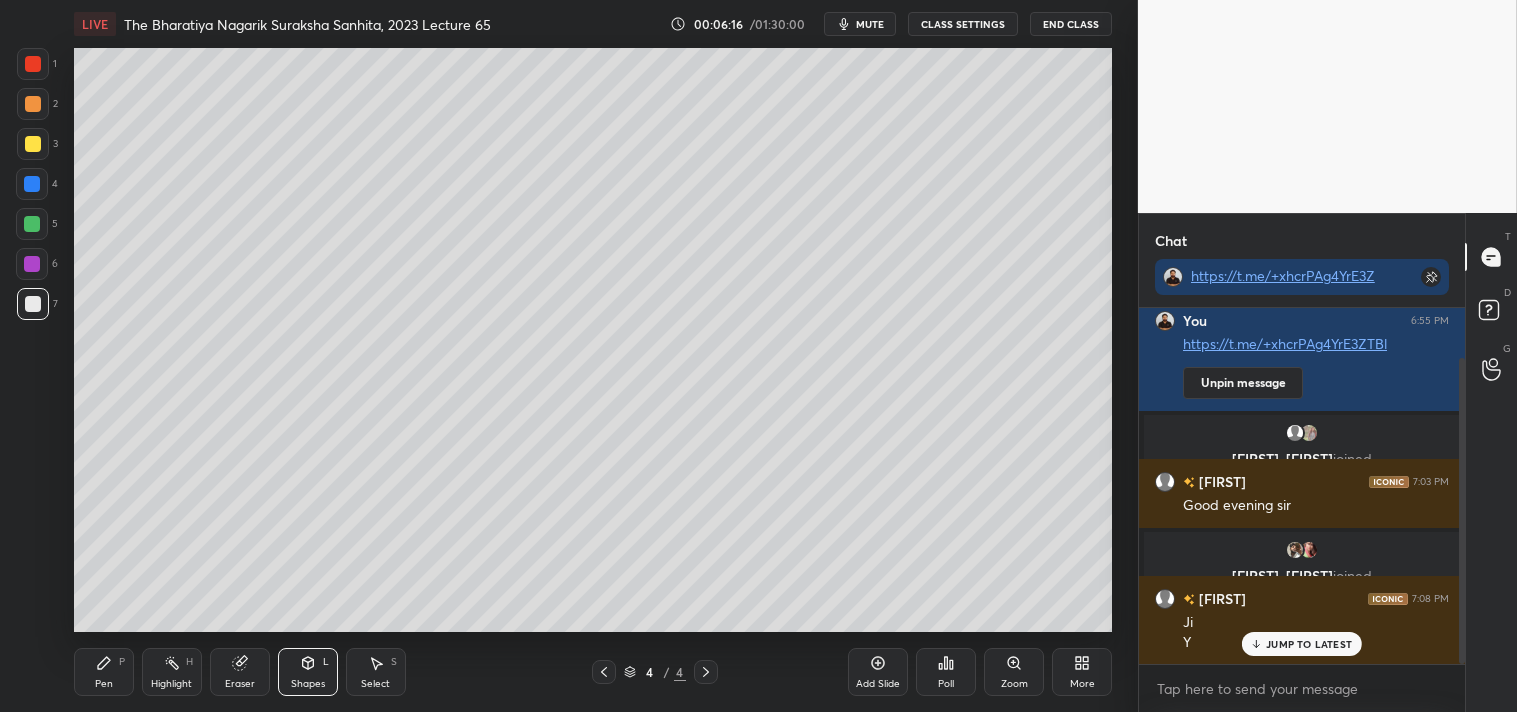 click on "Pen P" at bounding box center (104, 672) 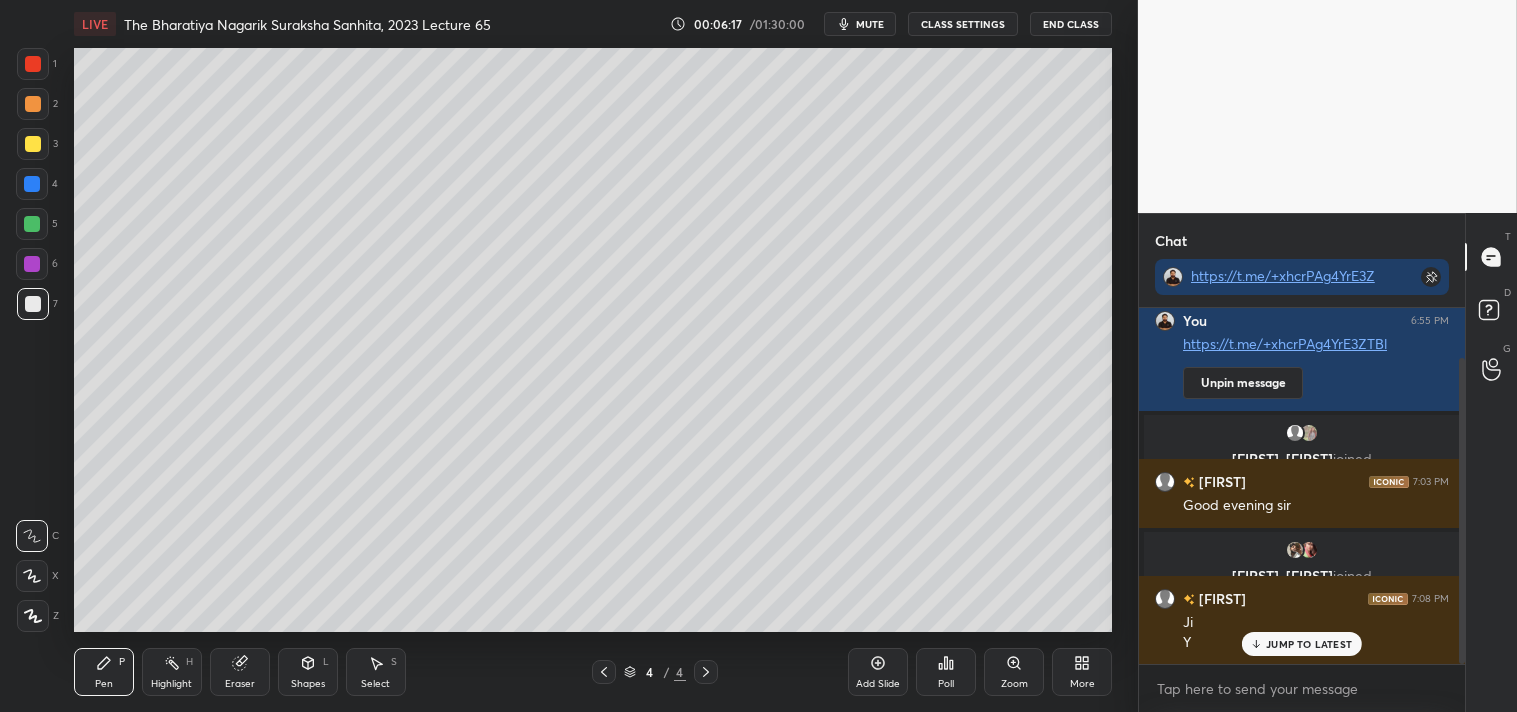 click on "Highlight H" at bounding box center (172, 672) 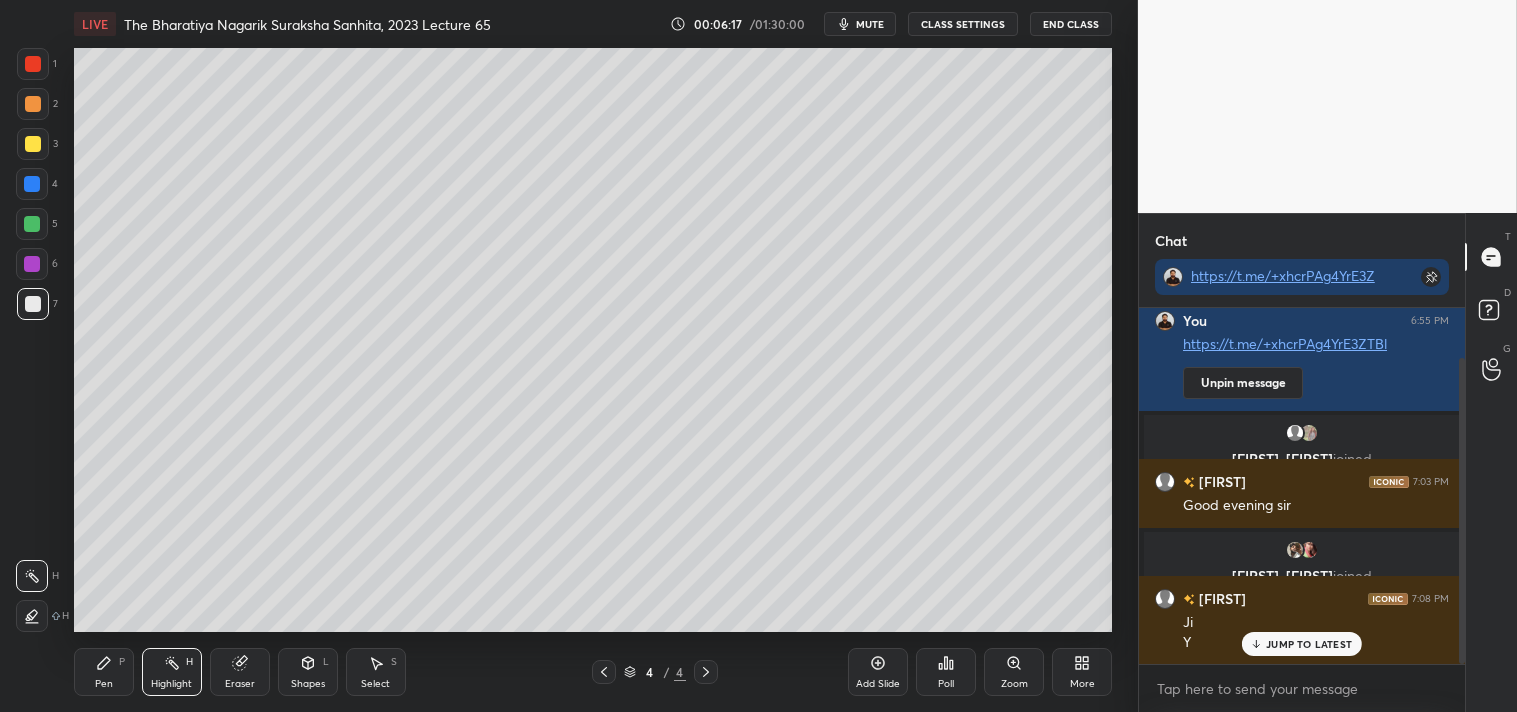 click 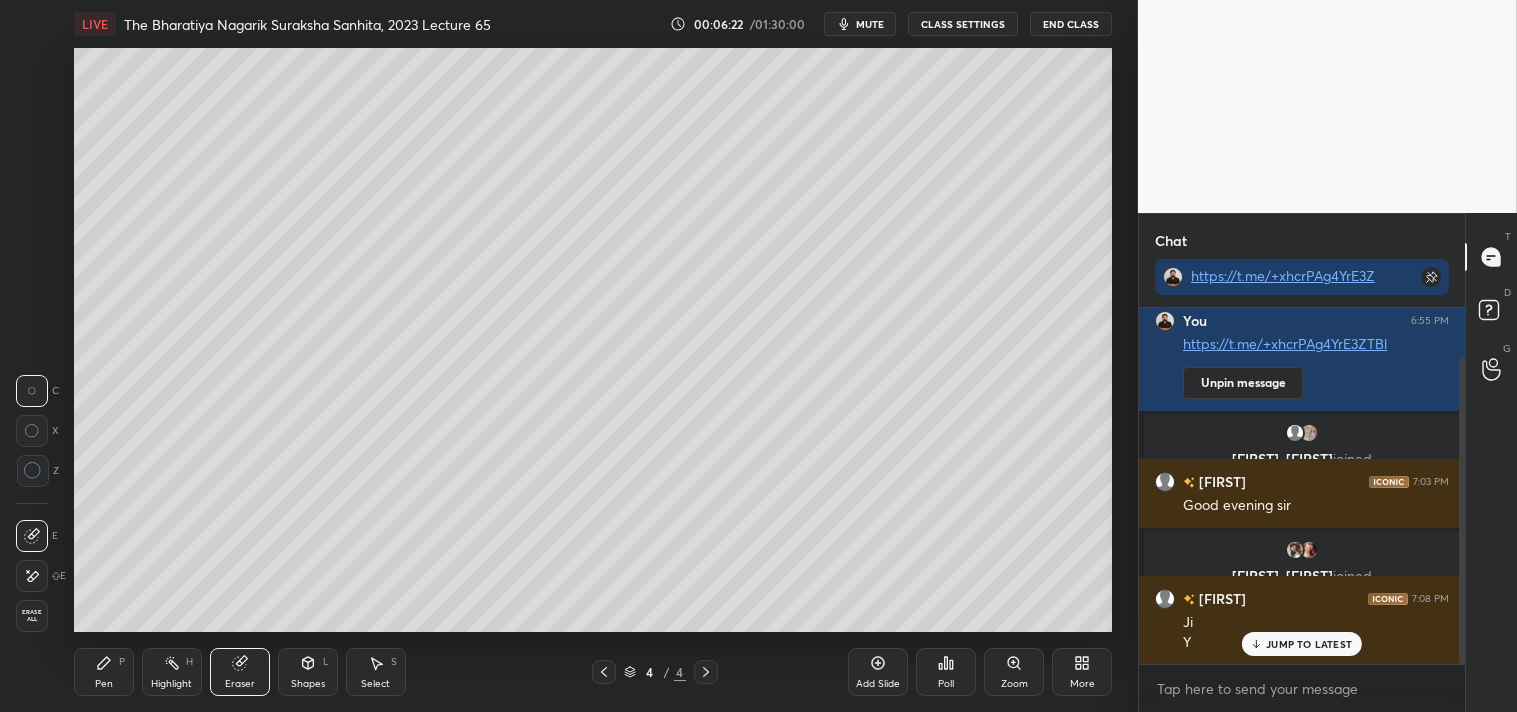 click on "Pen P" at bounding box center (104, 672) 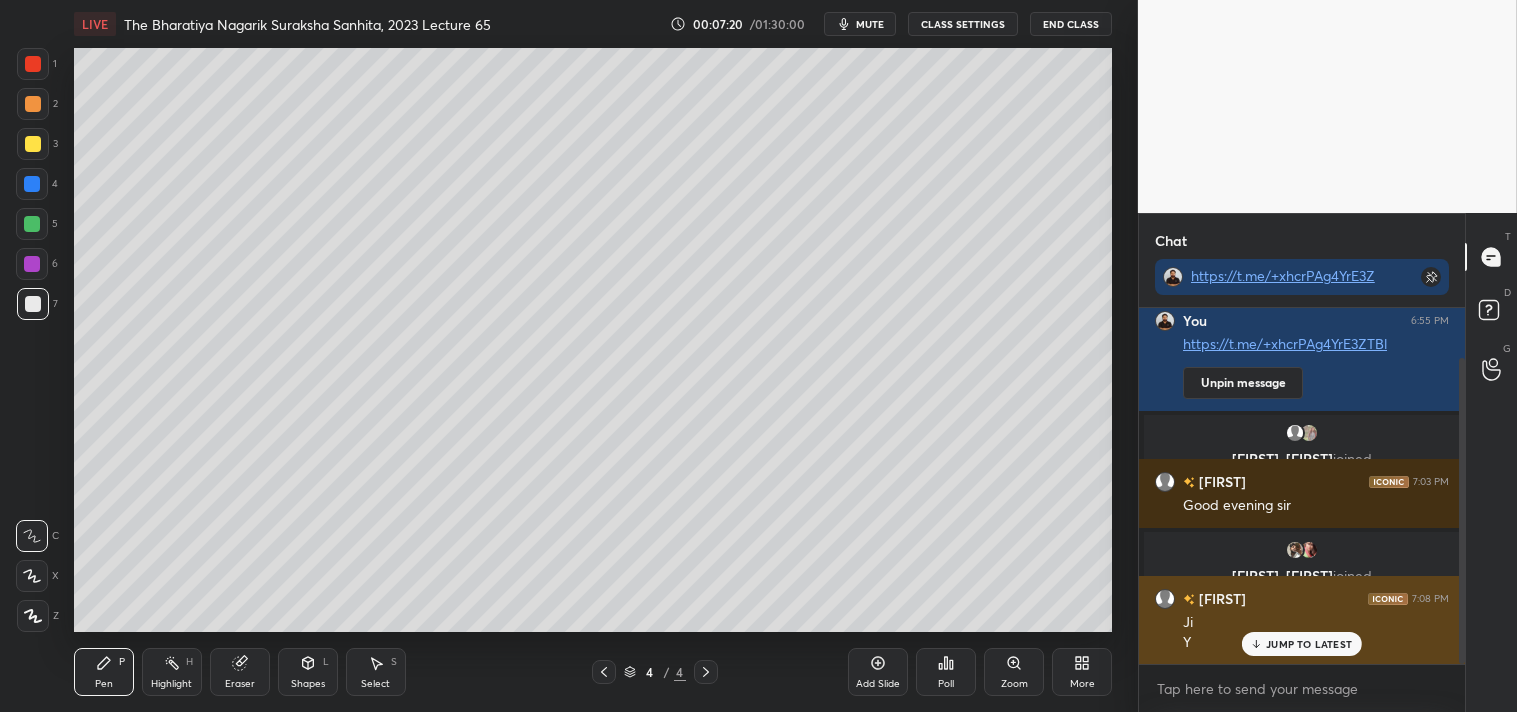 click on "JUMP TO LATEST" at bounding box center (1309, 644) 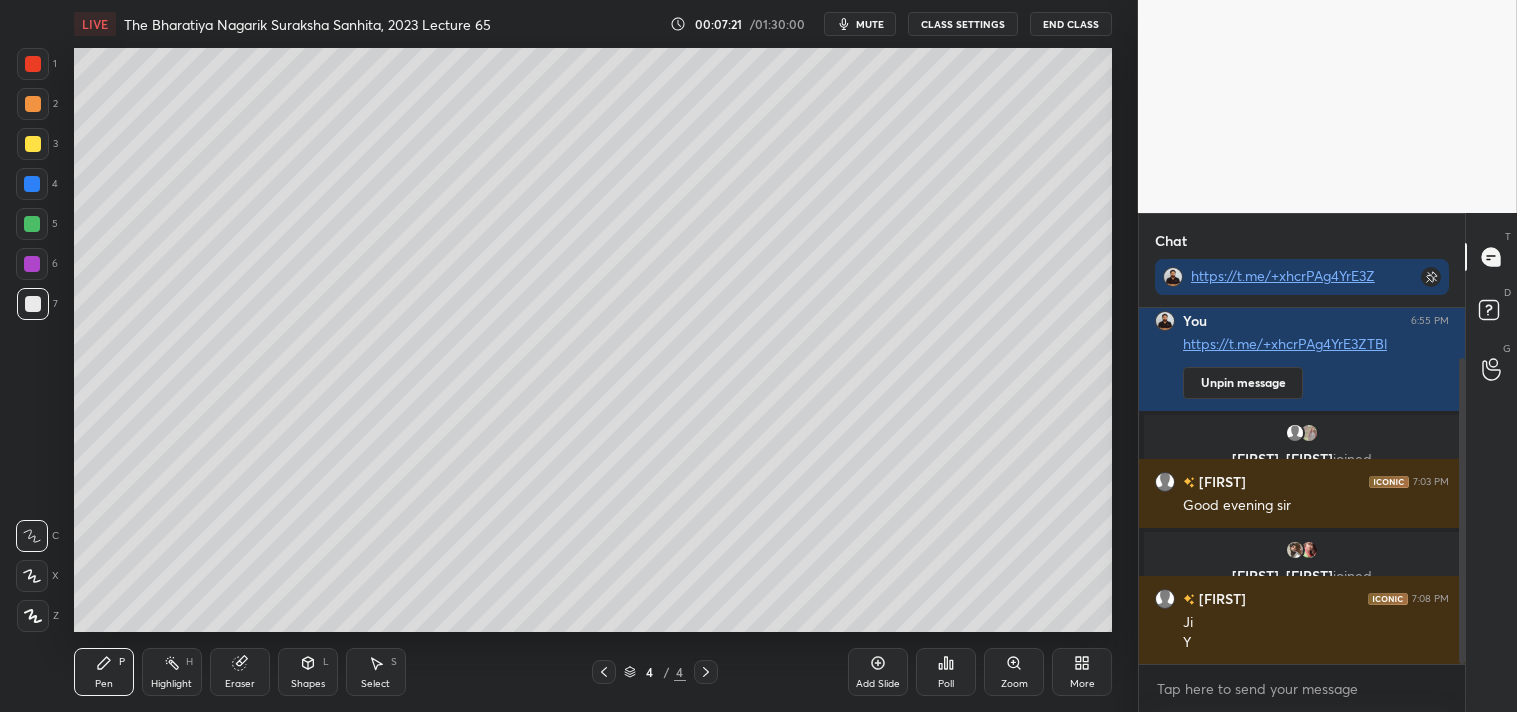 click 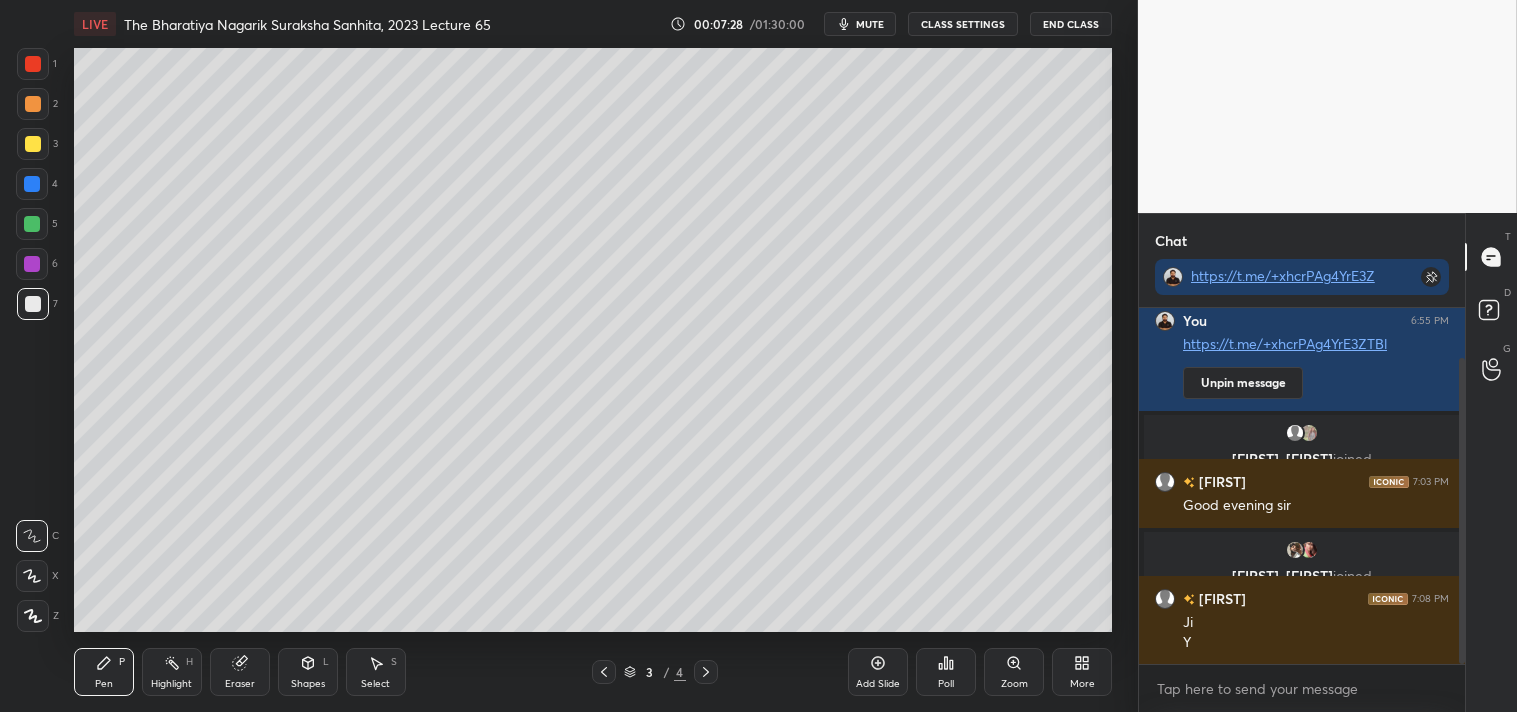 click at bounding box center [706, 672] 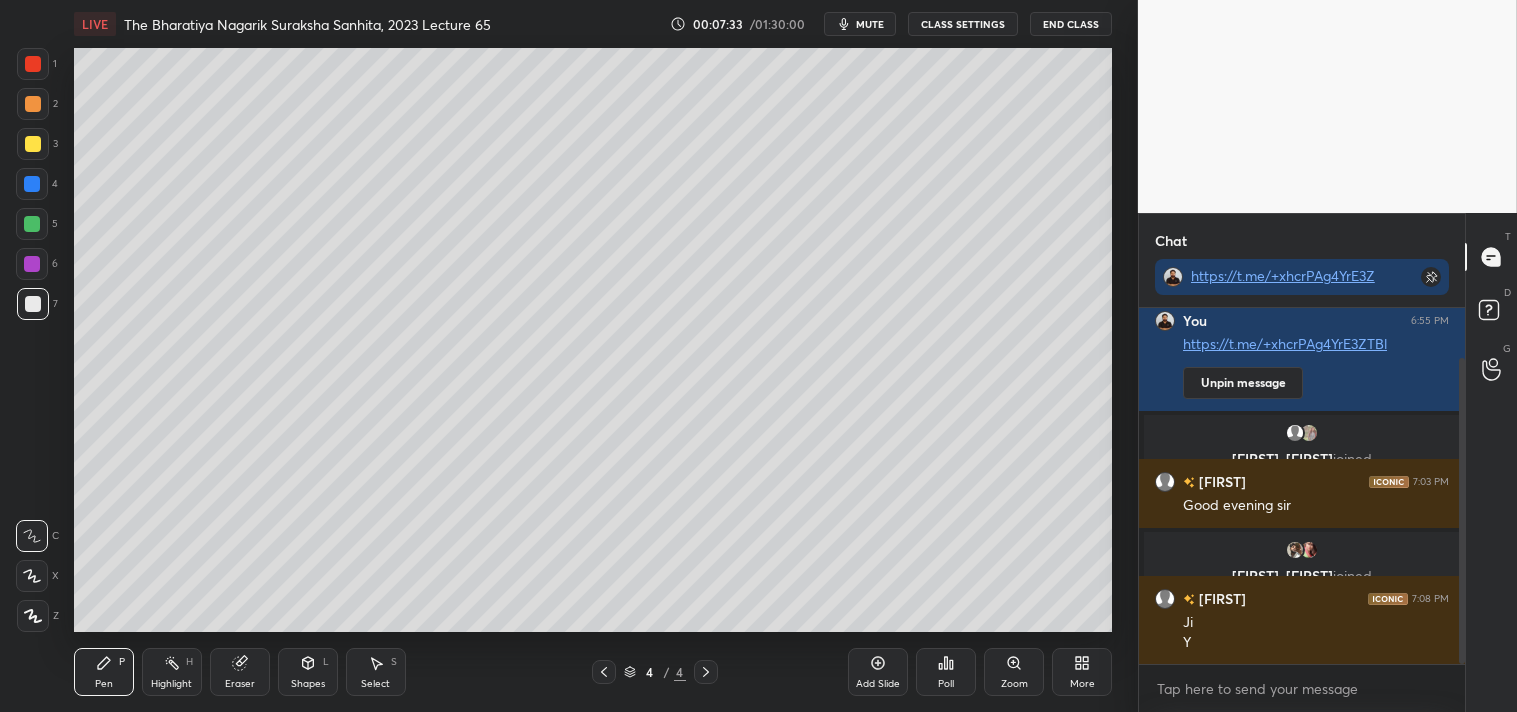 scroll, scrollTop: 126, scrollLeft: 0, axis: vertical 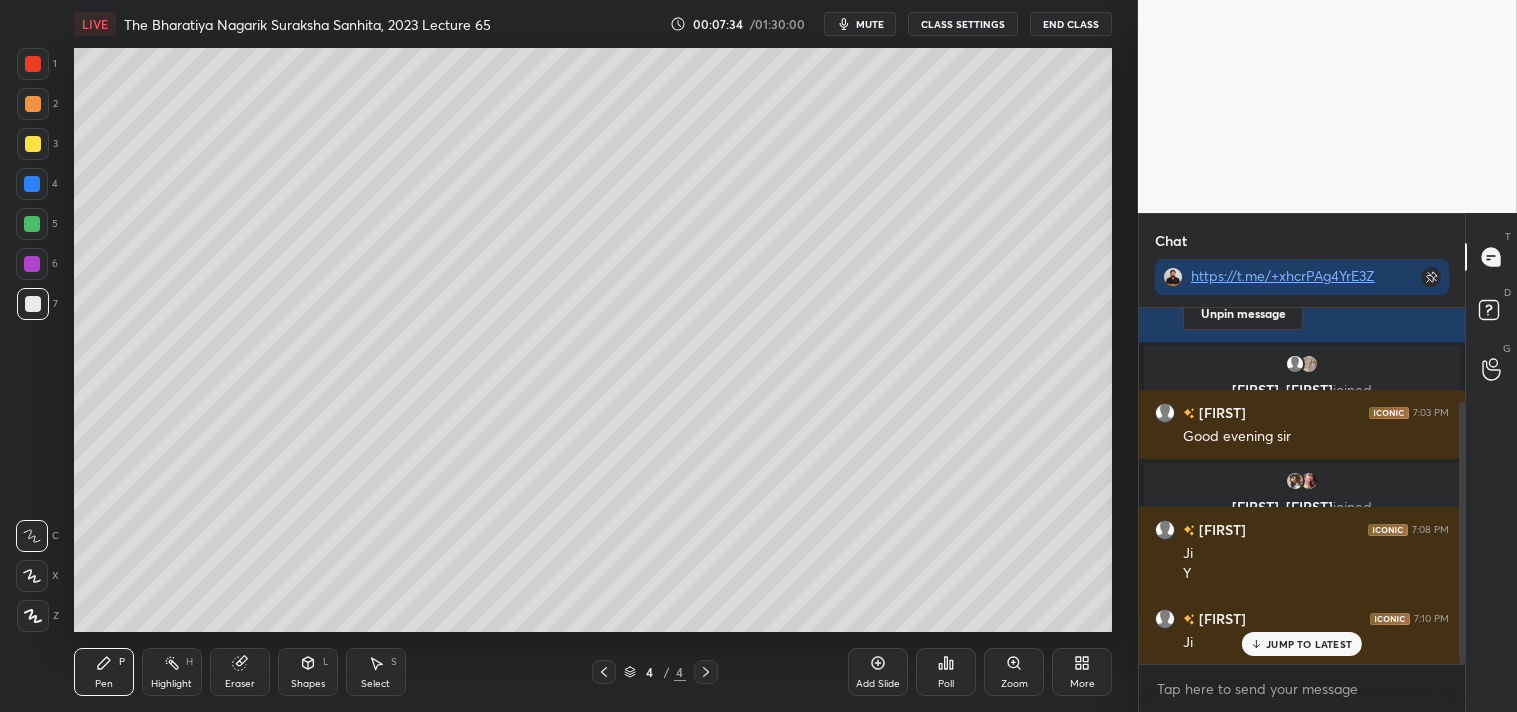 click at bounding box center (33, 144) 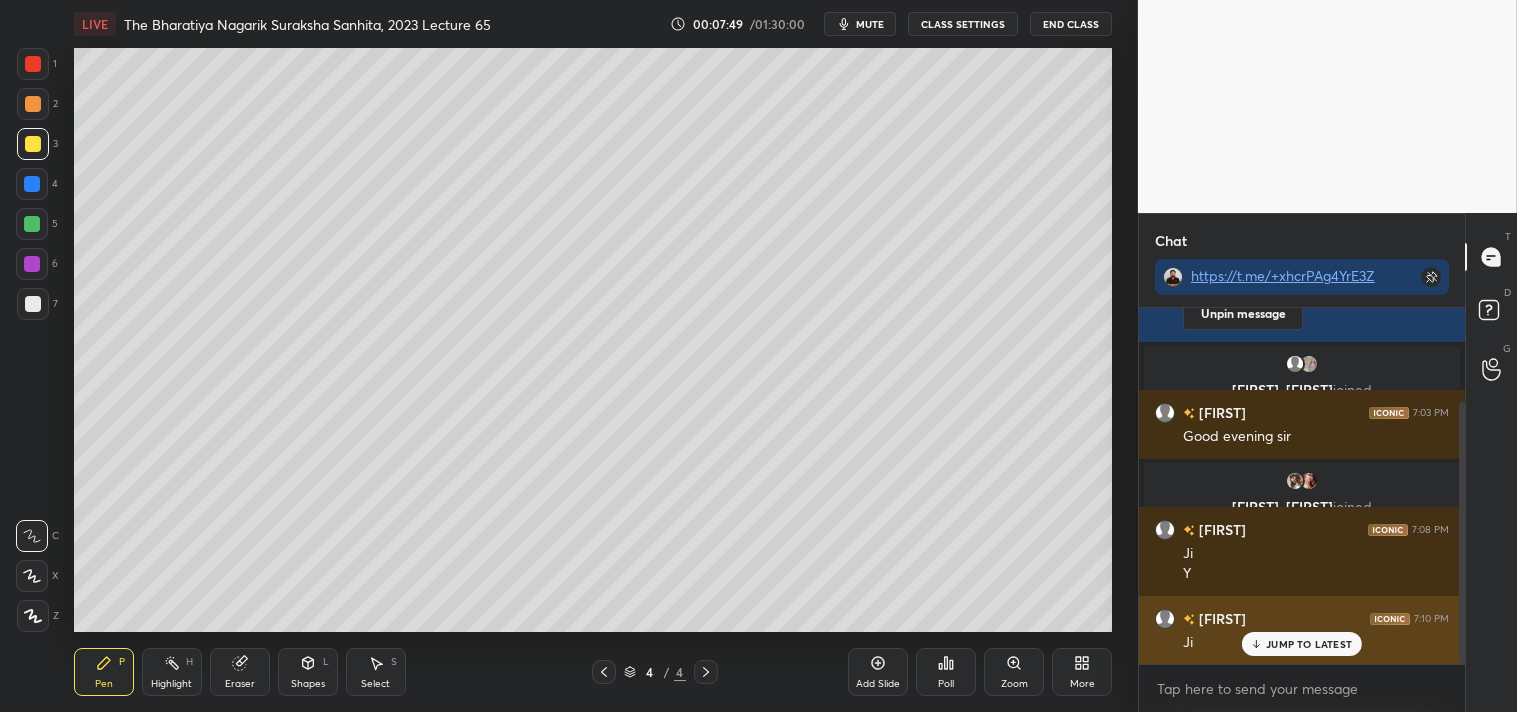 click on "JUMP TO LATEST" at bounding box center (1309, 644) 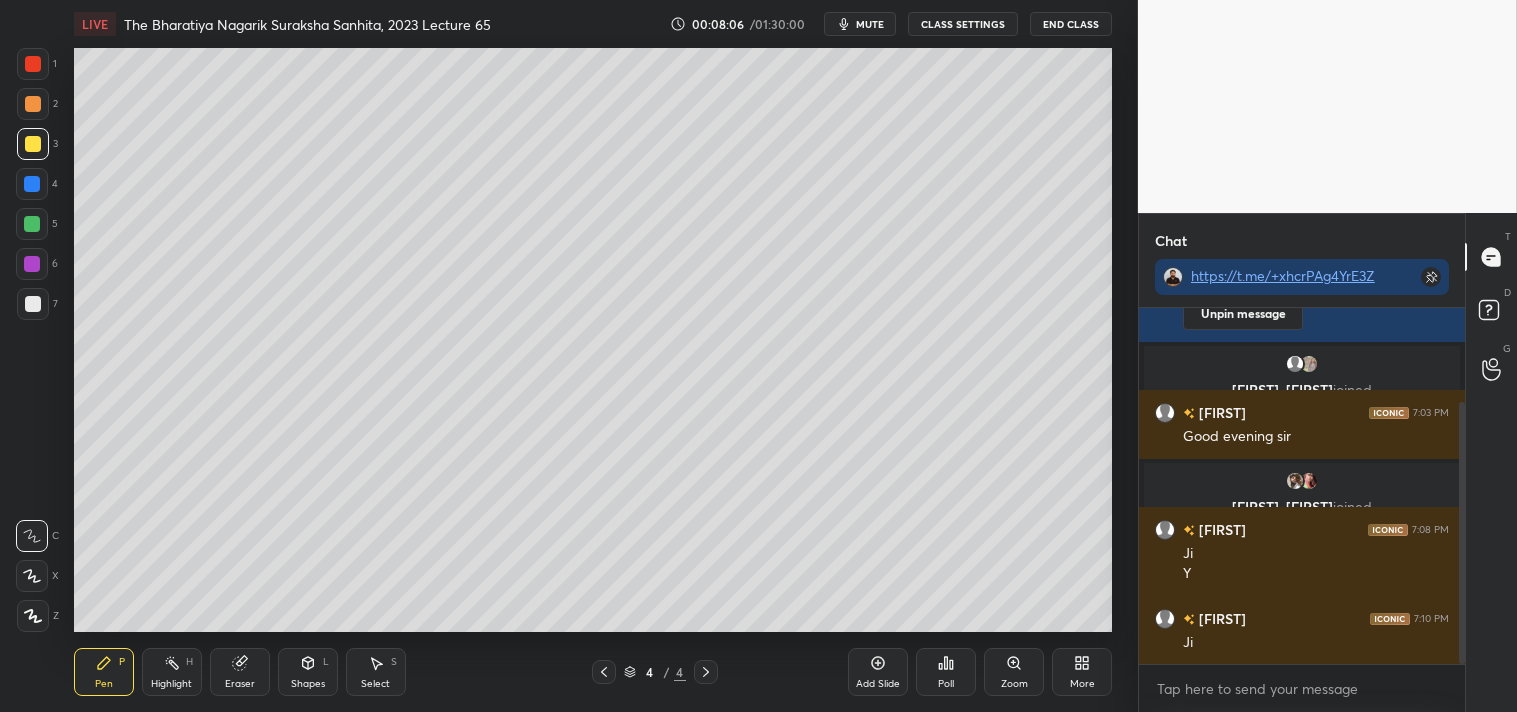 click on "Eraser" at bounding box center (240, 672) 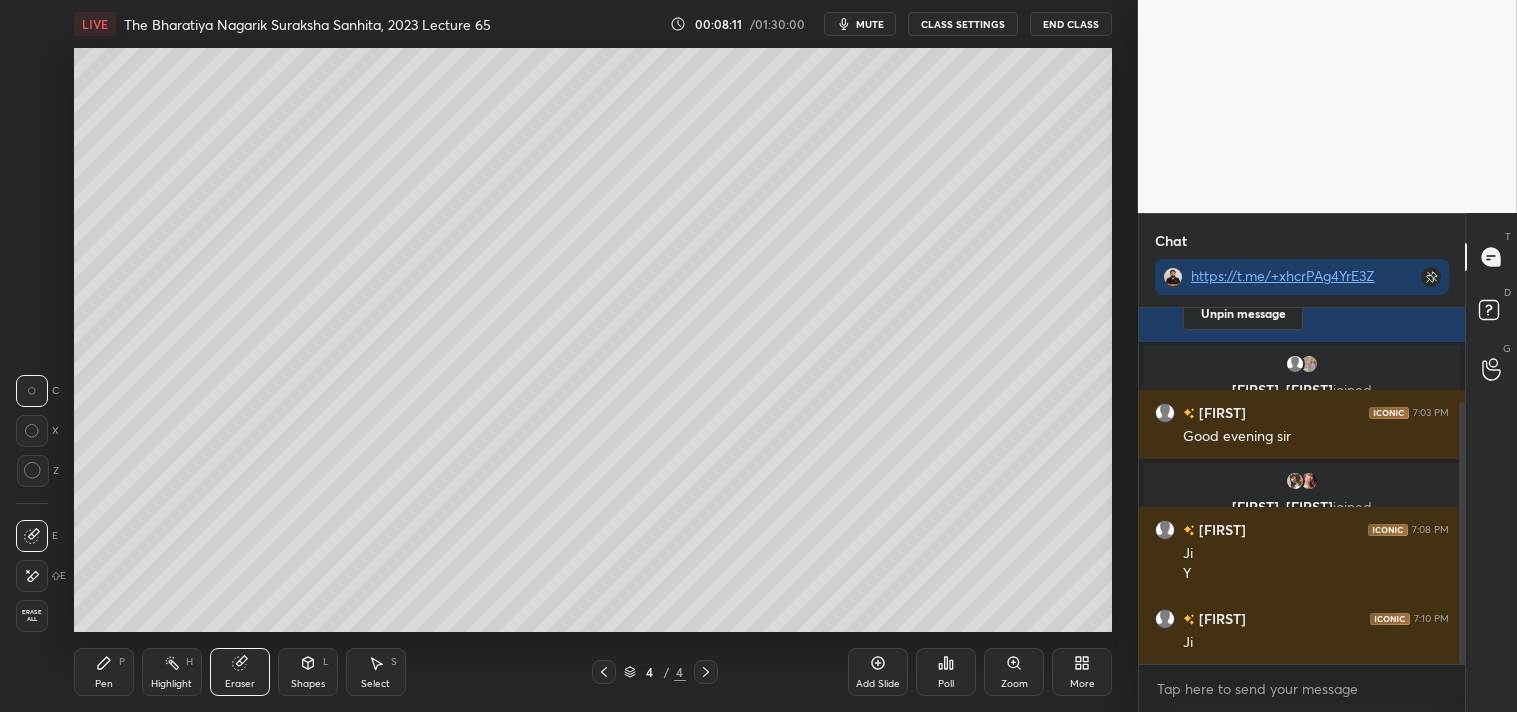 click on "Pen P" at bounding box center (104, 672) 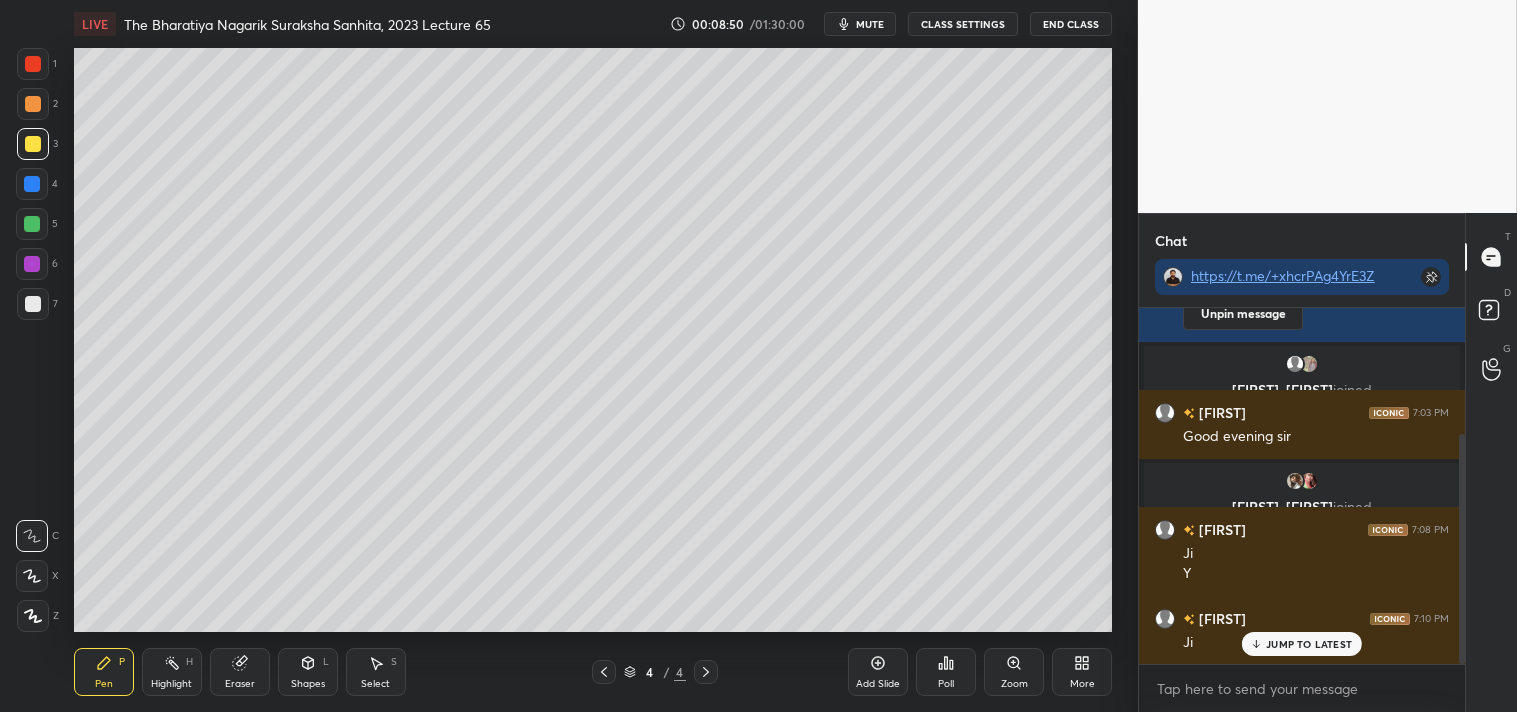 scroll, scrollTop: 195, scrollLeft: 0, axis: vertical 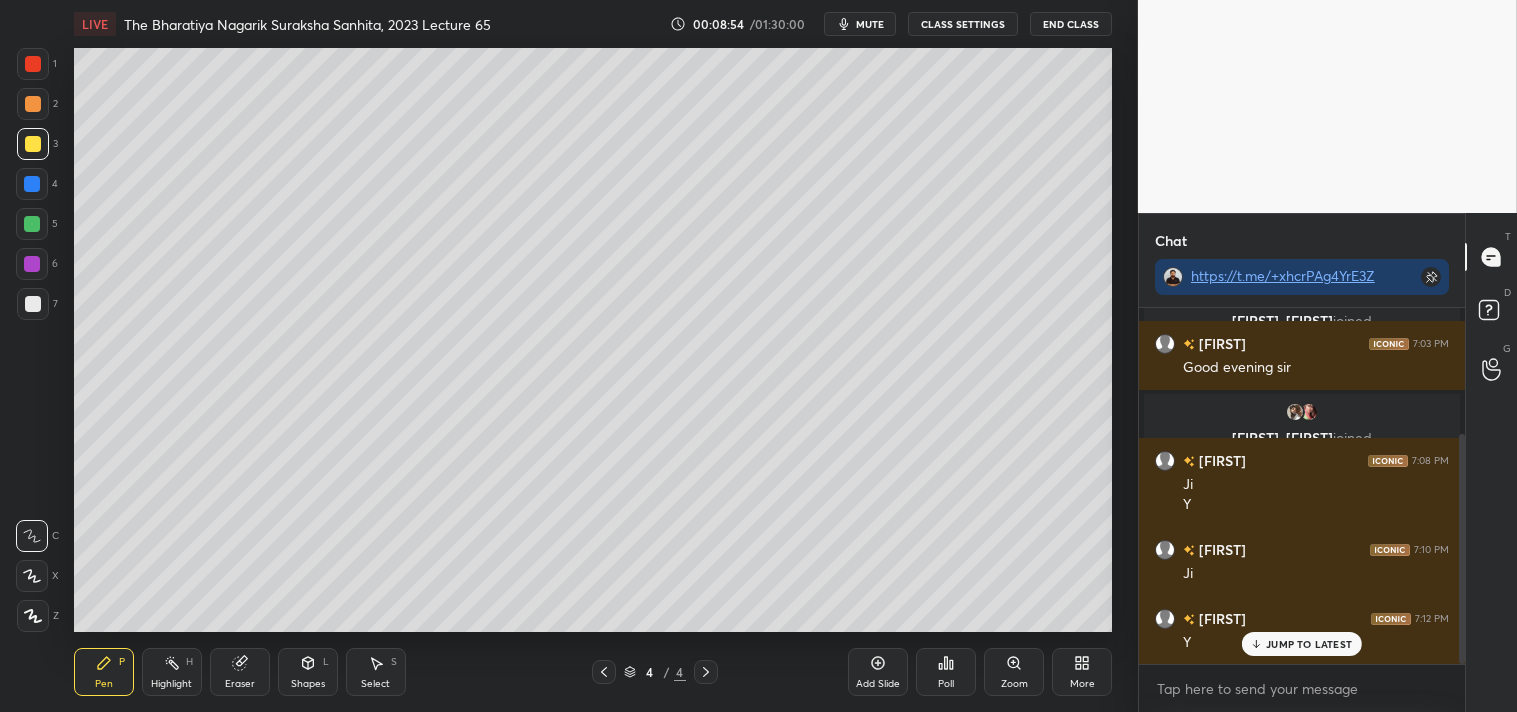 click on "JUMP TO LATEST" at bounding box center (1309, 644) 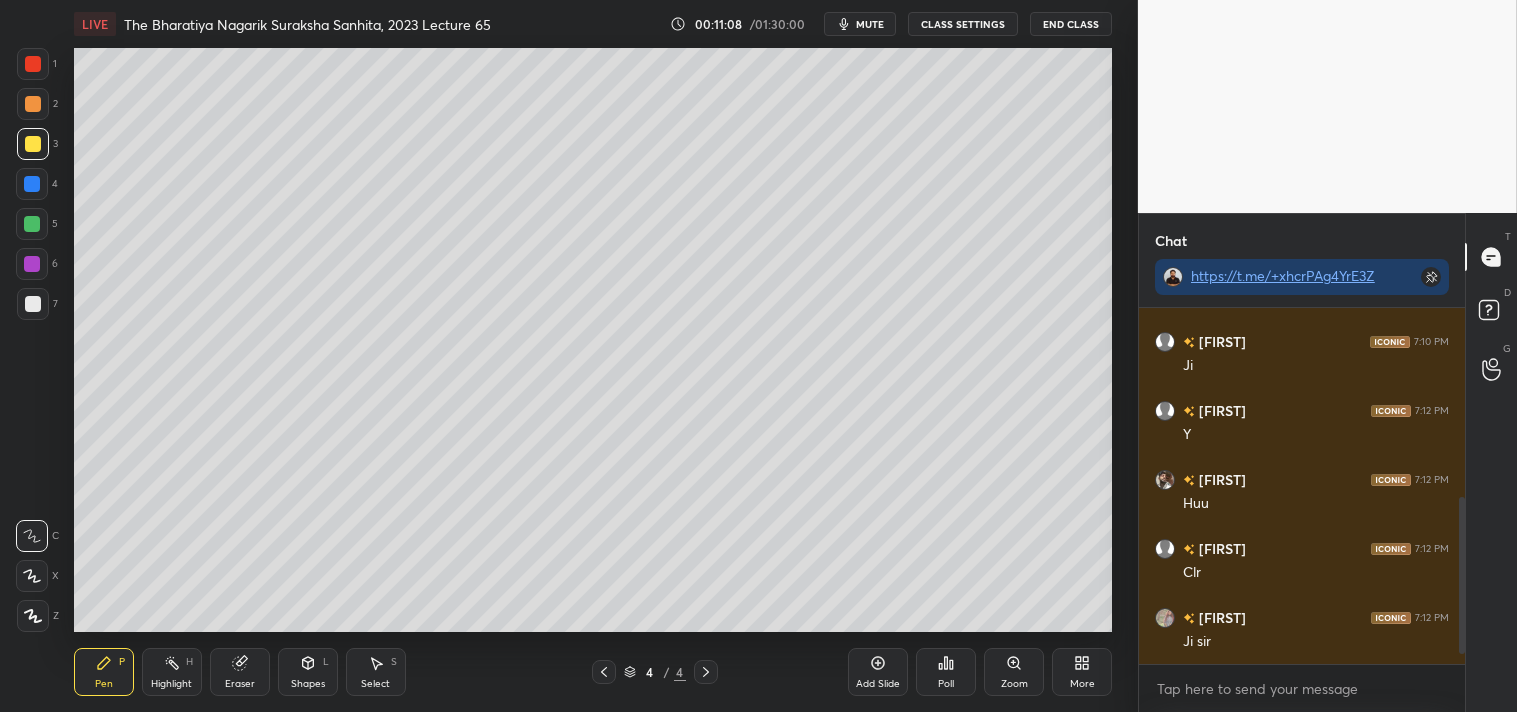 scroll, scrollTop: 472, scrollLeft: 0, axis: vertical 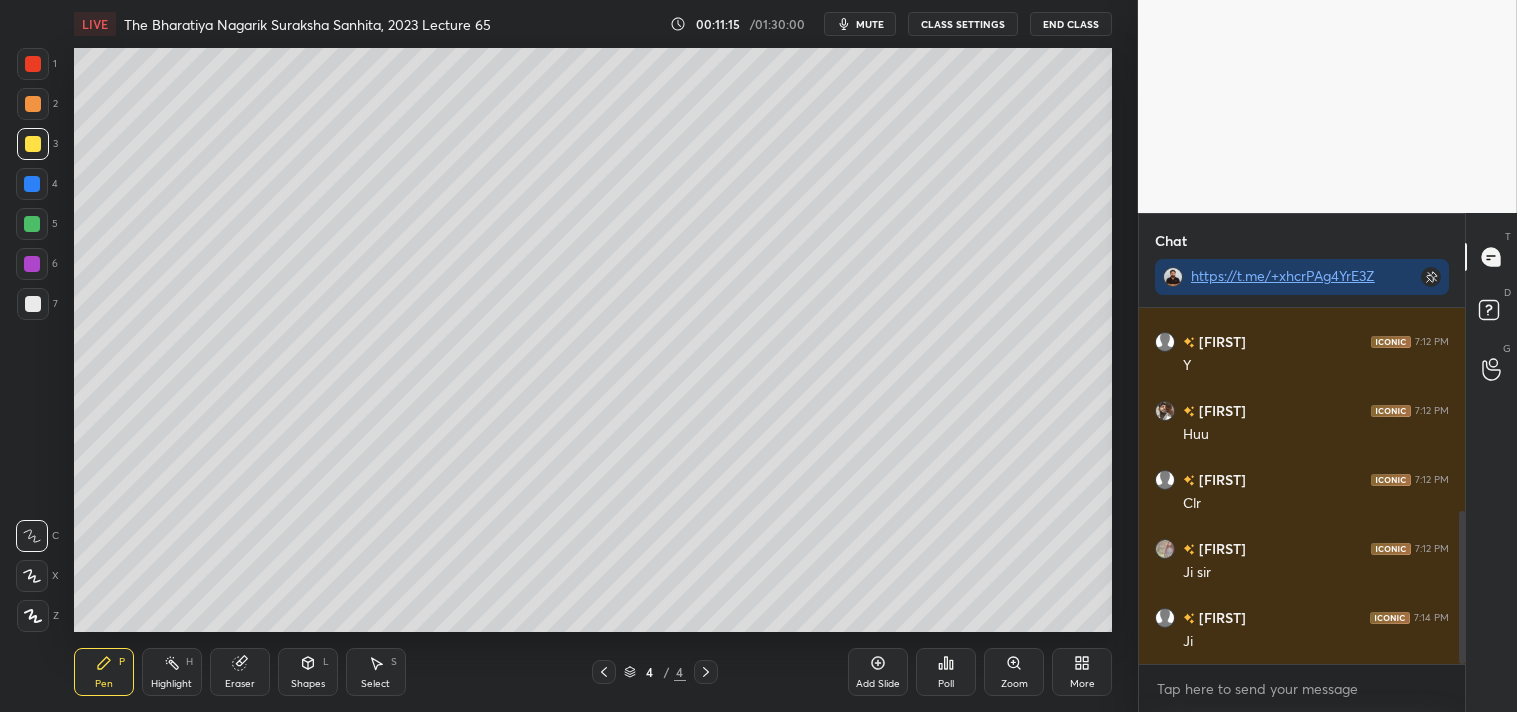 click on "Add Slide" at bounding box center (878, 672) 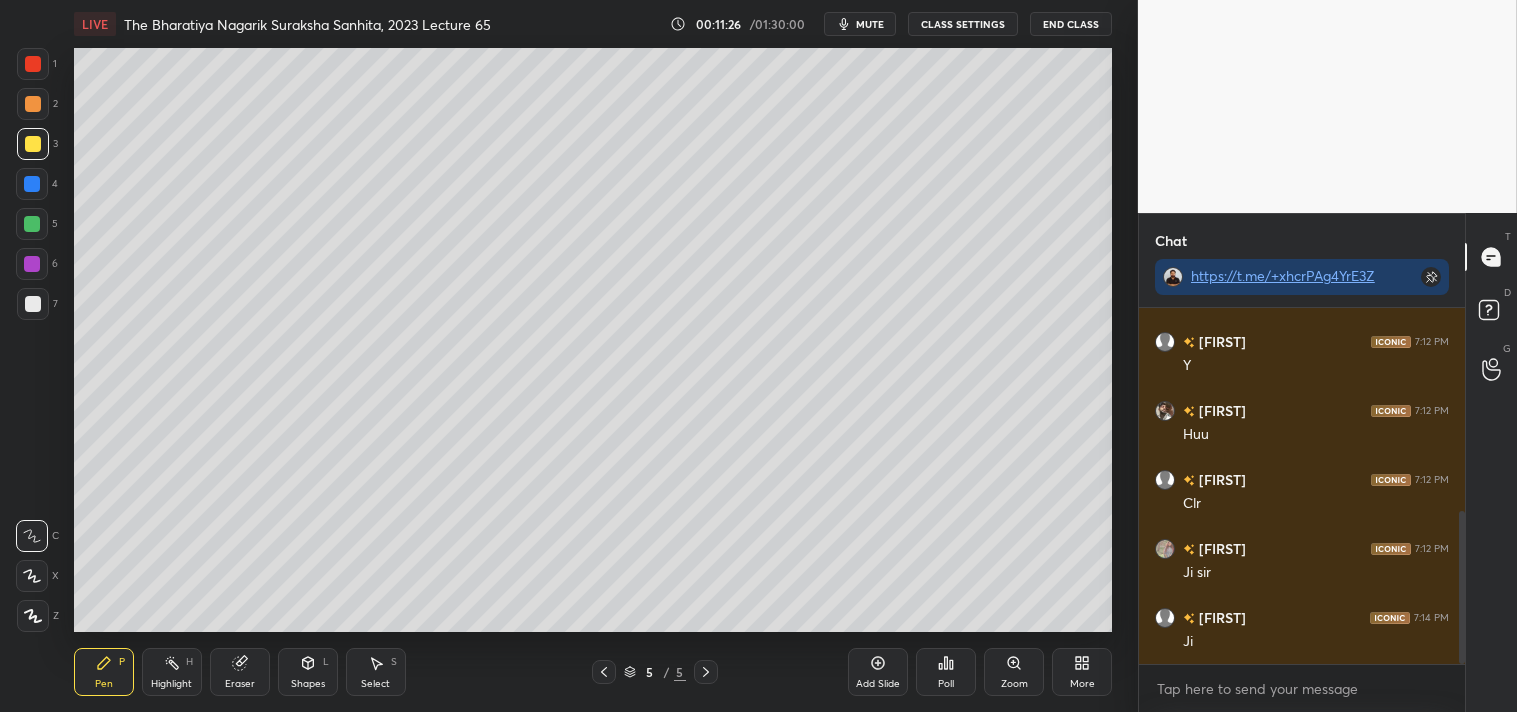 click at bounding box center [33, 304] 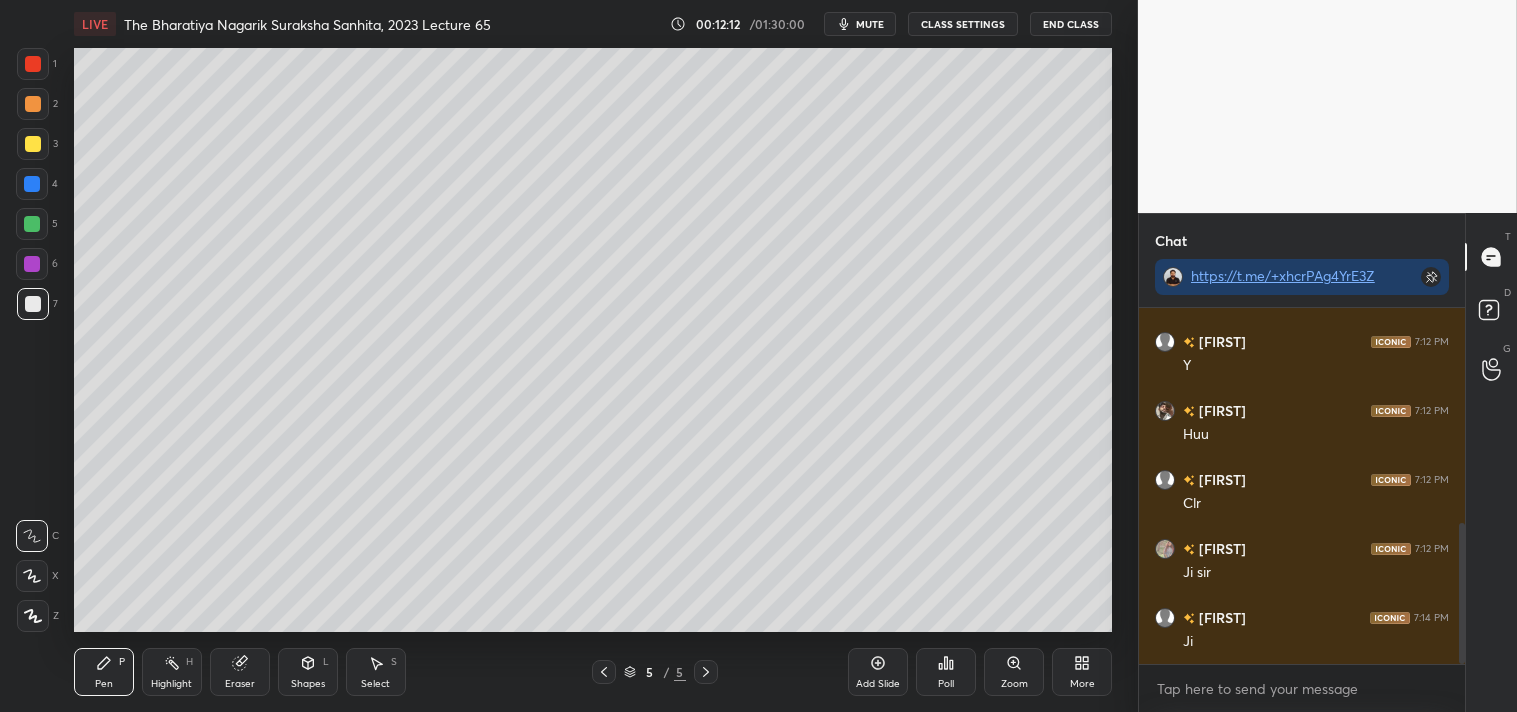 scroll, scrollTop: 541, scrollLeft: 0, axis: vertical 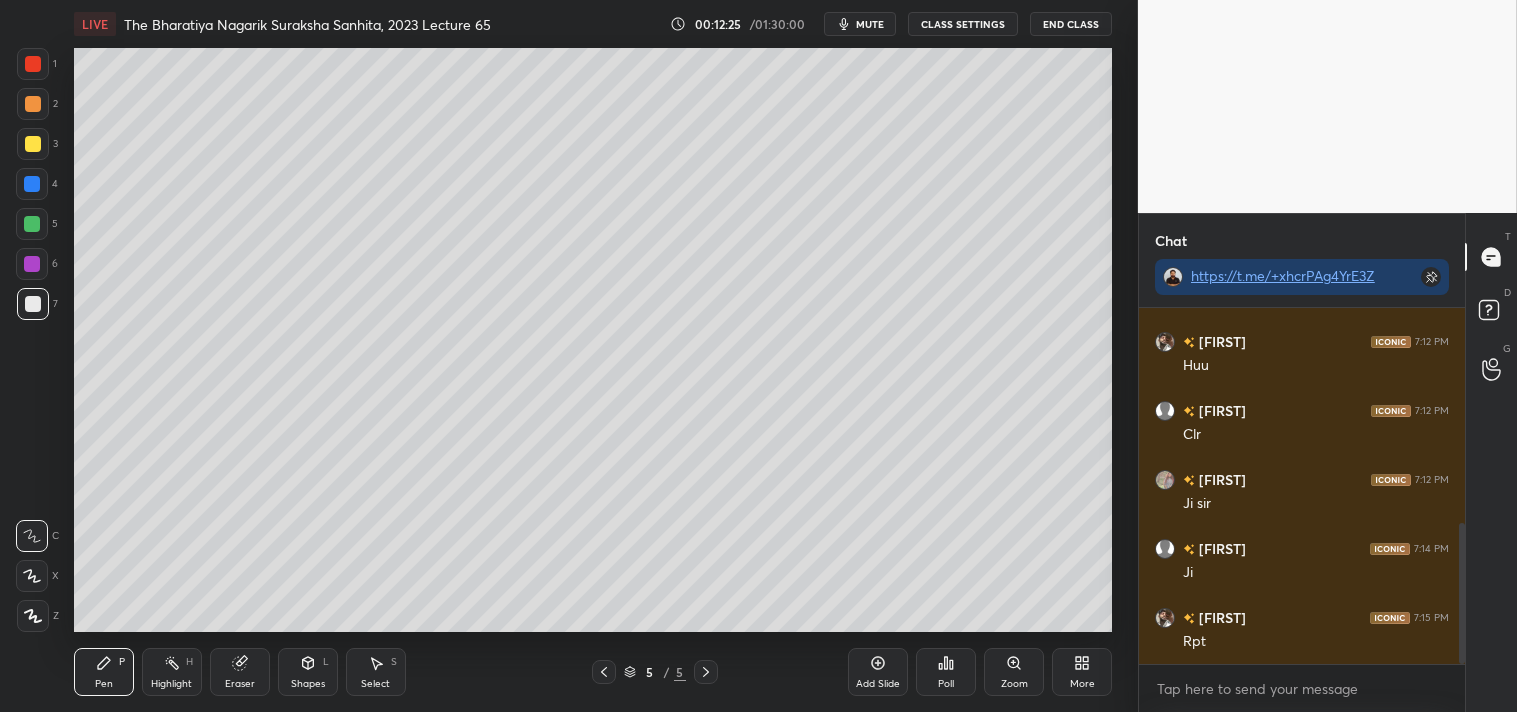 click at bounding box center (33, 144) 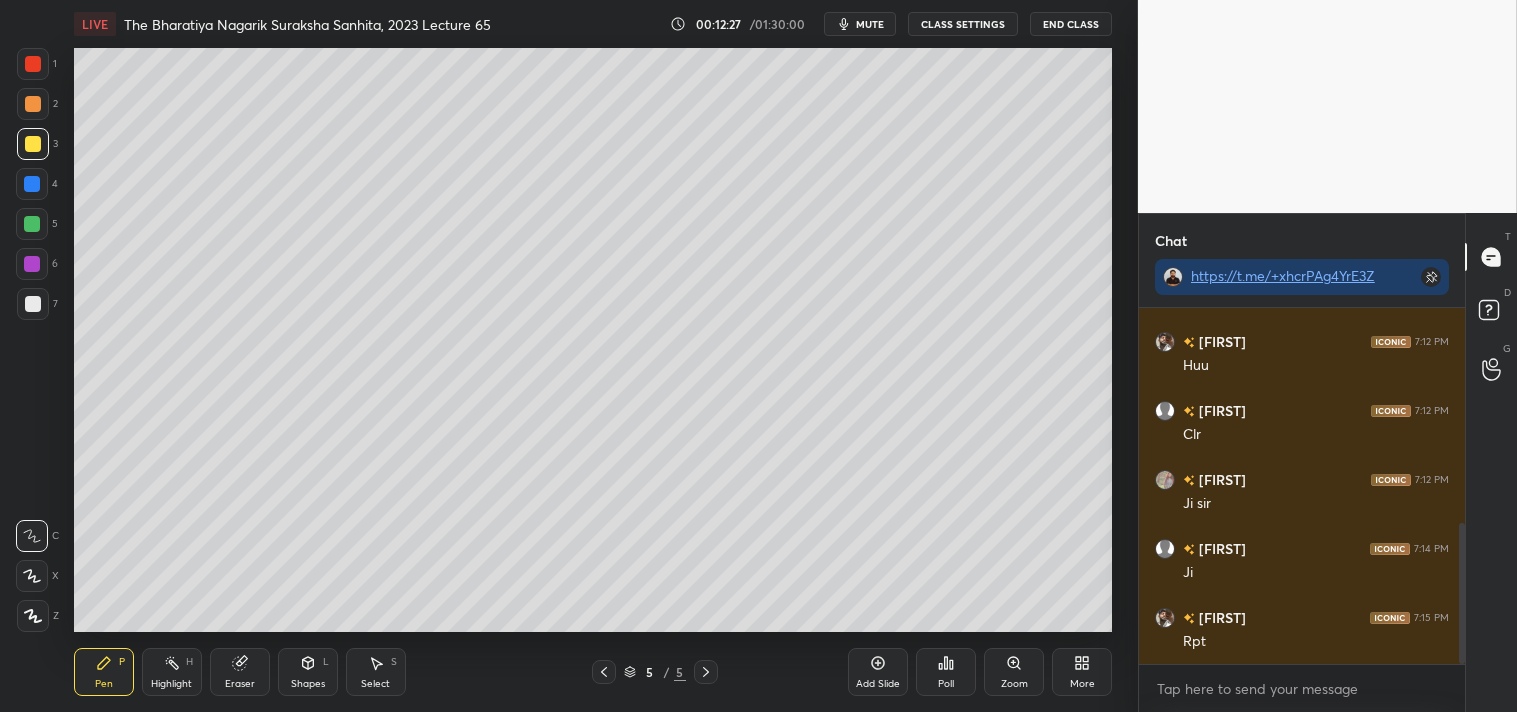 click at bounding box center (33, 304) 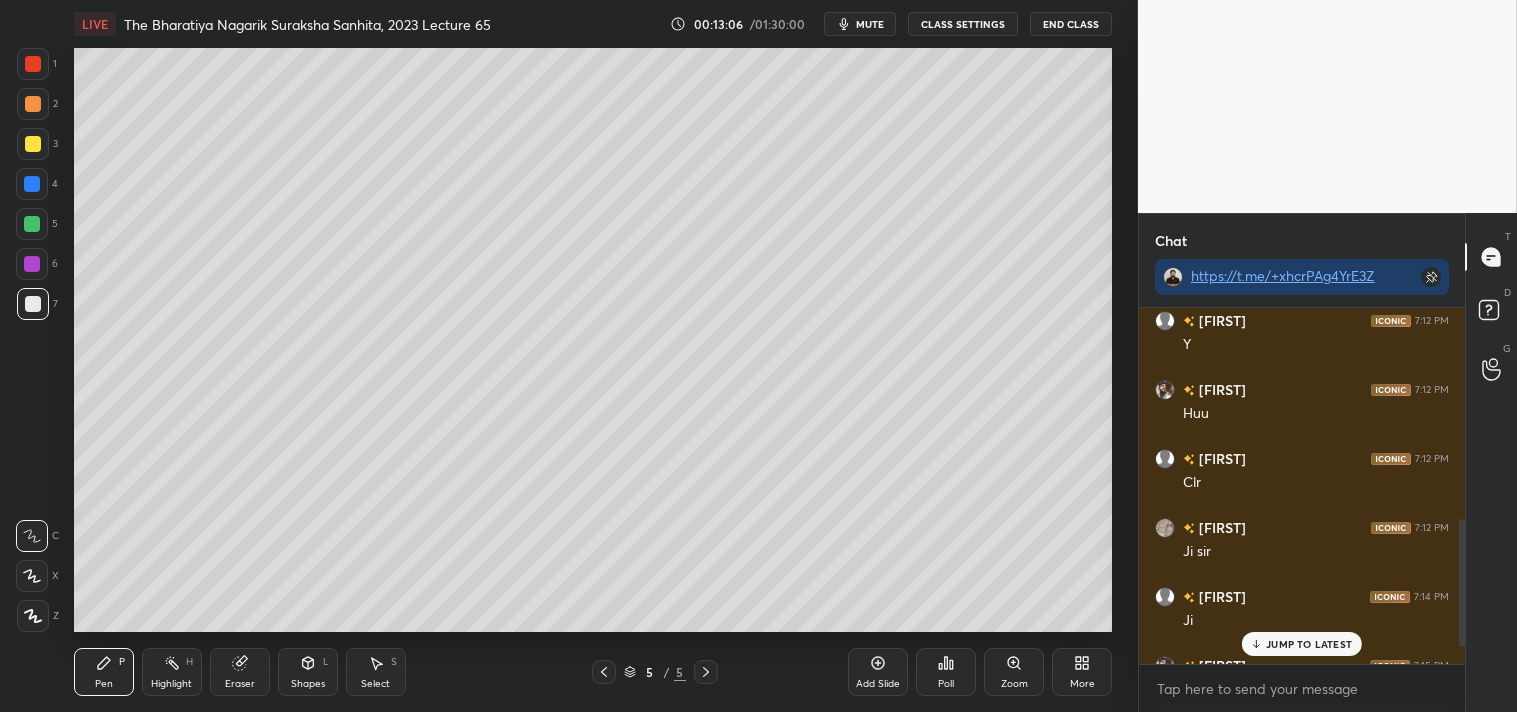 scroll, scrollTop: 588, scrollLeft: 0, axis: vertical 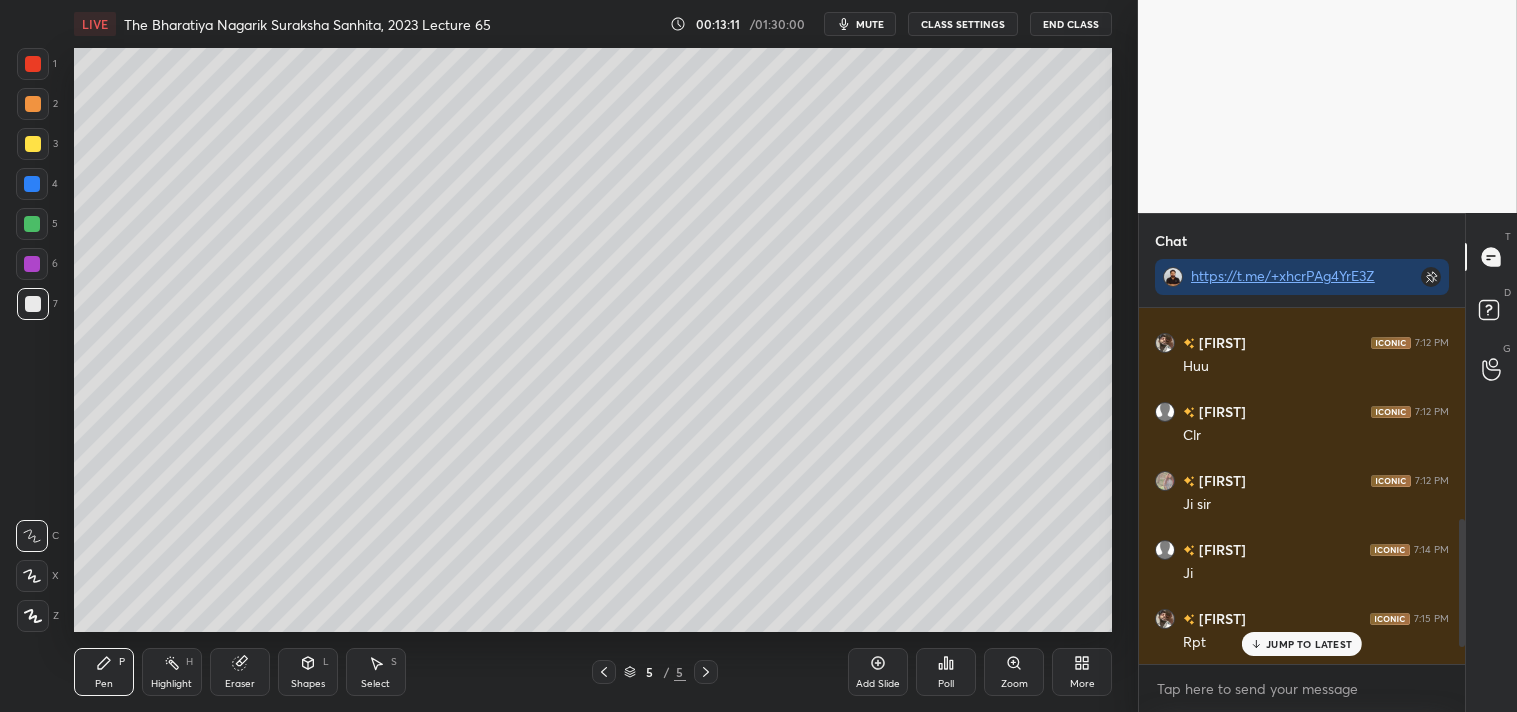 click on "JUMP TO LATEST" at bounding box center [1309, 644] 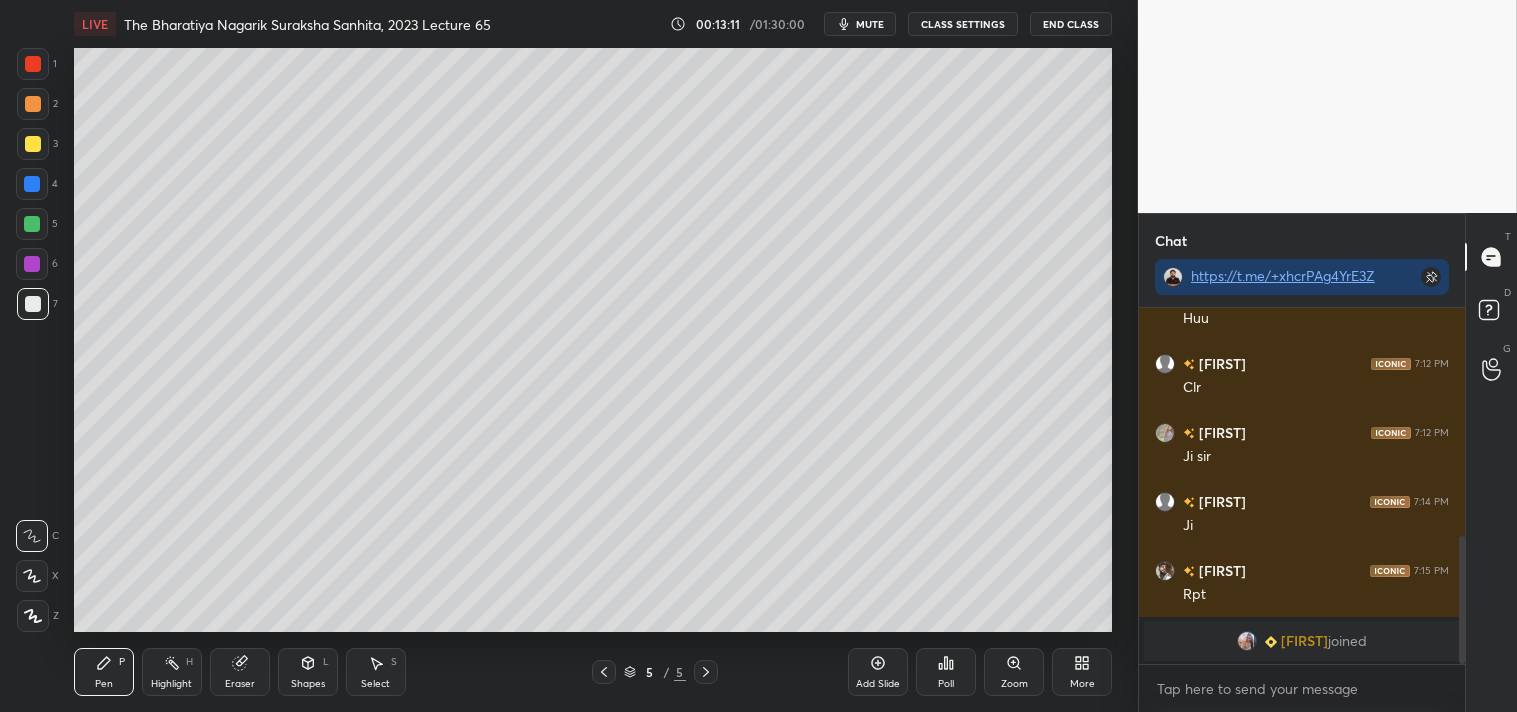scroll, scrollTop: 705, scrollLeft: 0, axis: vertical 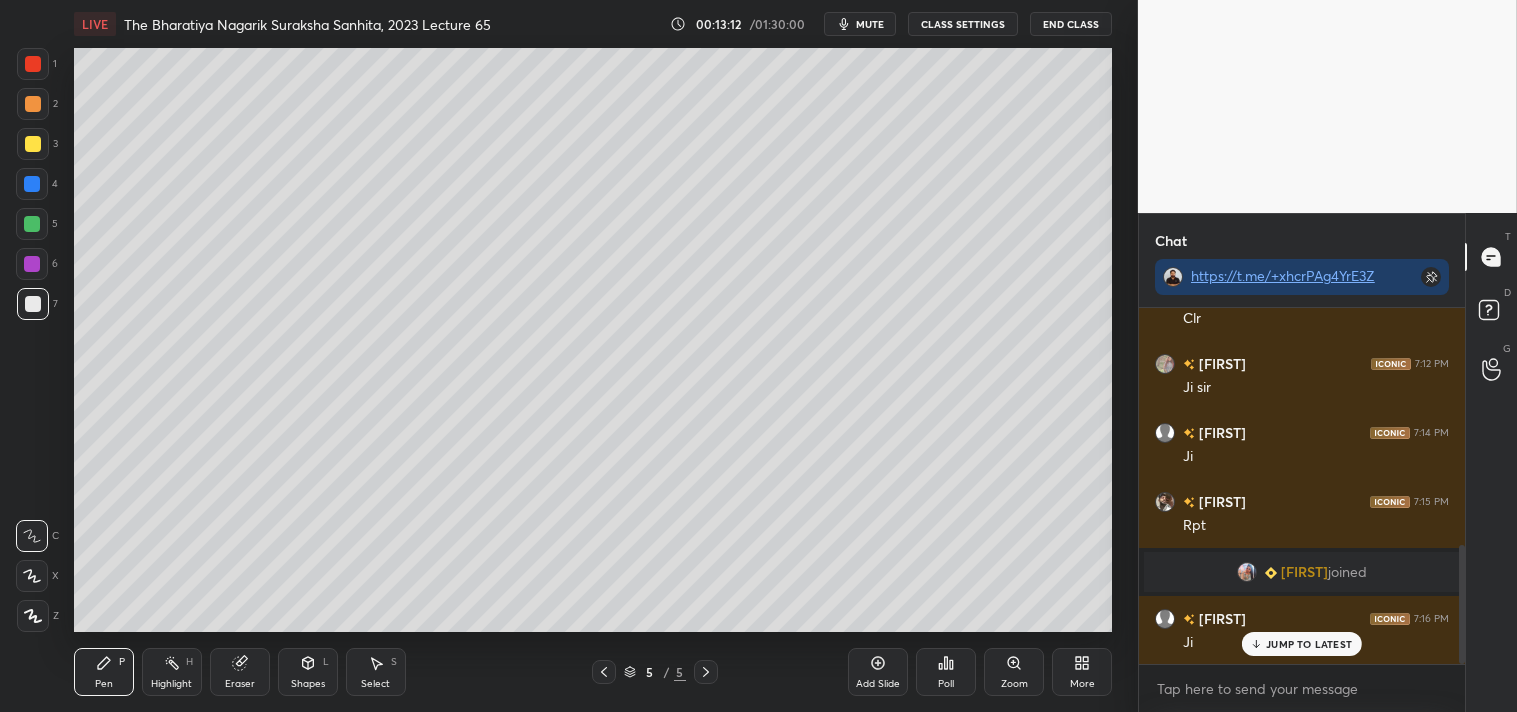 click on "JUMP TO LATEST" at bounding box center [1309, 644] 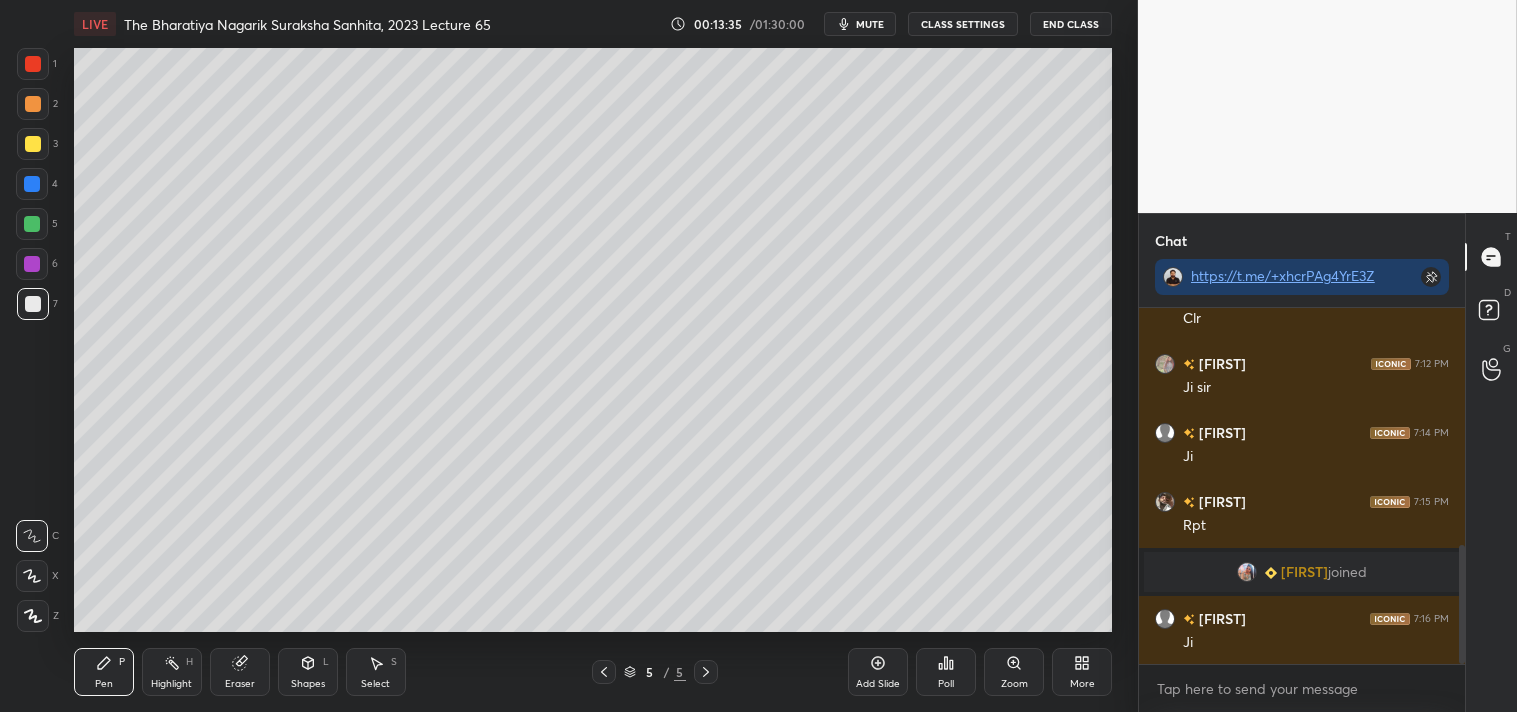 click on "[FIRST]" at bounding box center (1304, 572) 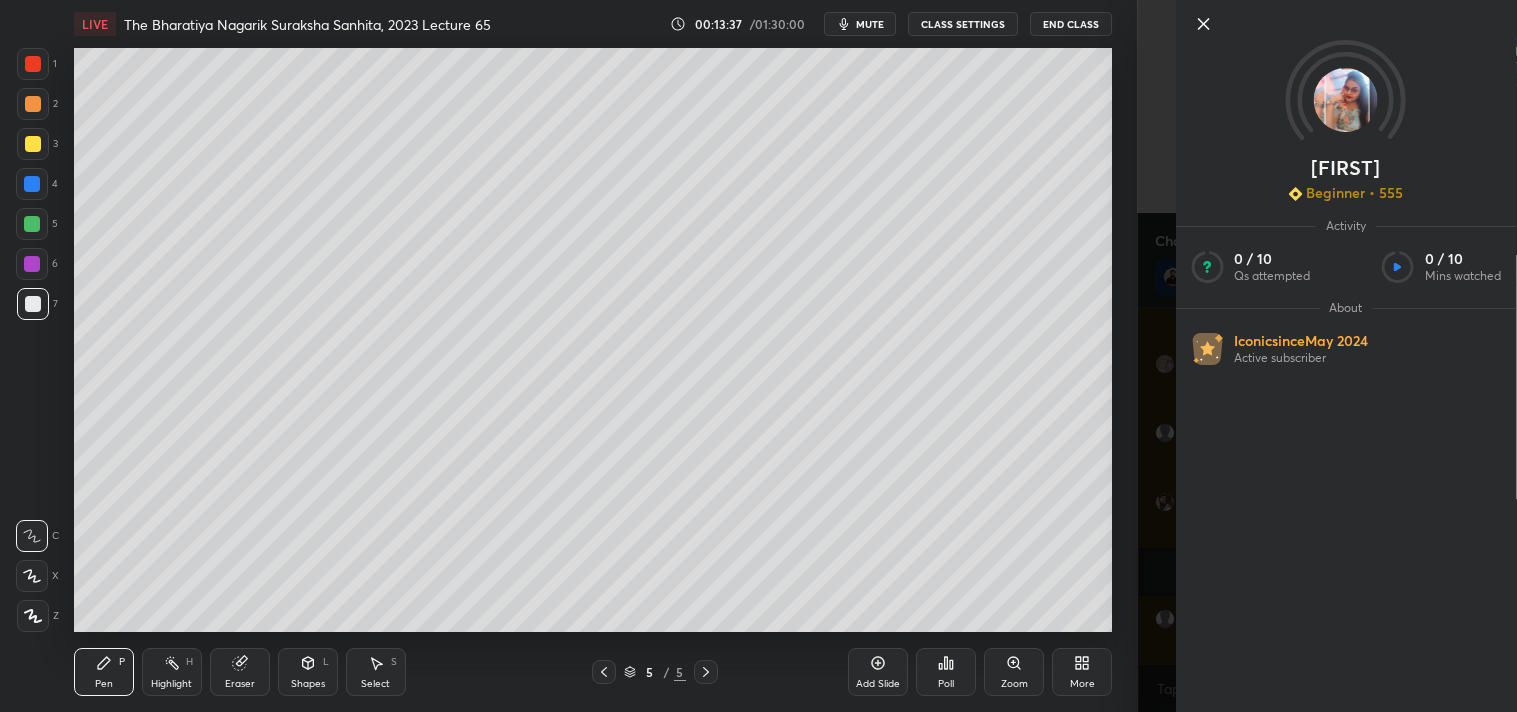 click 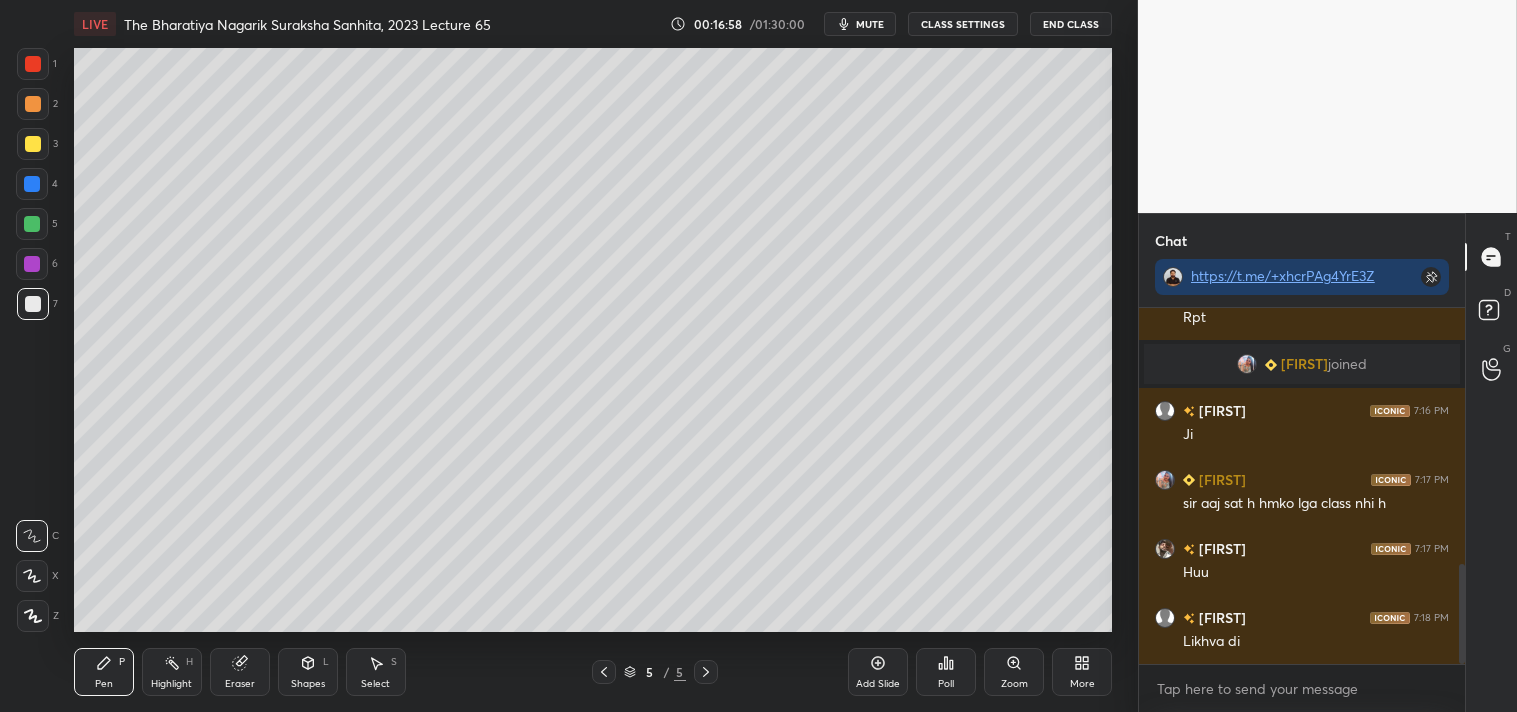 scroll, scrollTop: 982, scrollLeft: 0, axis: vertical 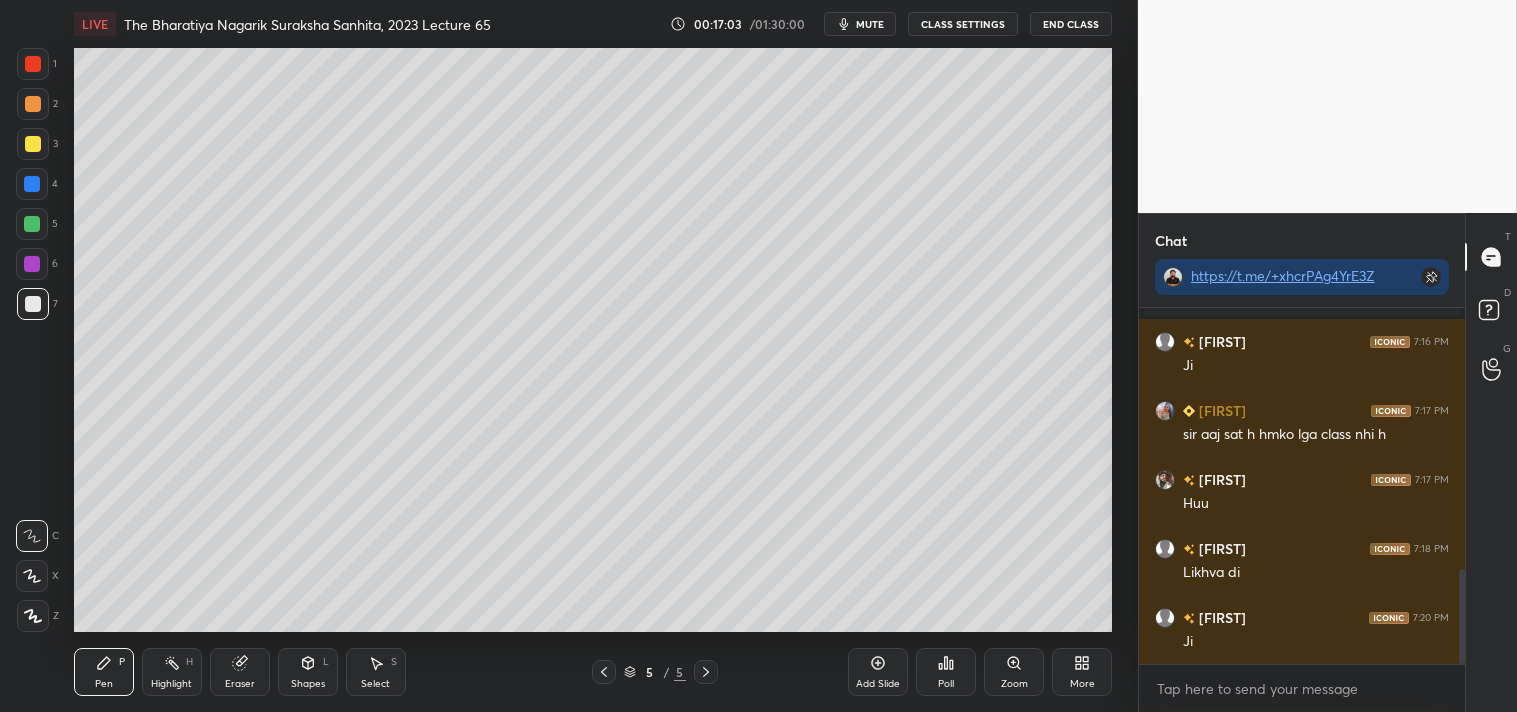 click 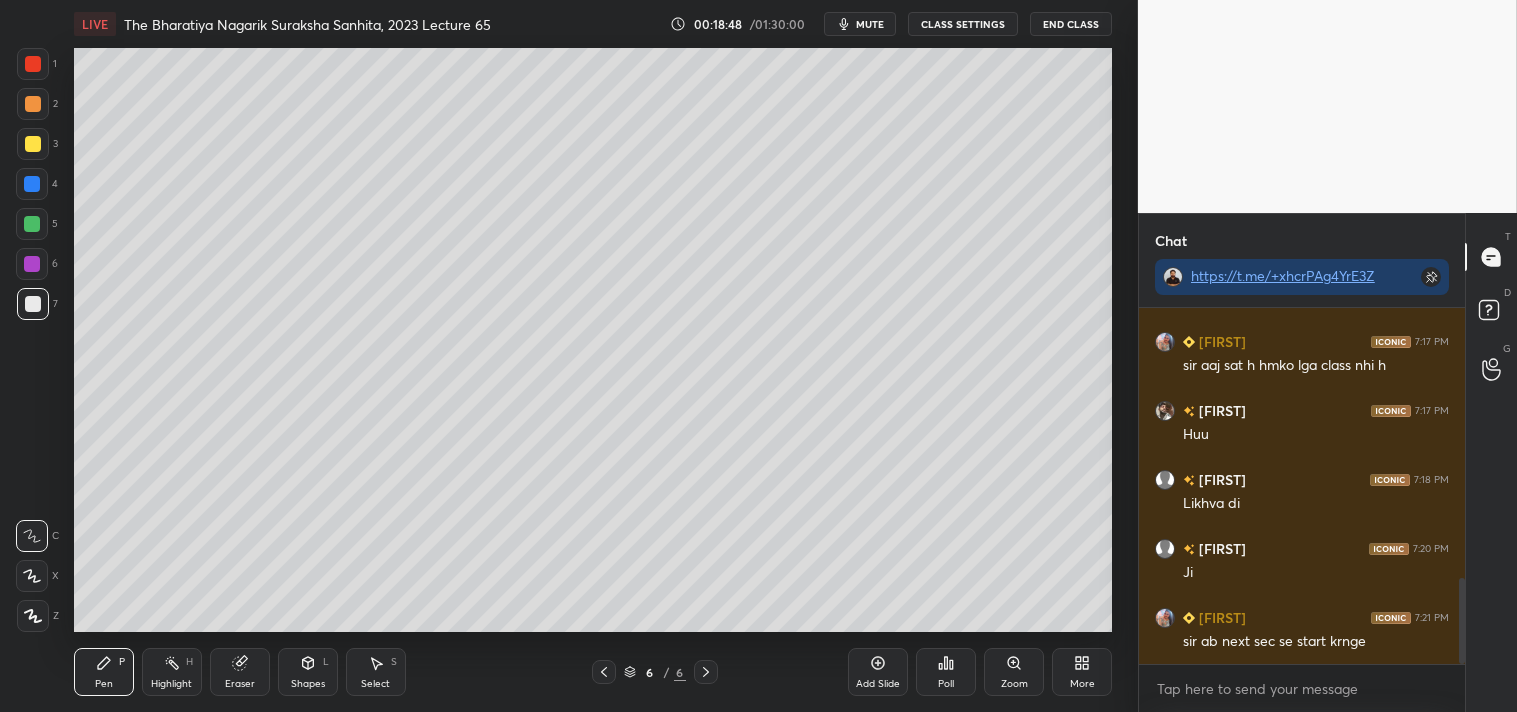 scroll, scrollTop: 1120, scrollLeft: 0, axis: vertical 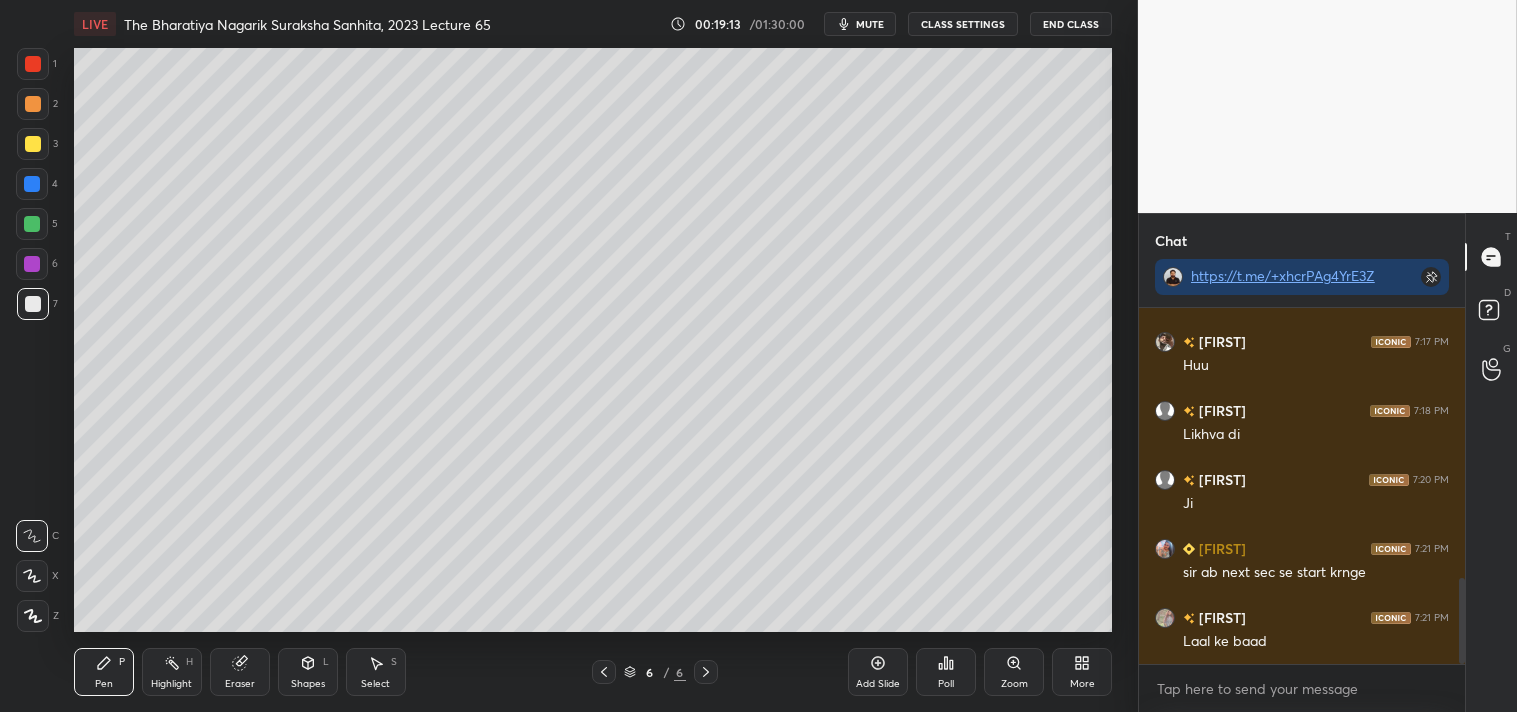 click on "Setting up your live class Poll for   secs No correct answer Start poll" at bounding box center [593, 340] 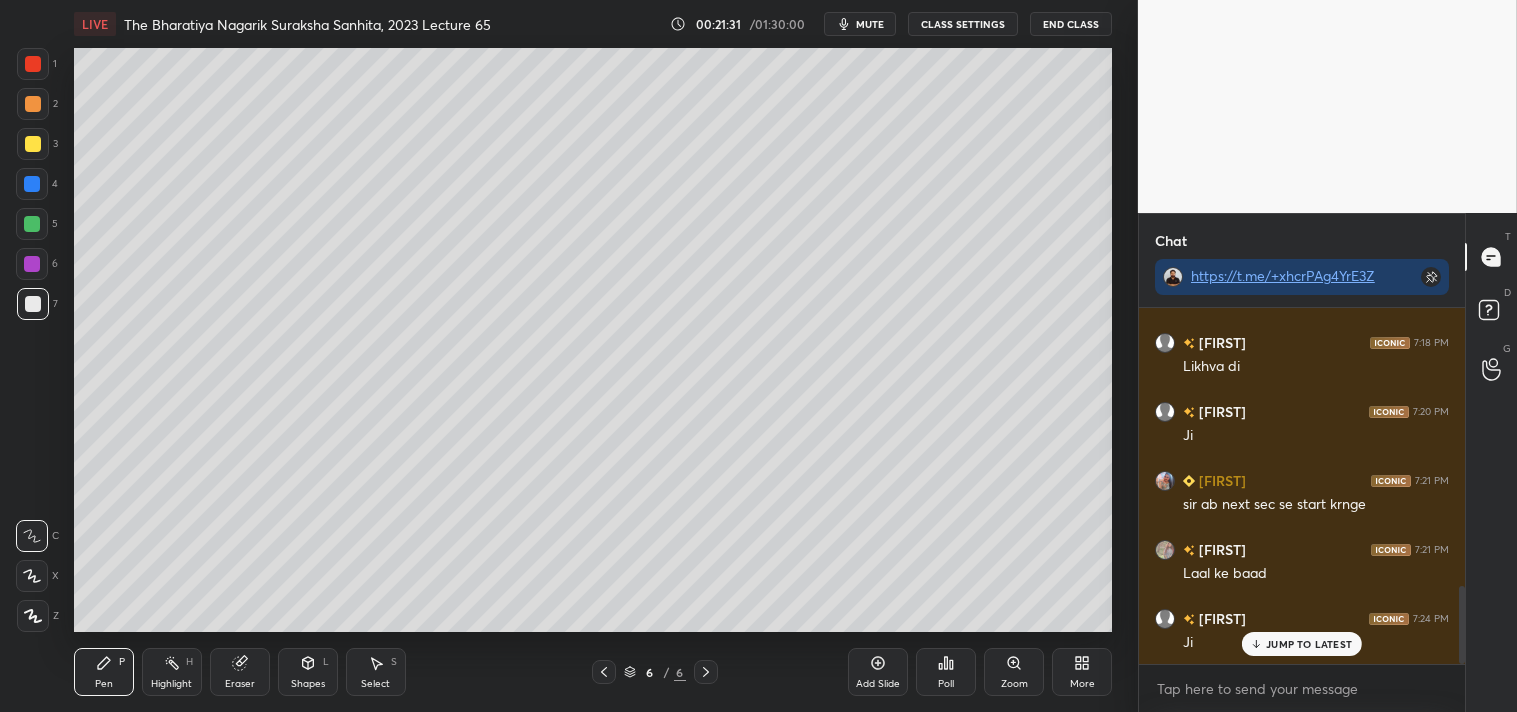 scroll, scrollTop: 1257, scrollLeft: 0, axis: vertical 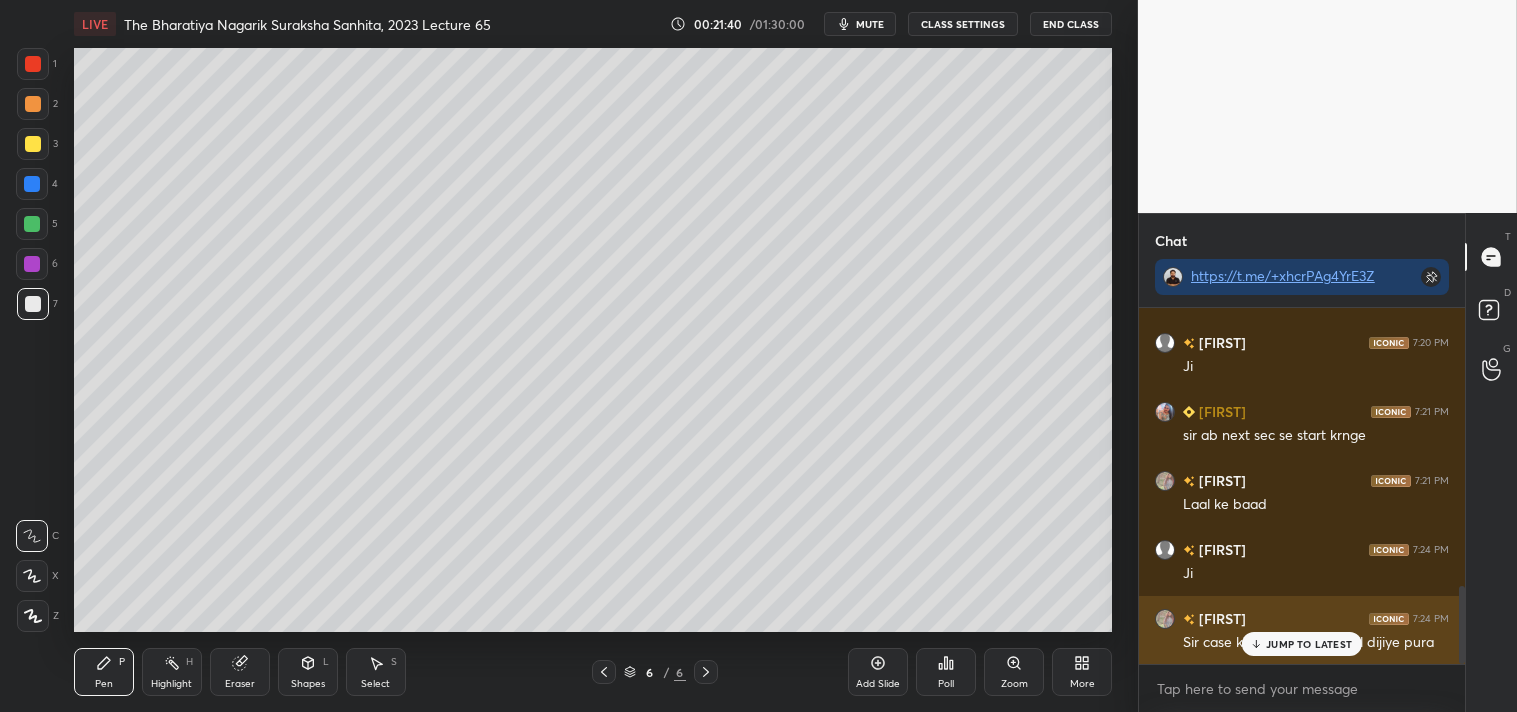 click on "JUMP TO LATEST" at bounding box center (1309, 644) 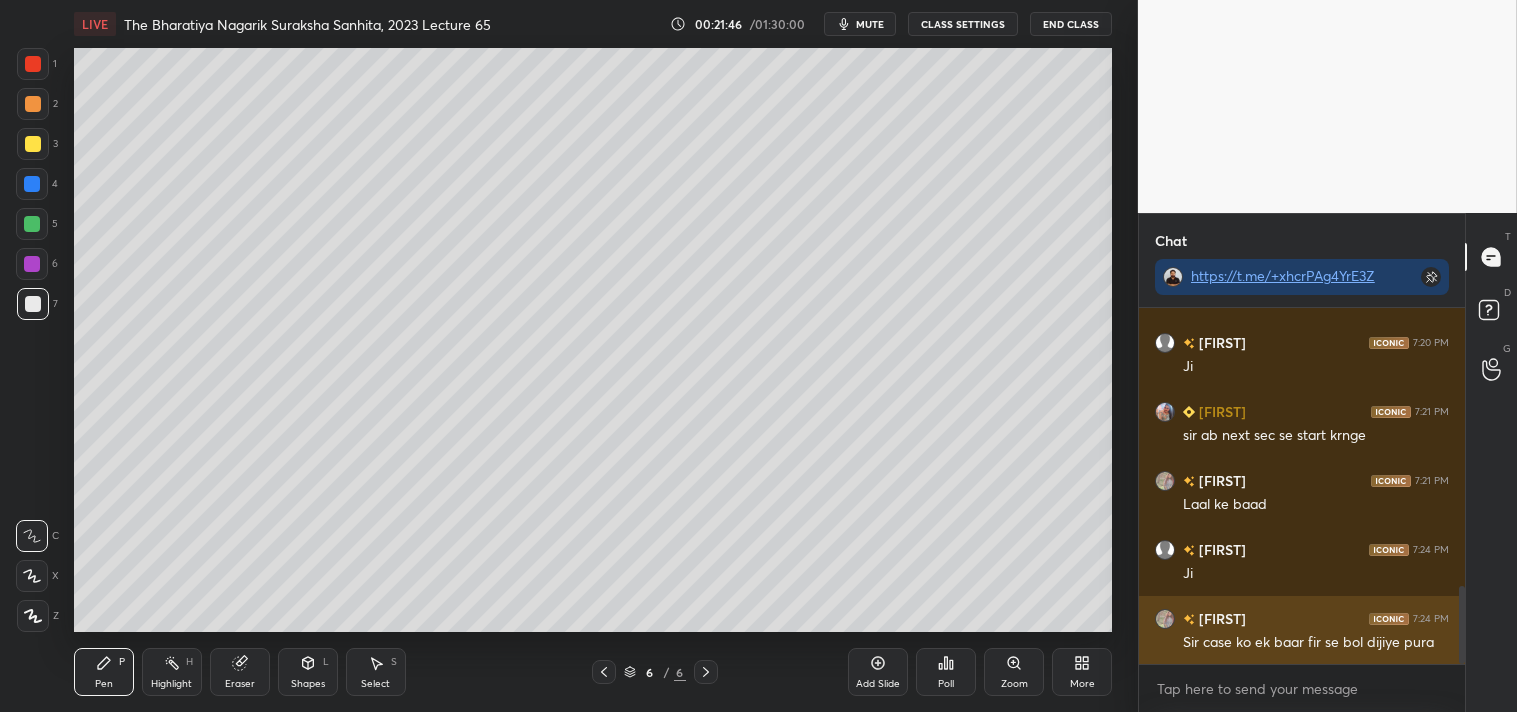 scroll, scrollTop: 1305, scrollLeft: 0, axis: vertical 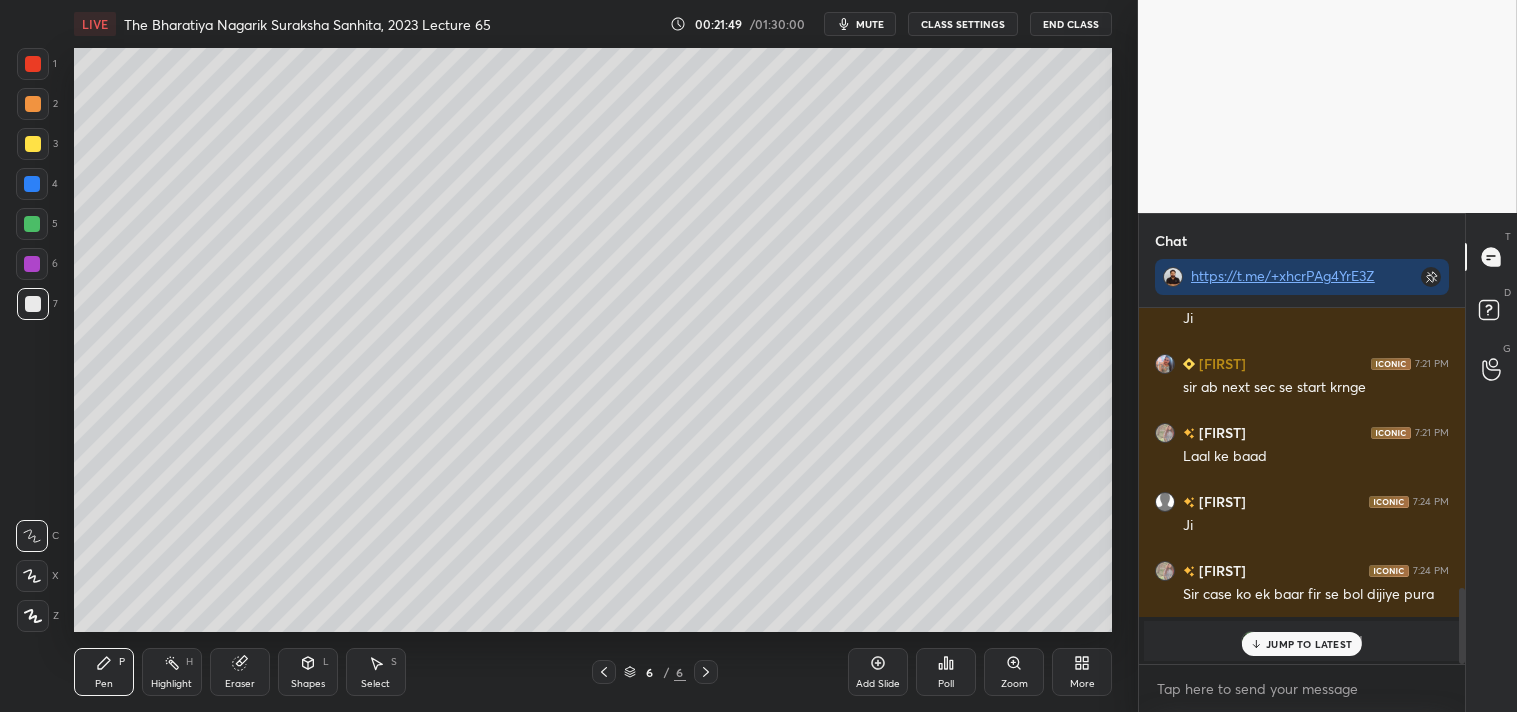 click on "JUMP TO LATEST" at bounding box center [1309, 644] 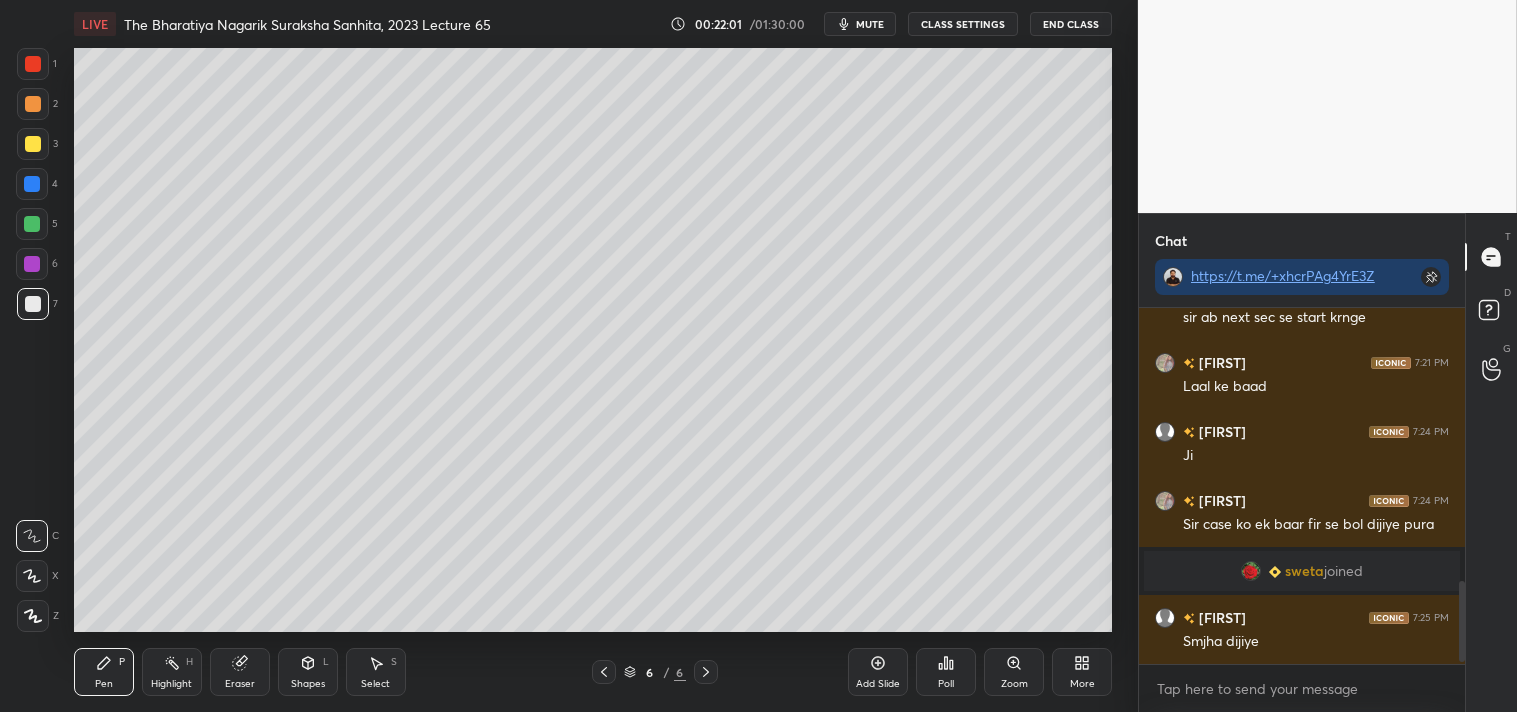 scroll, scrollTop: 1244, scrollLeft: 0, axis: vertical 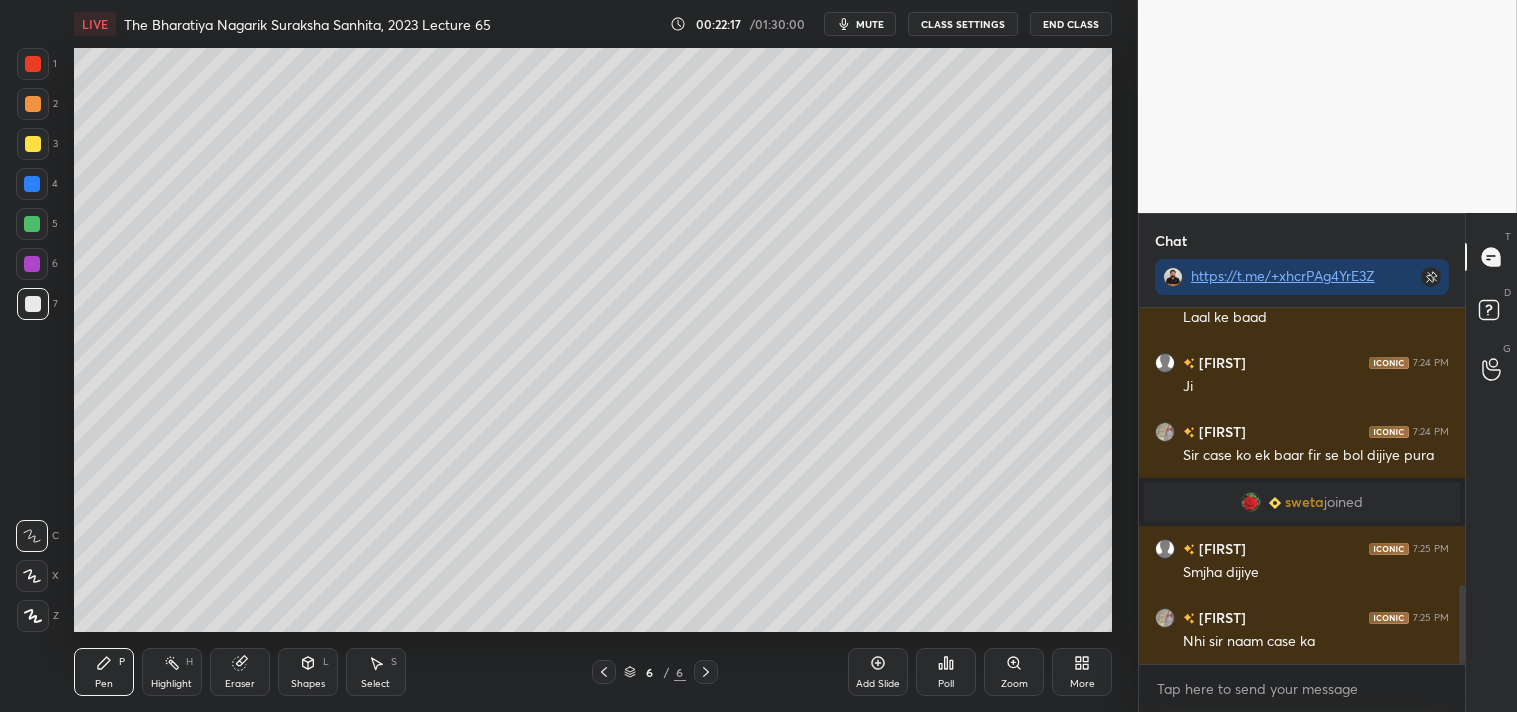 click on "Eraser" at bounding box center (240, 672) 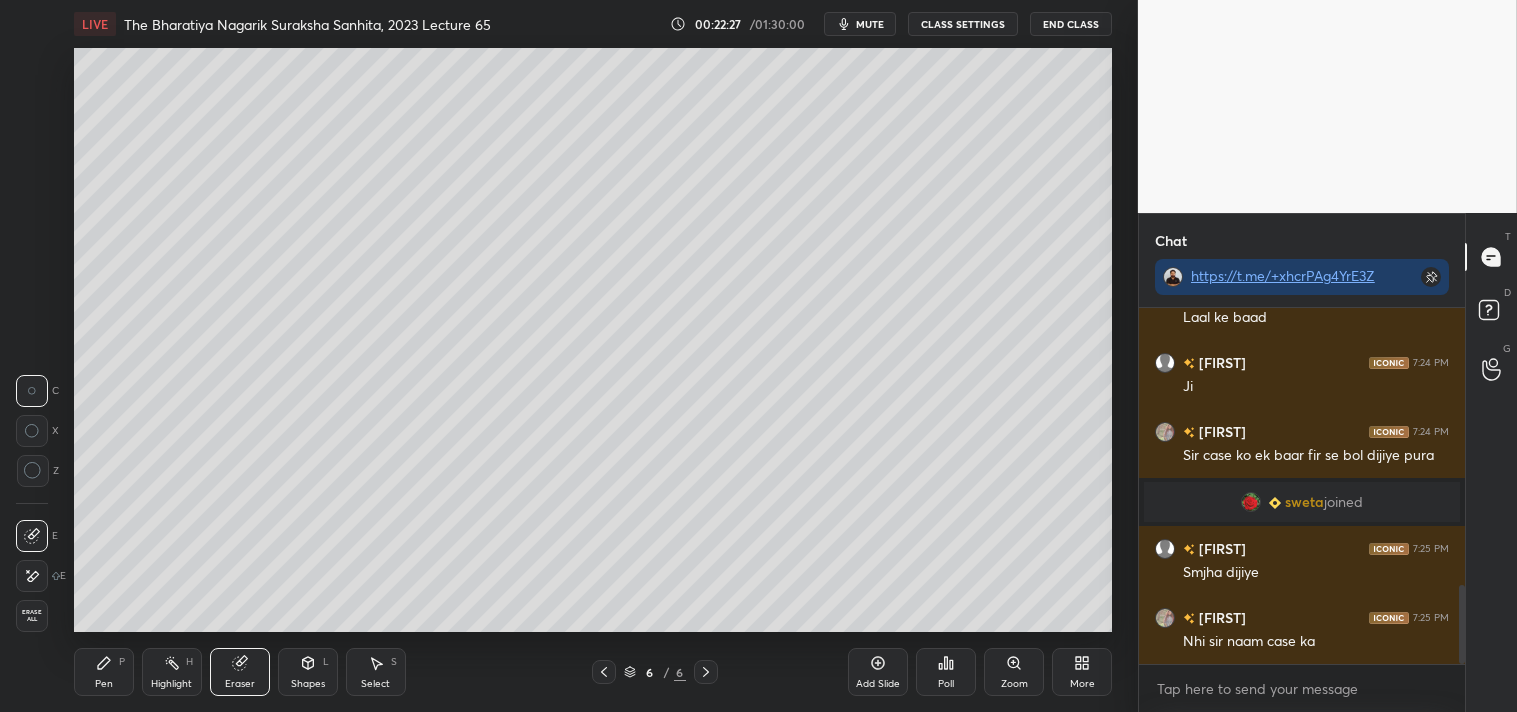 drag, startPoint x: 100, startPoint y: 674, endPoint x: 103, endPoint y: 664, distance: 10.440307 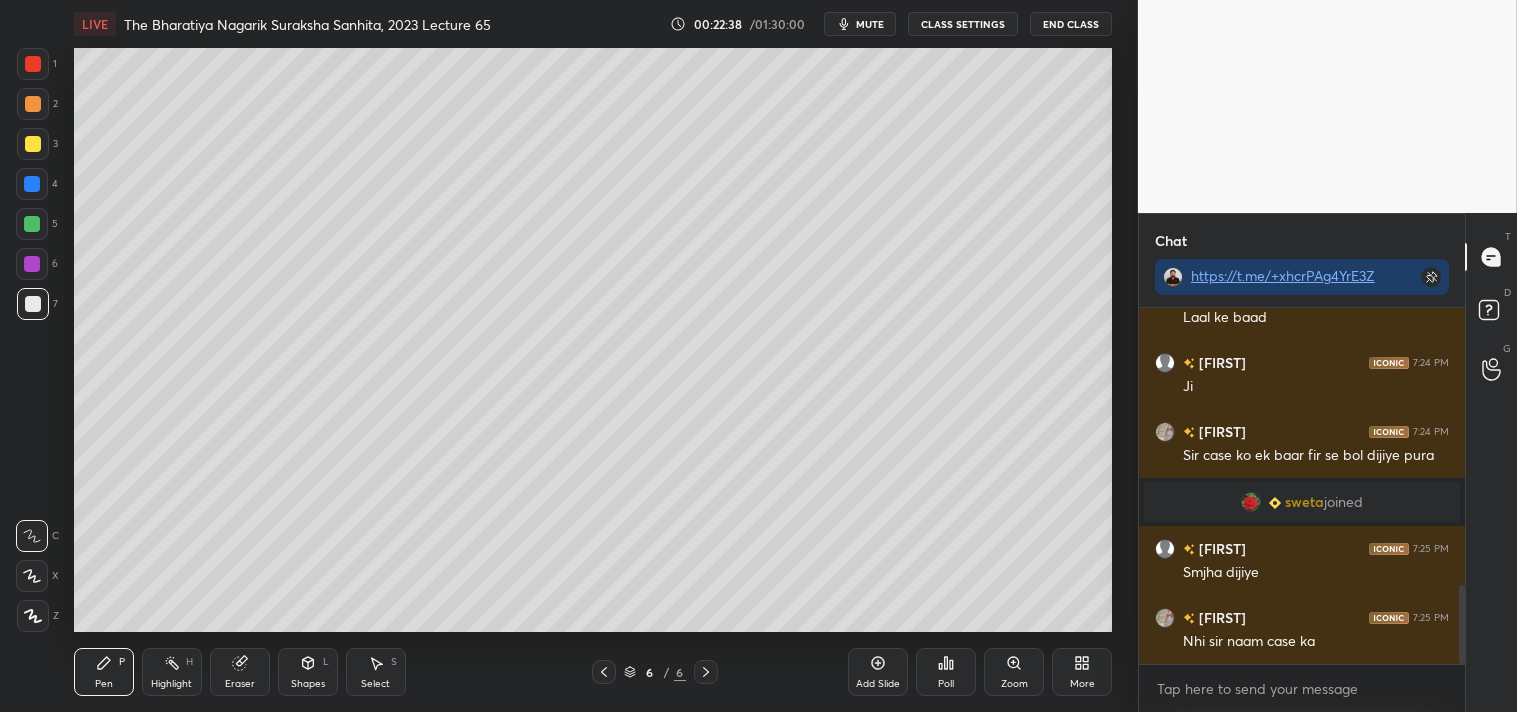 drag, startPoint x: 235, startPoint y: 664, endPoint x: 222, endPoint y: 672, distance: 15.264338 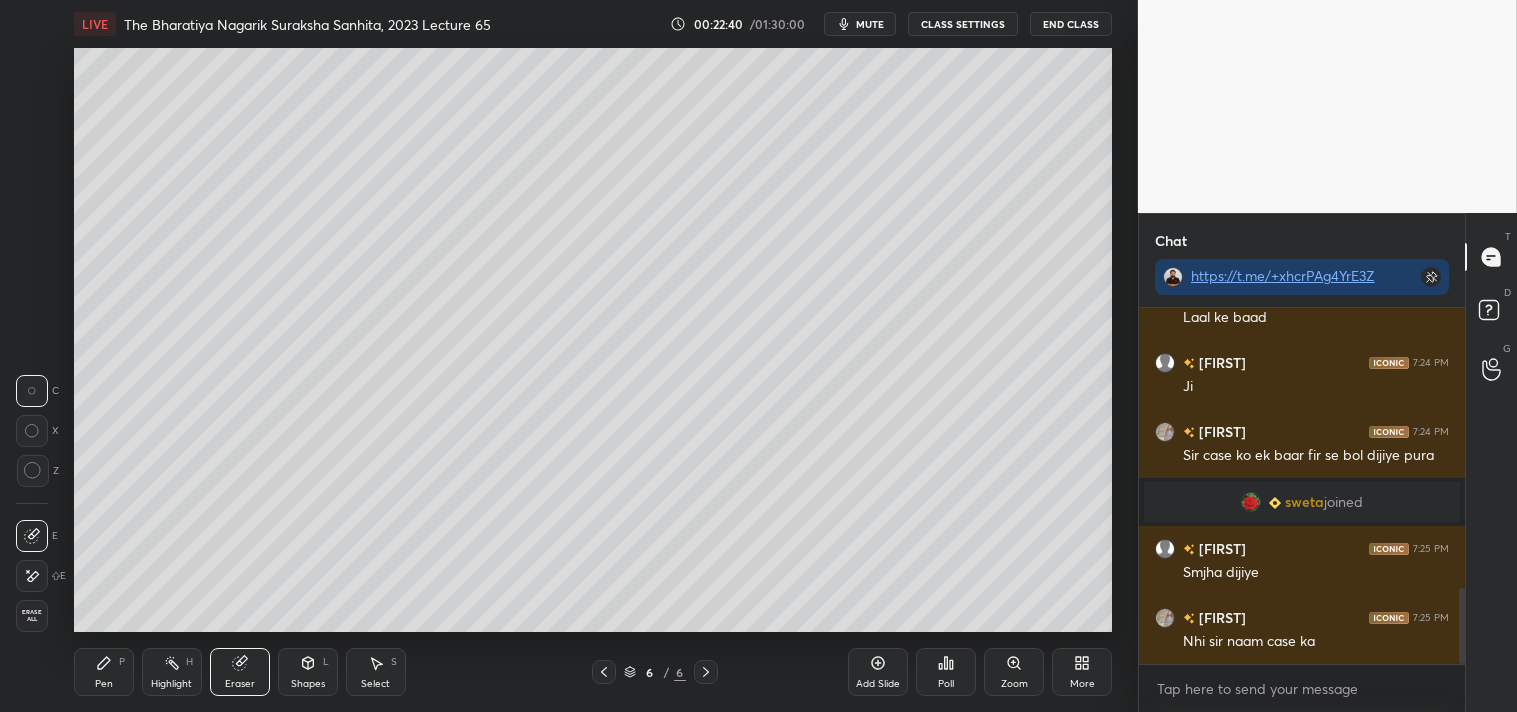 scroll, scrollTop: 1313, scrollLeft: 0, axis: vertical 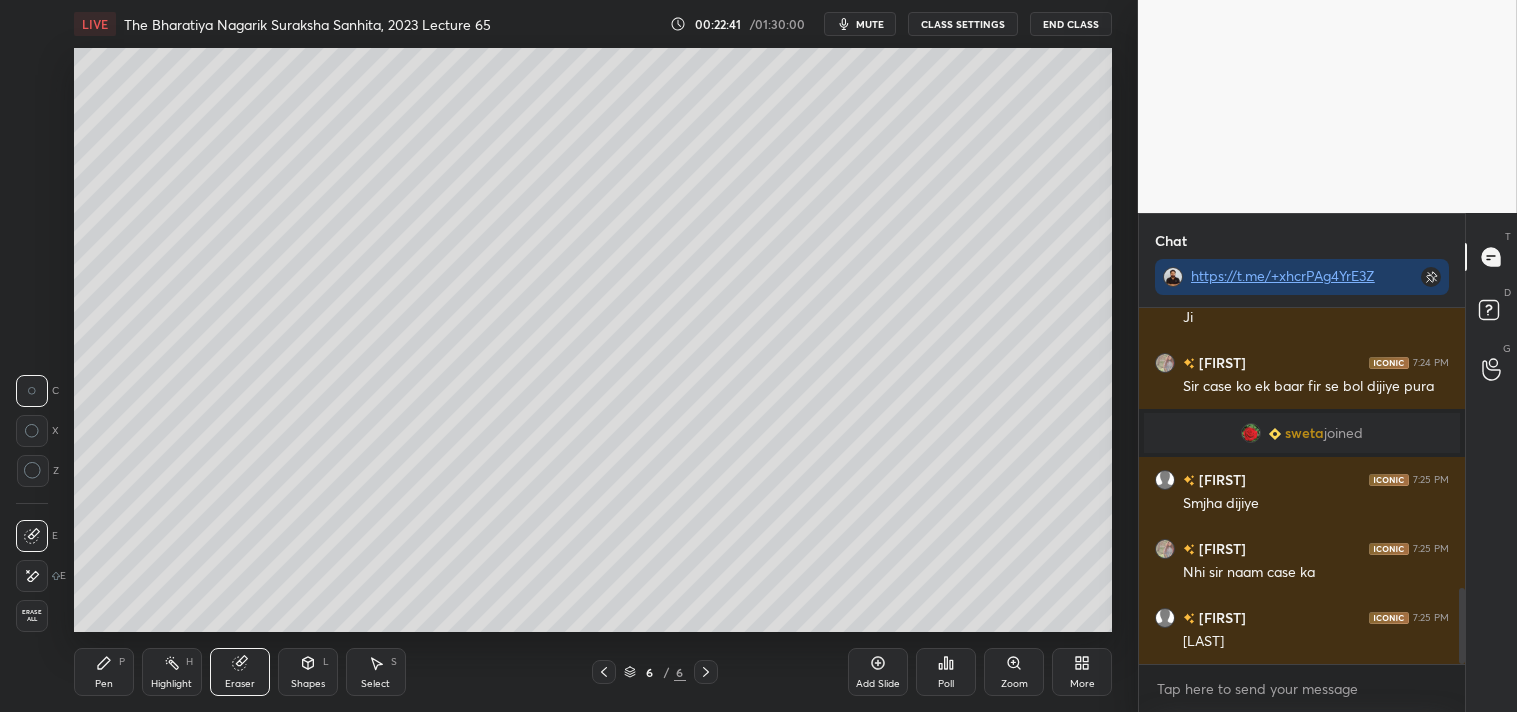 click 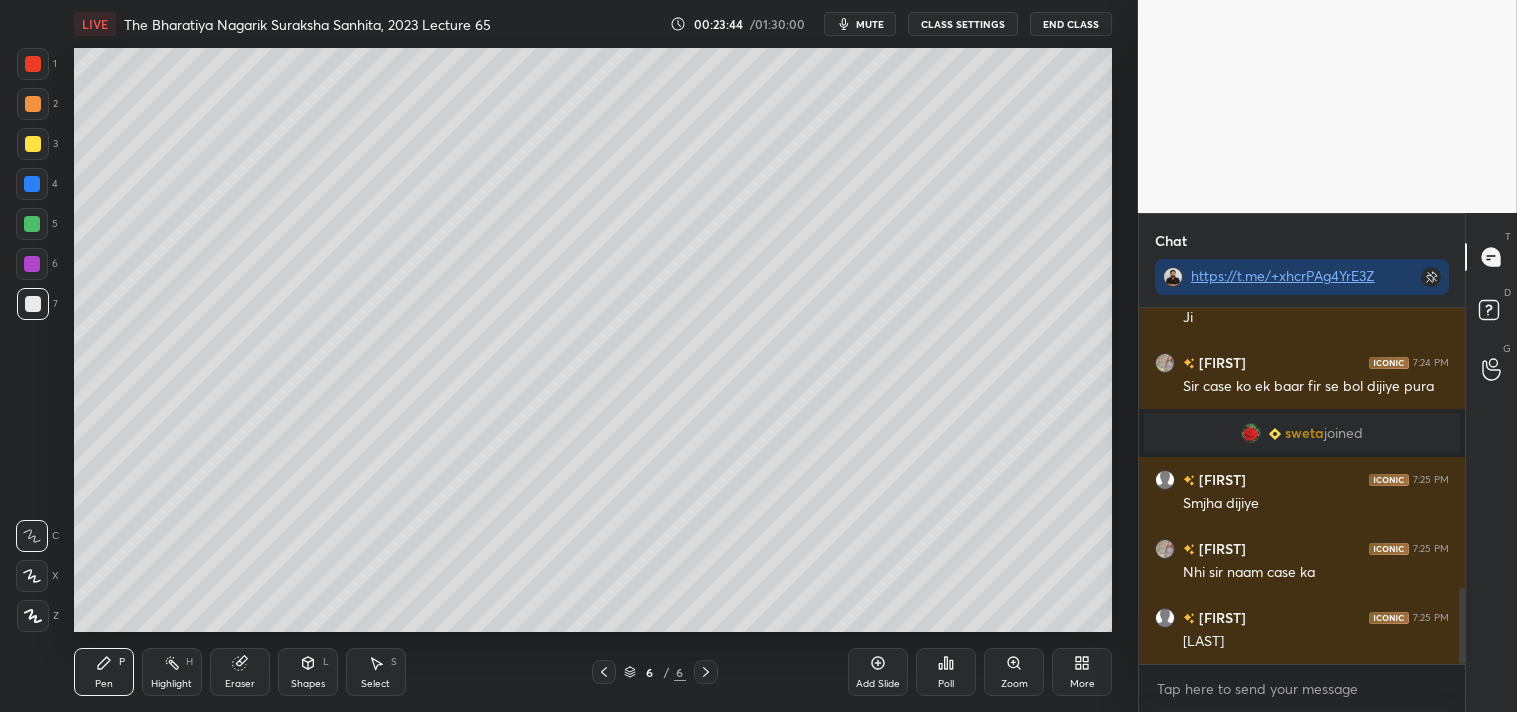 click 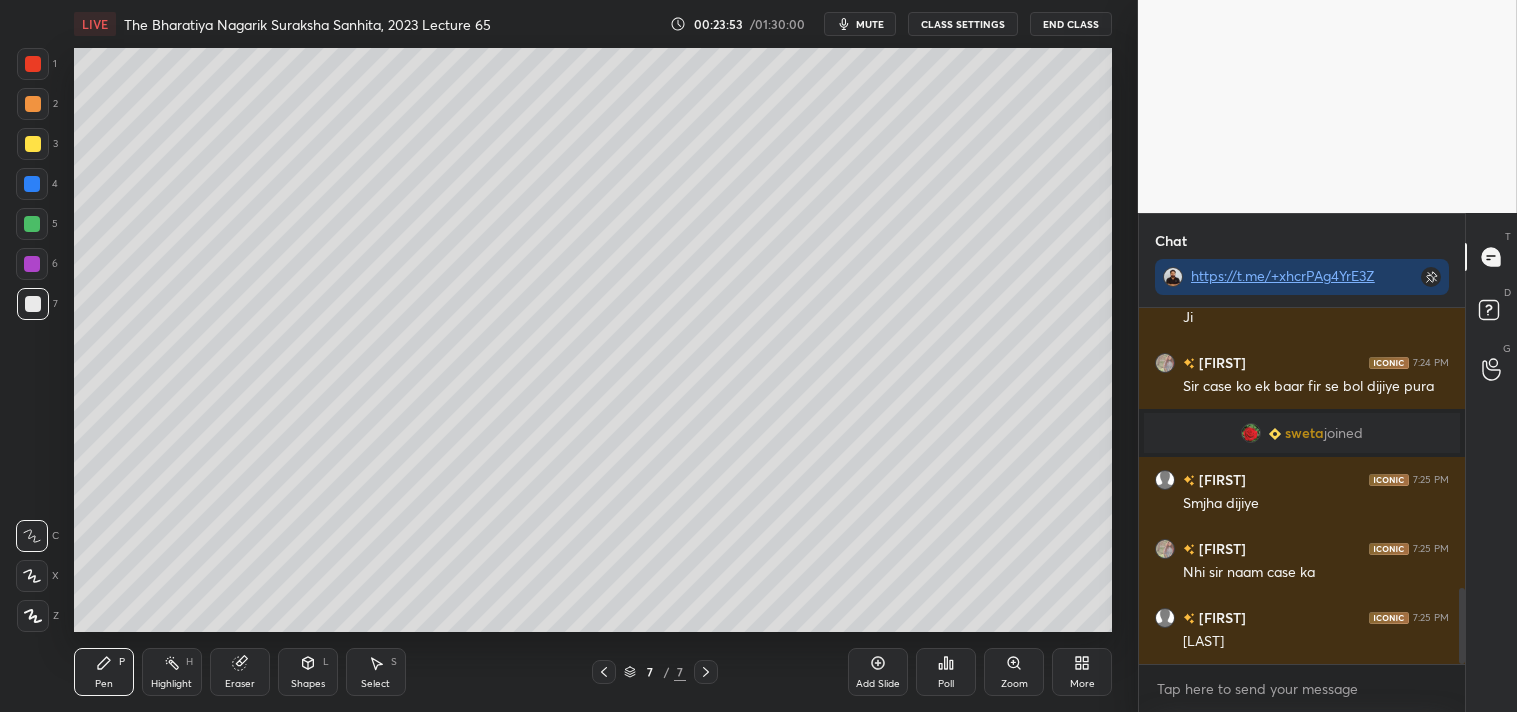 click at bounding box center [33, 144] 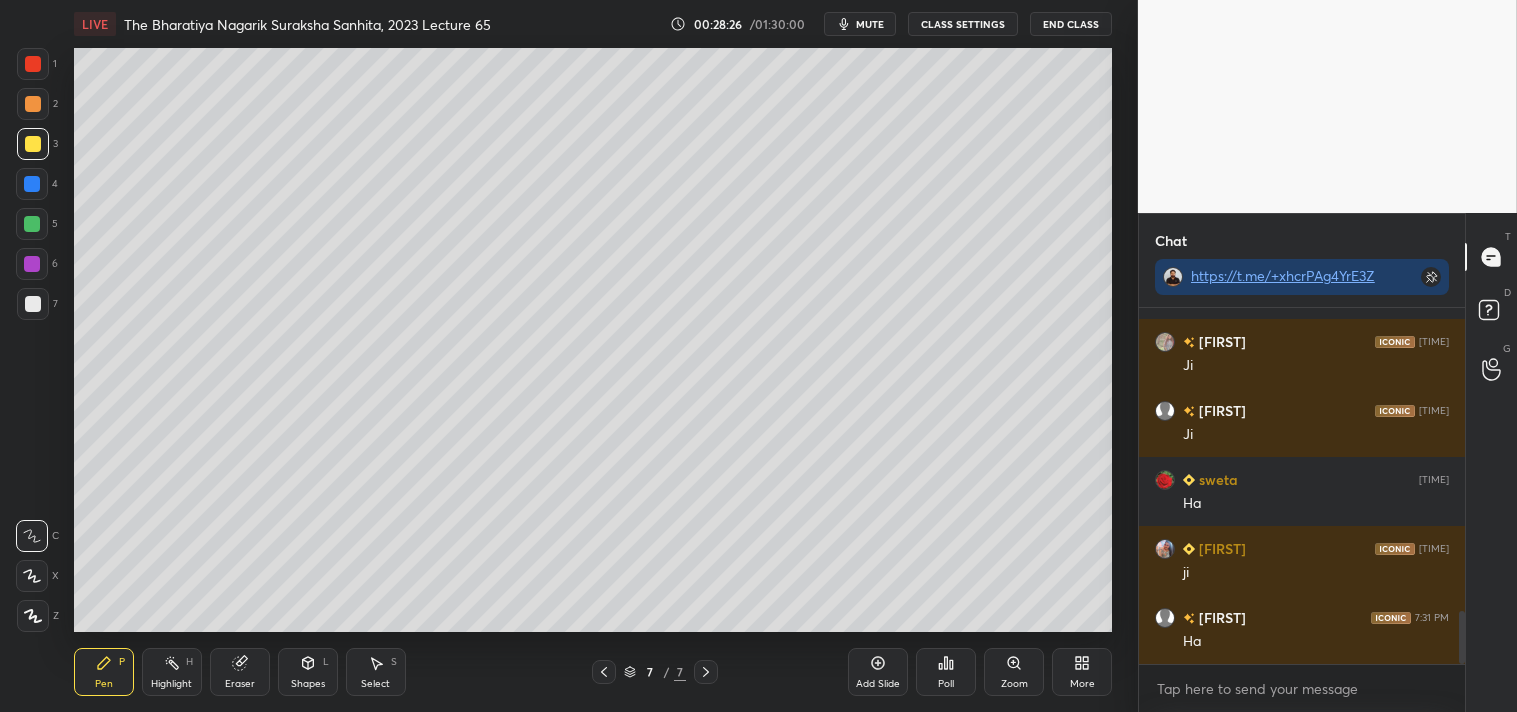scroll, scrollTop: 2092, scrollLeft: 0, axis: vertical 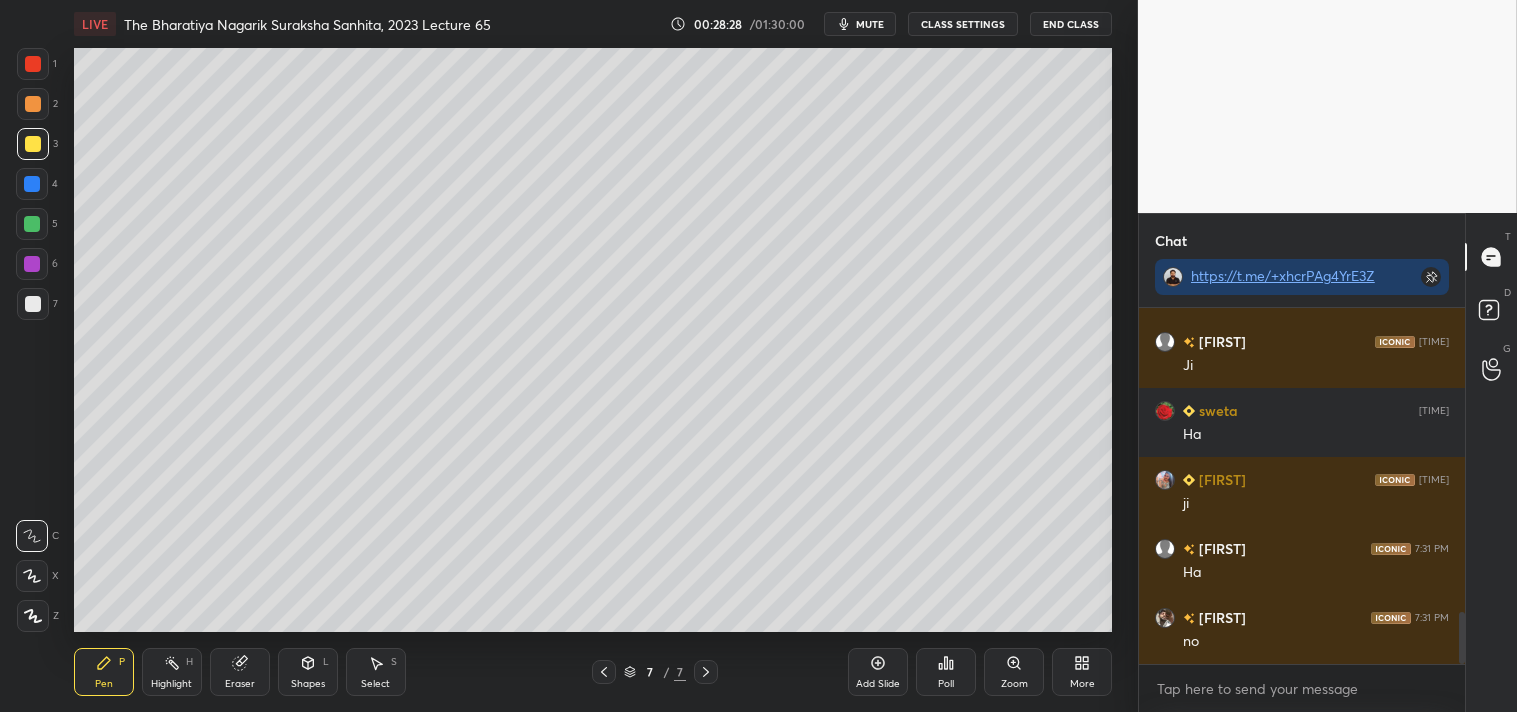 drag, startPoint x: 241, startPoint y: 670, endPoint x: 253, endPoint y: 666, distance: 12.649111 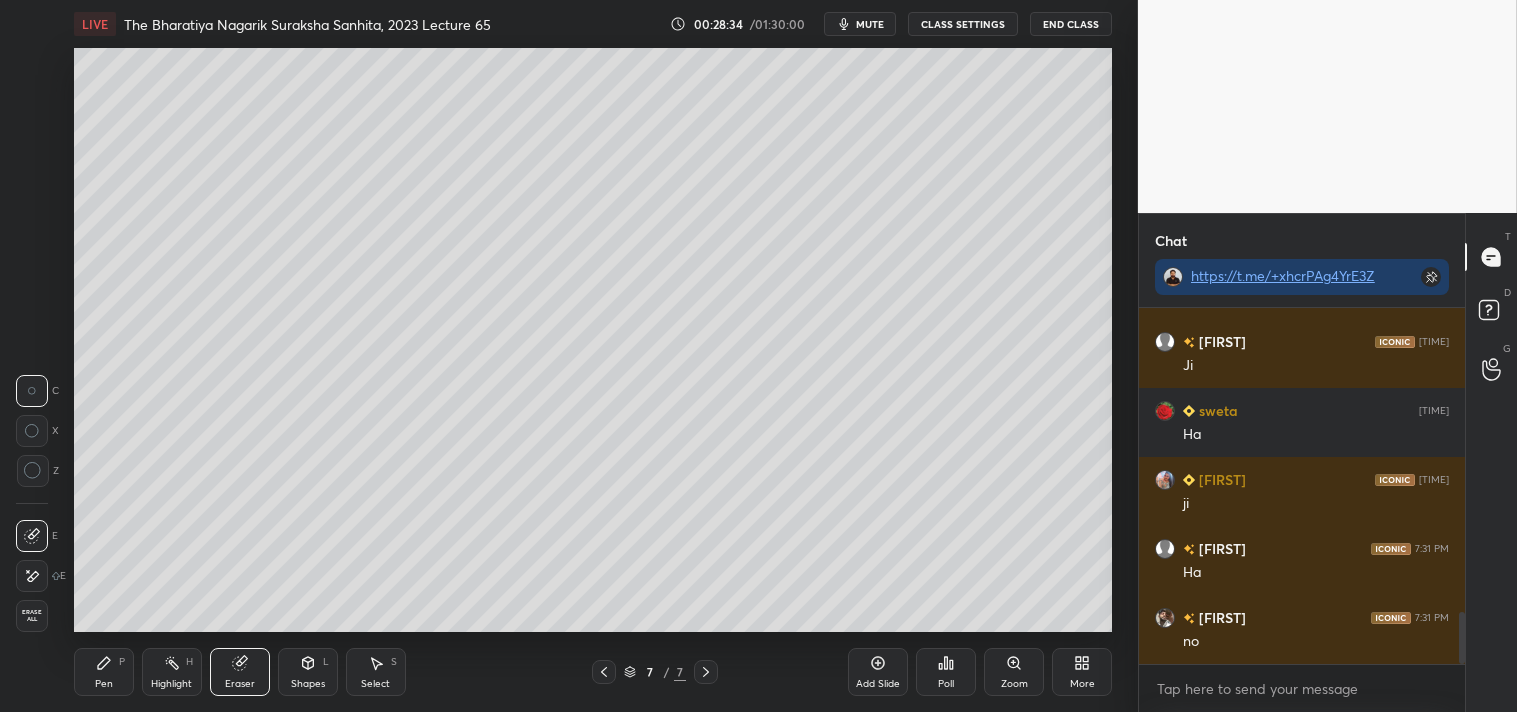 click on "Pen P" at bounding box center [104, 672] 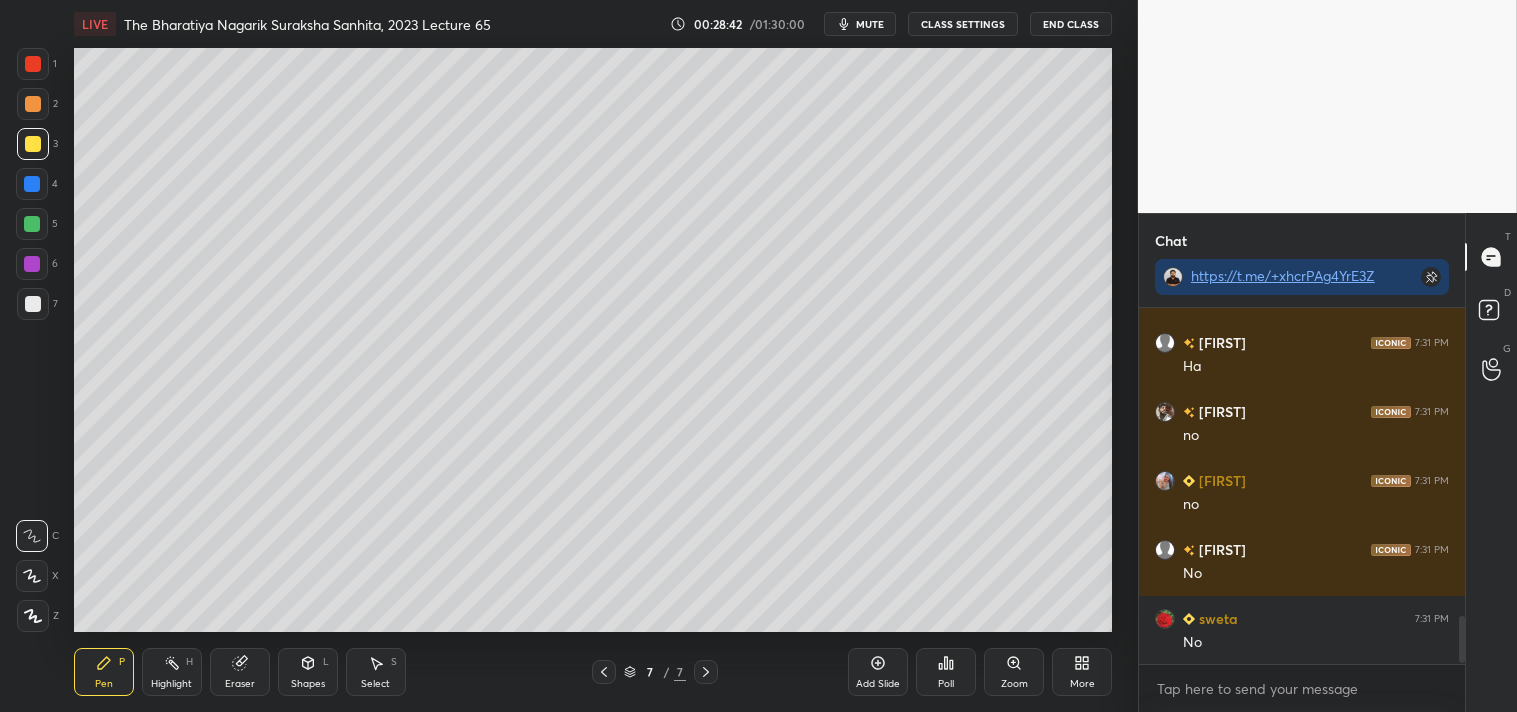 scroll, scrollTop: 2367, scrollLeft: 0, axis: vertical 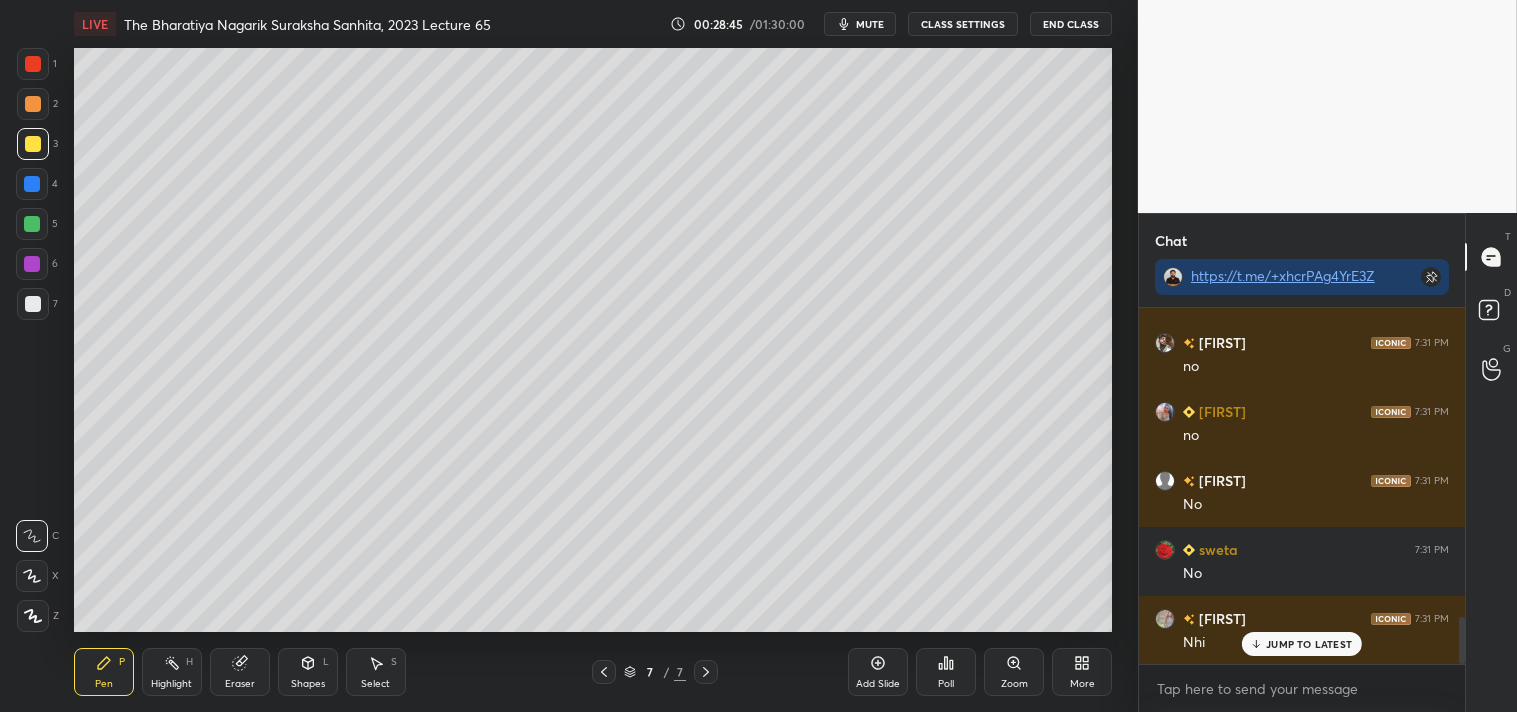 click at bounding box center [604, 672] 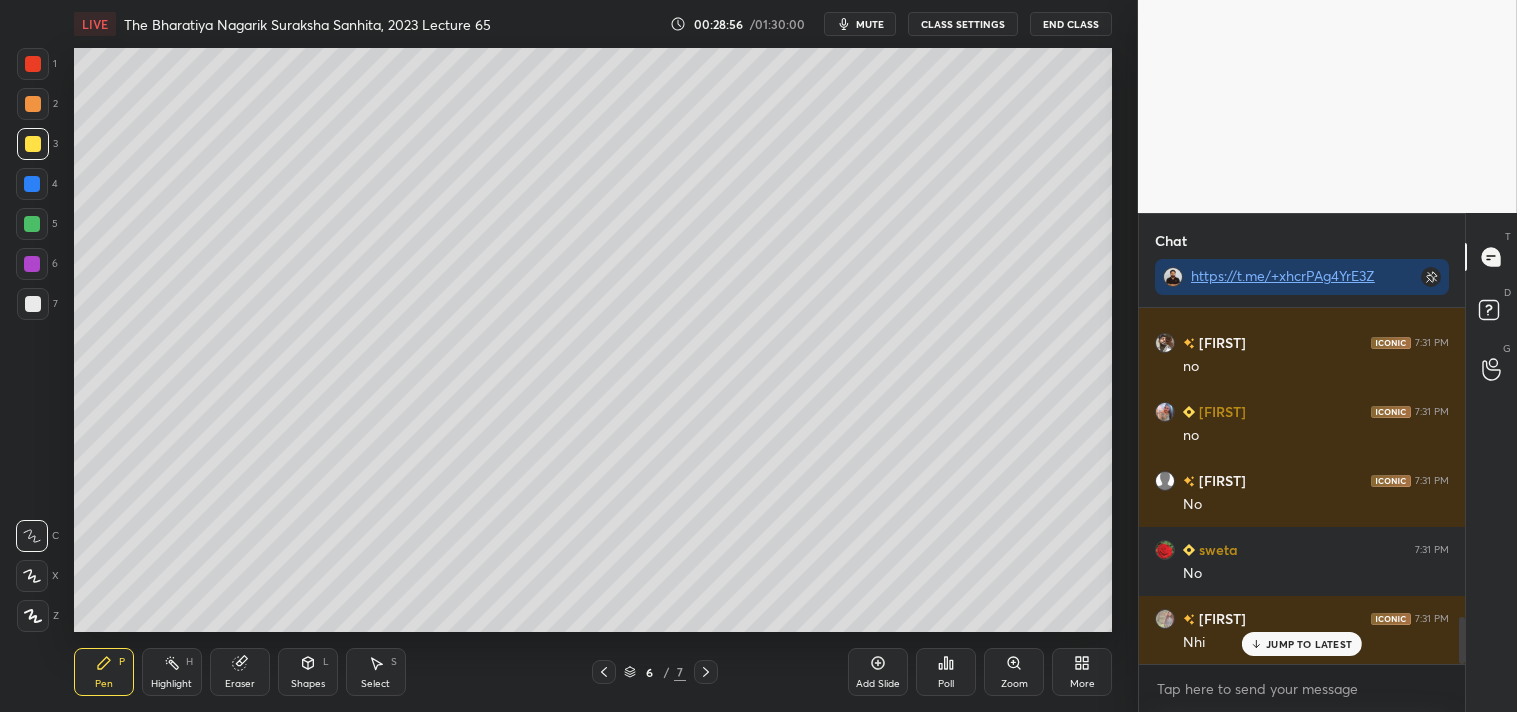 click 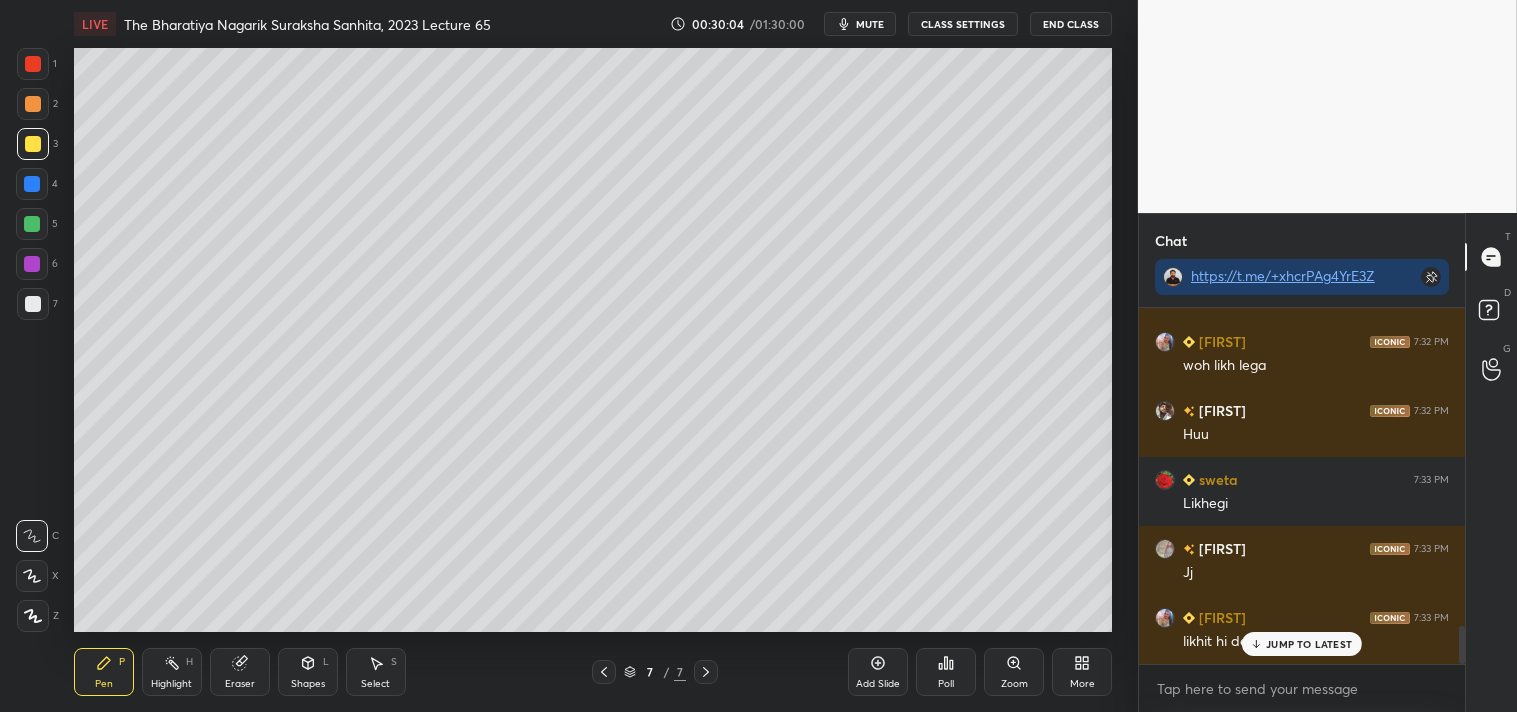 scroll, scrollTop: 2988, scrollLeft: 0, axis: vertical 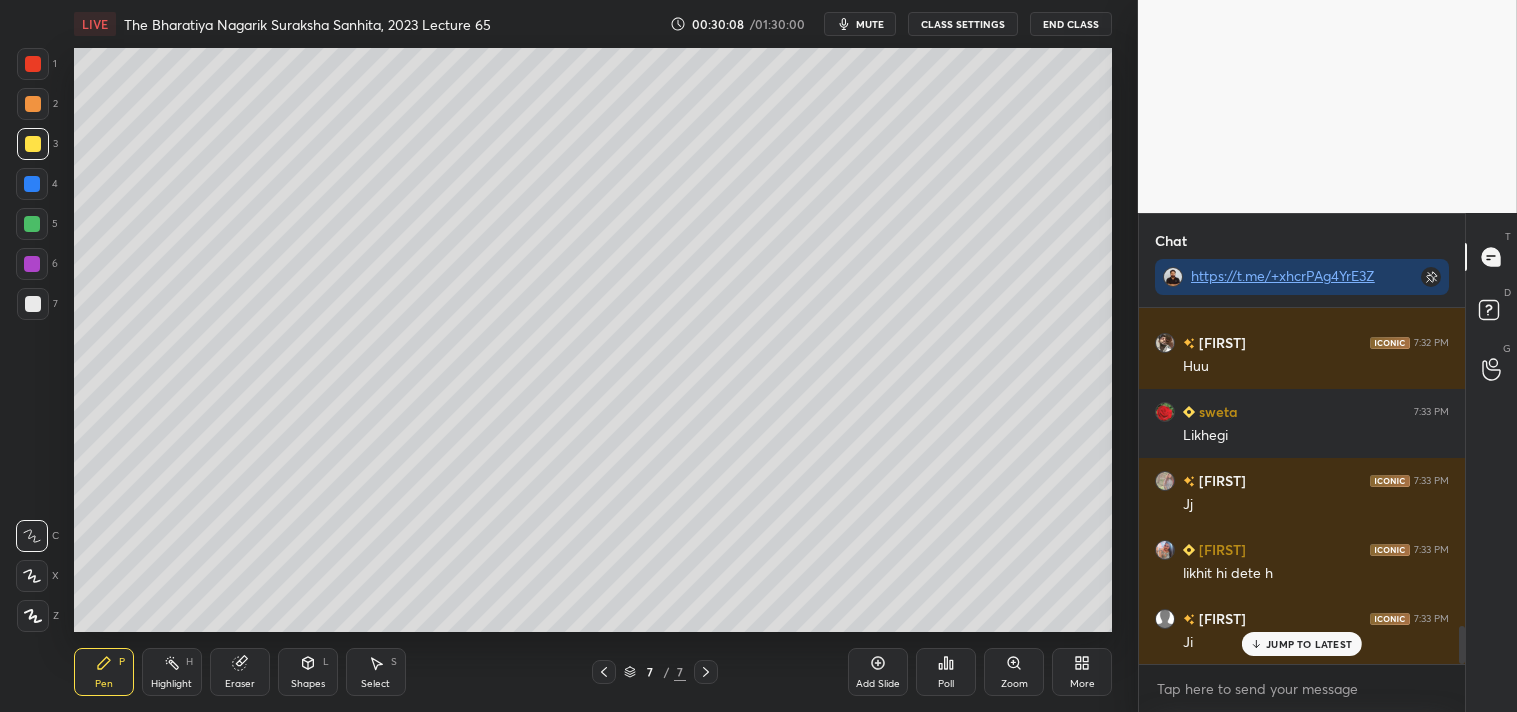 click on "Add Slide" at bounding box center [878, 672] 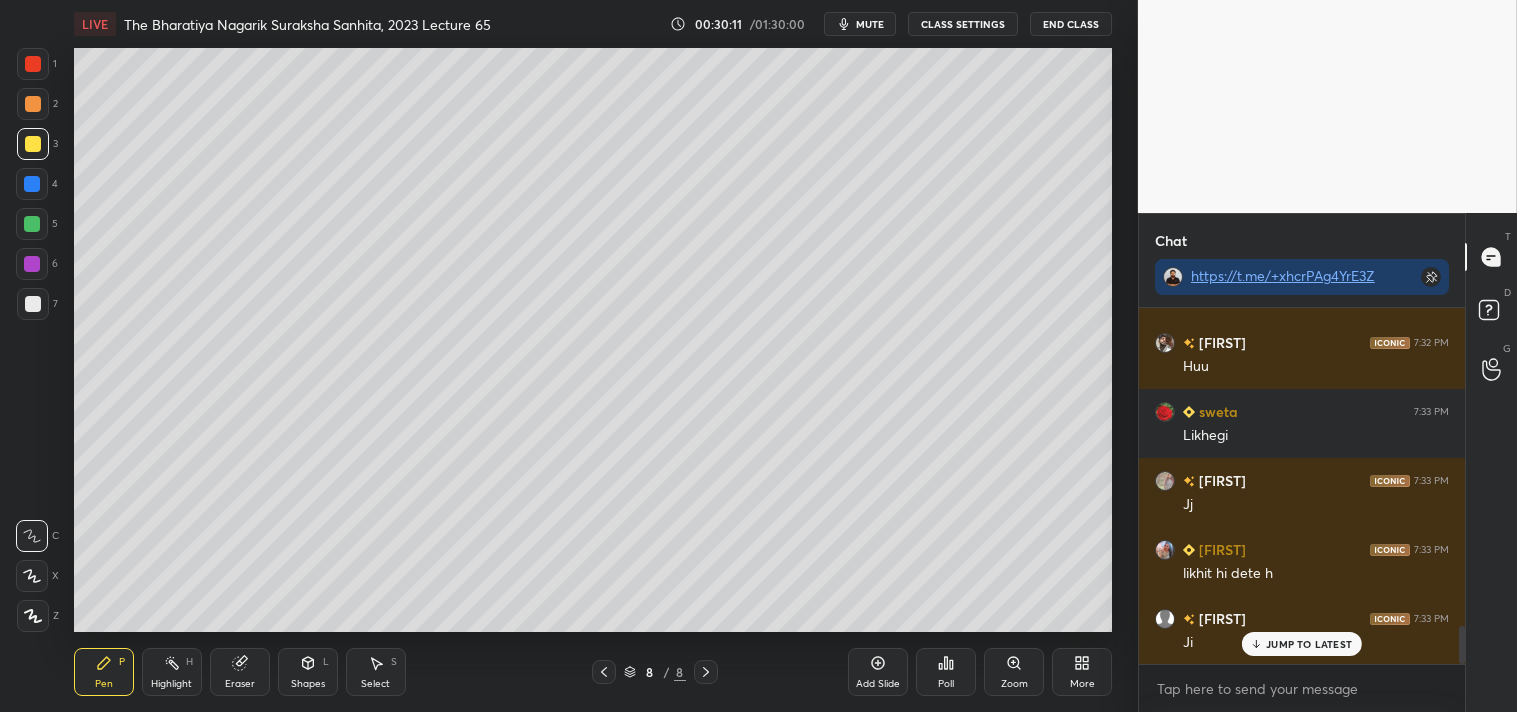click at bounding box center (33, 304) 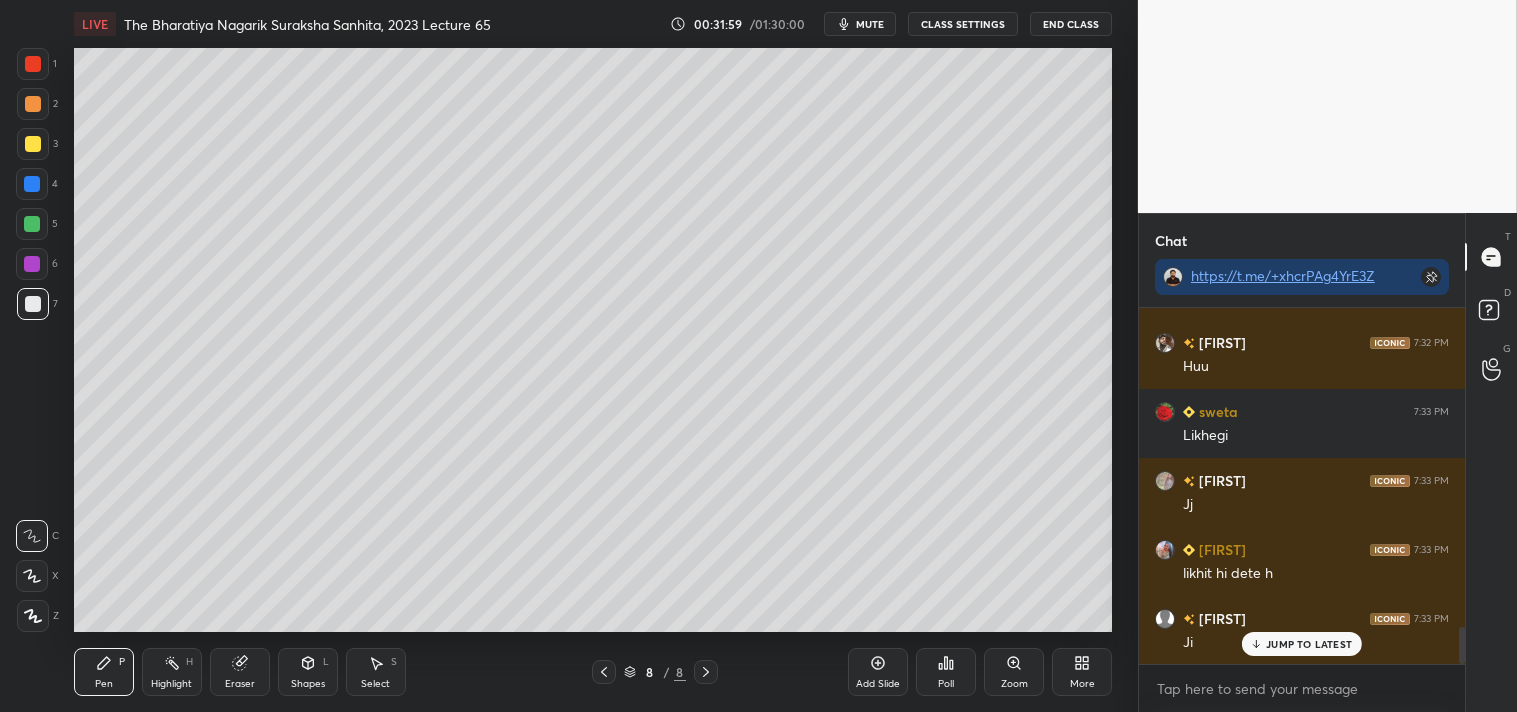 scroll, scrollTop: 3057, scrollLeft: 0, axis: vertical 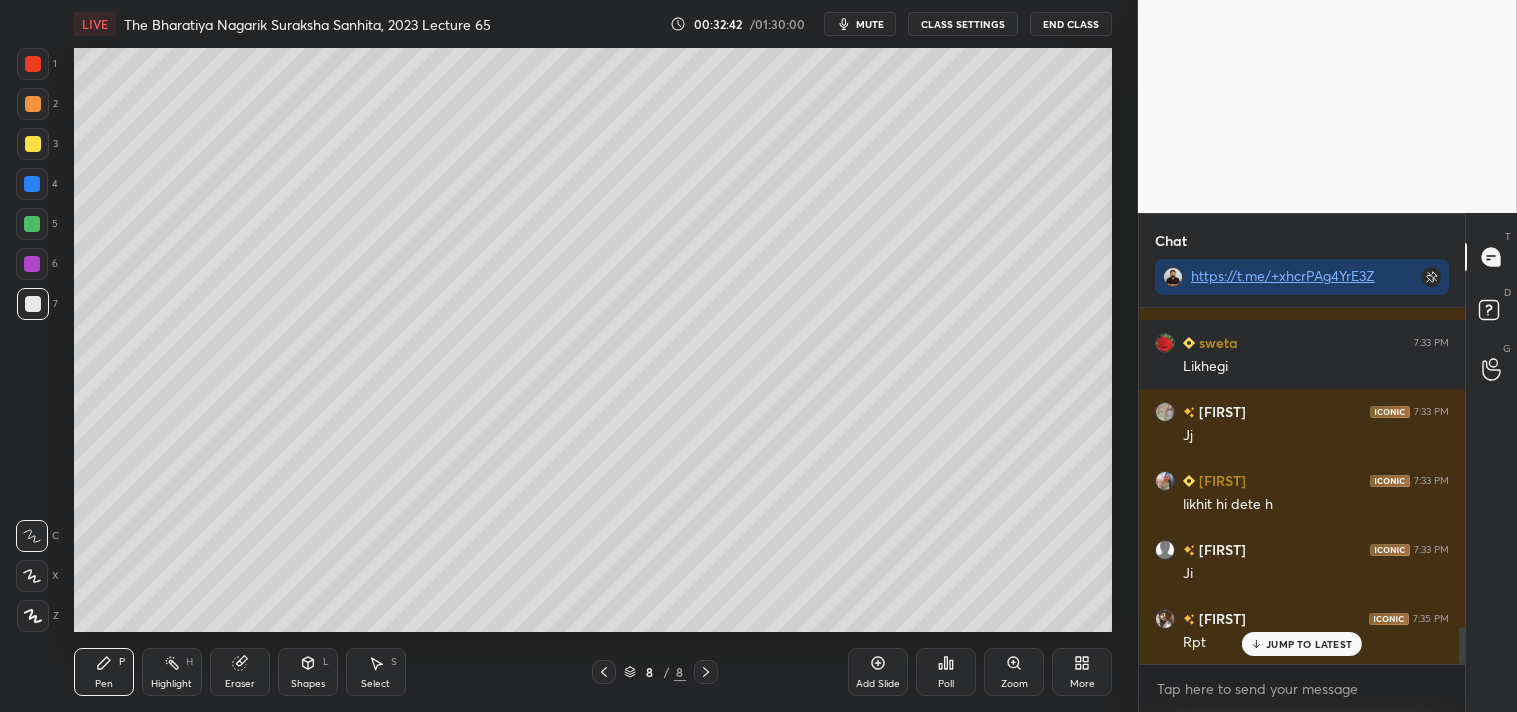click 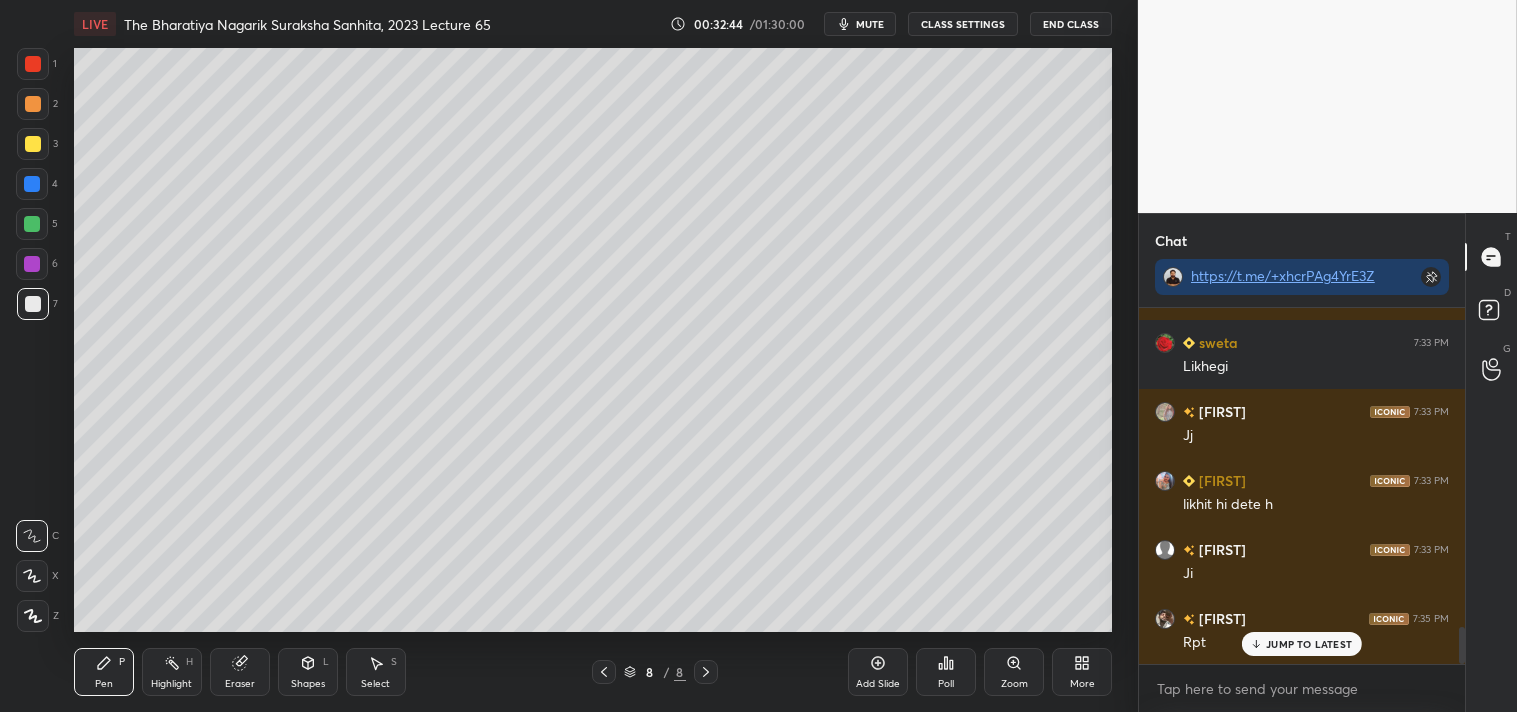 click 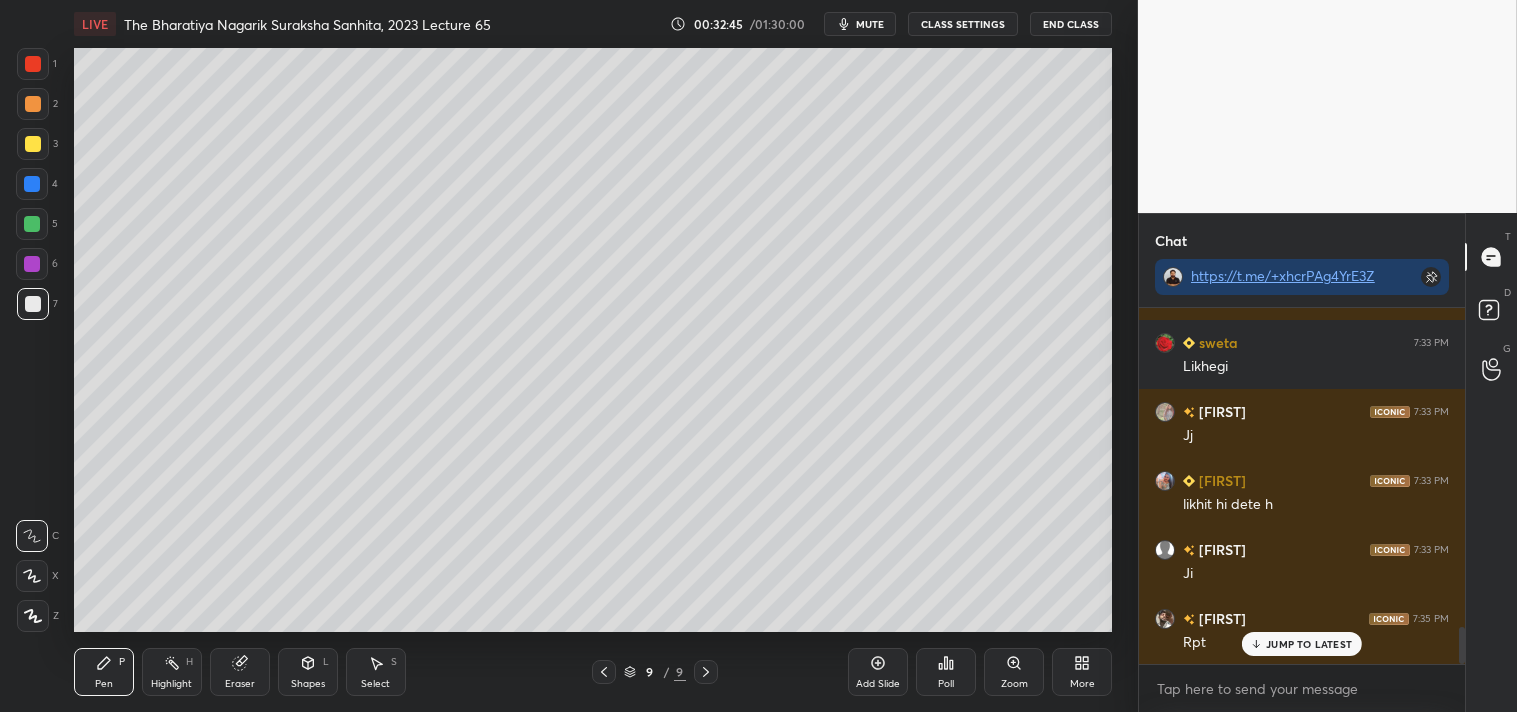 click at bounding box center (33, 144) 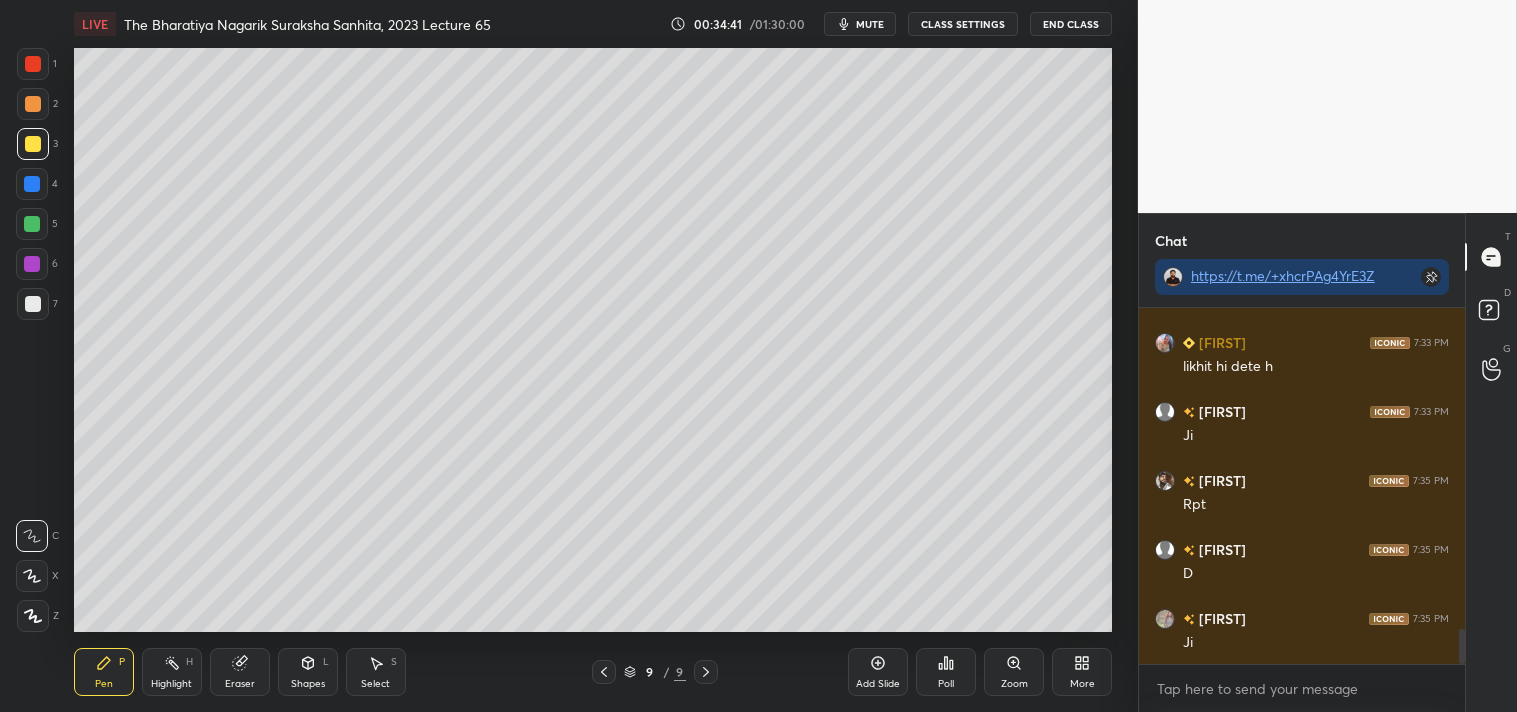 scroll, scrollTop: 3265, scrollLeft: 0, axis: vertical 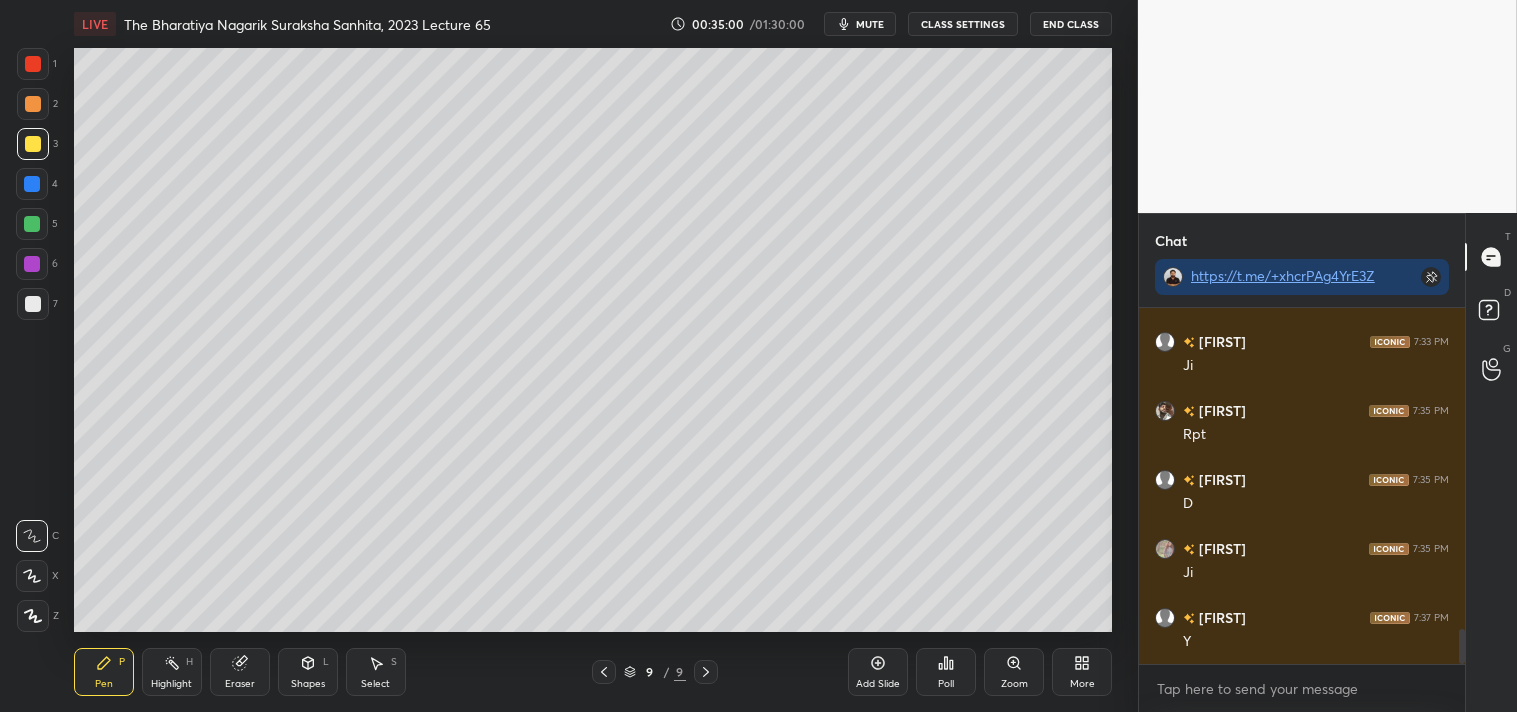 click at bounding box center [33, 304] 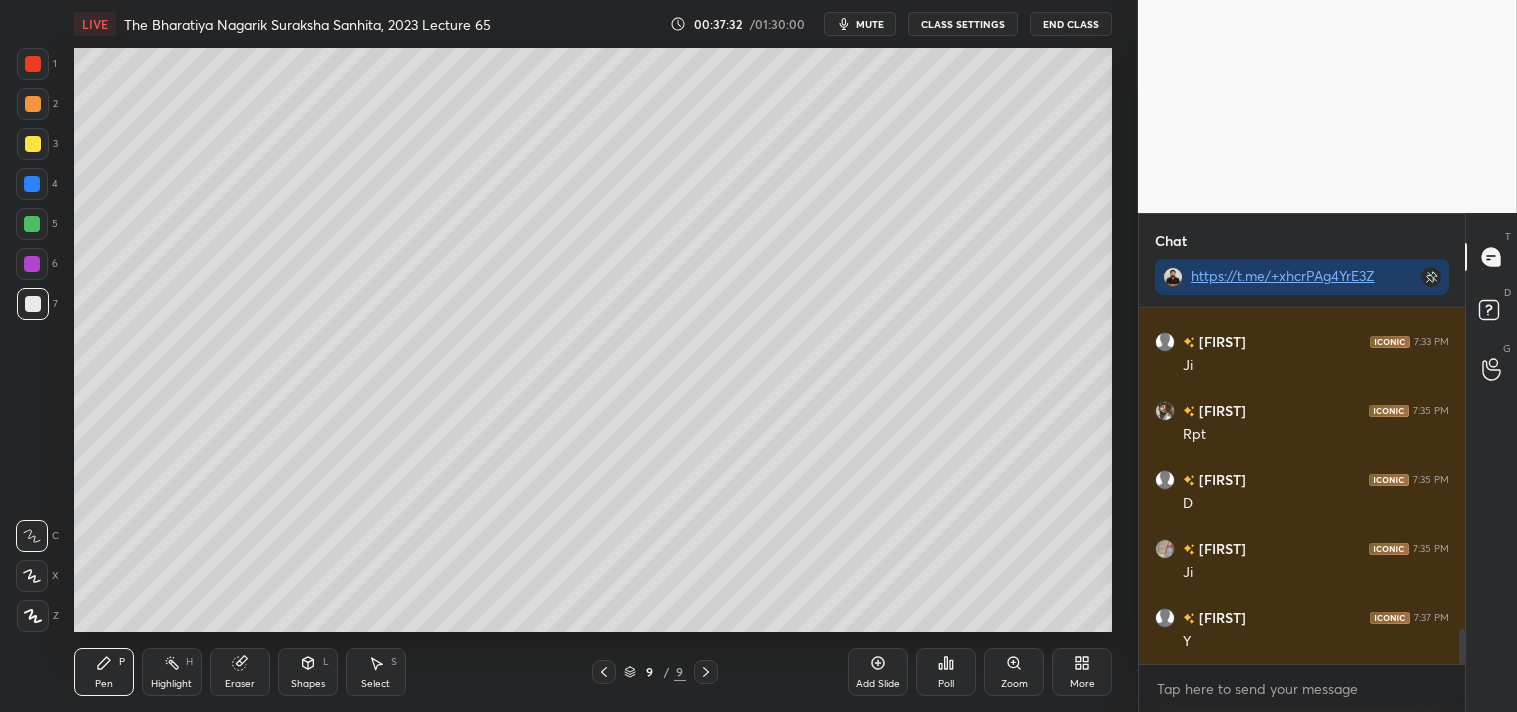 scroll, scrollTop: 3334, scrollLeft: 0, axis: vertical 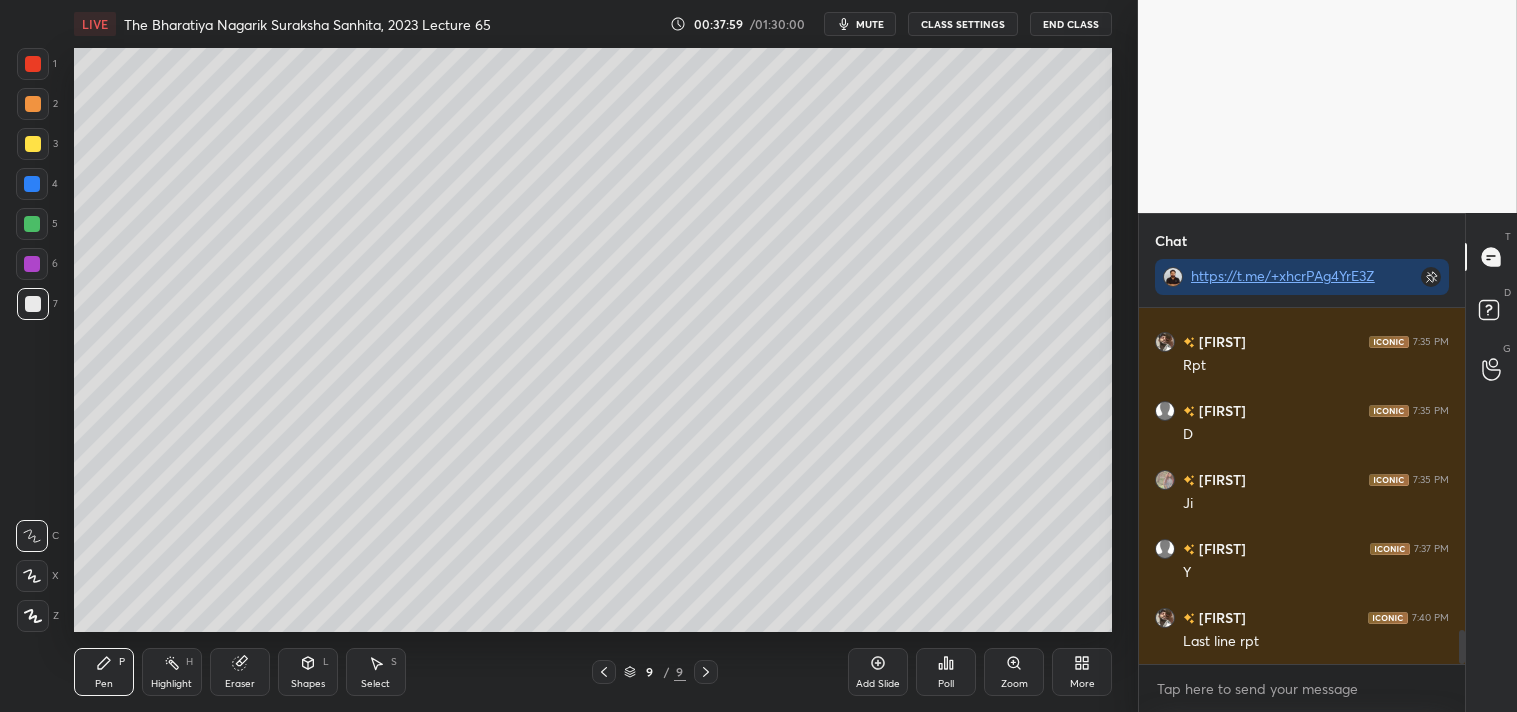 click 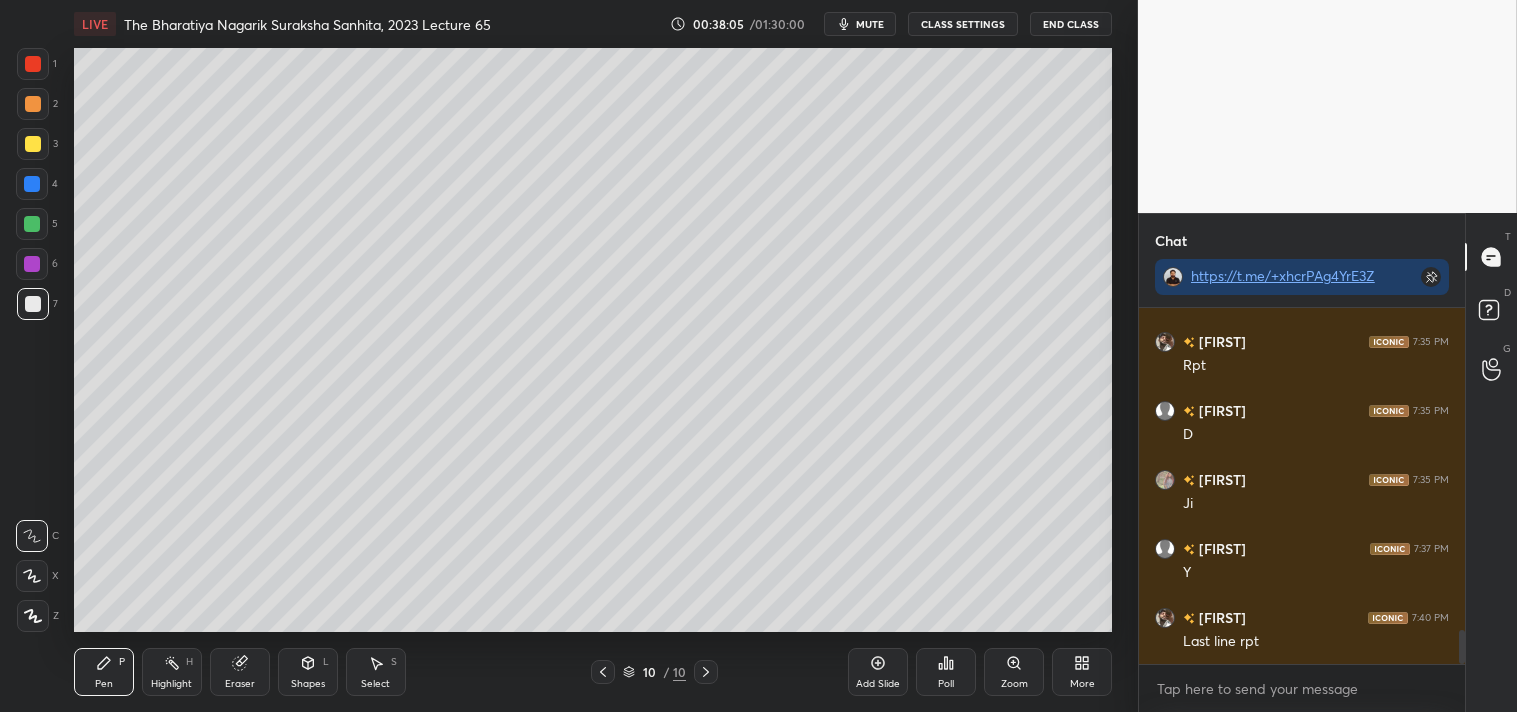 click 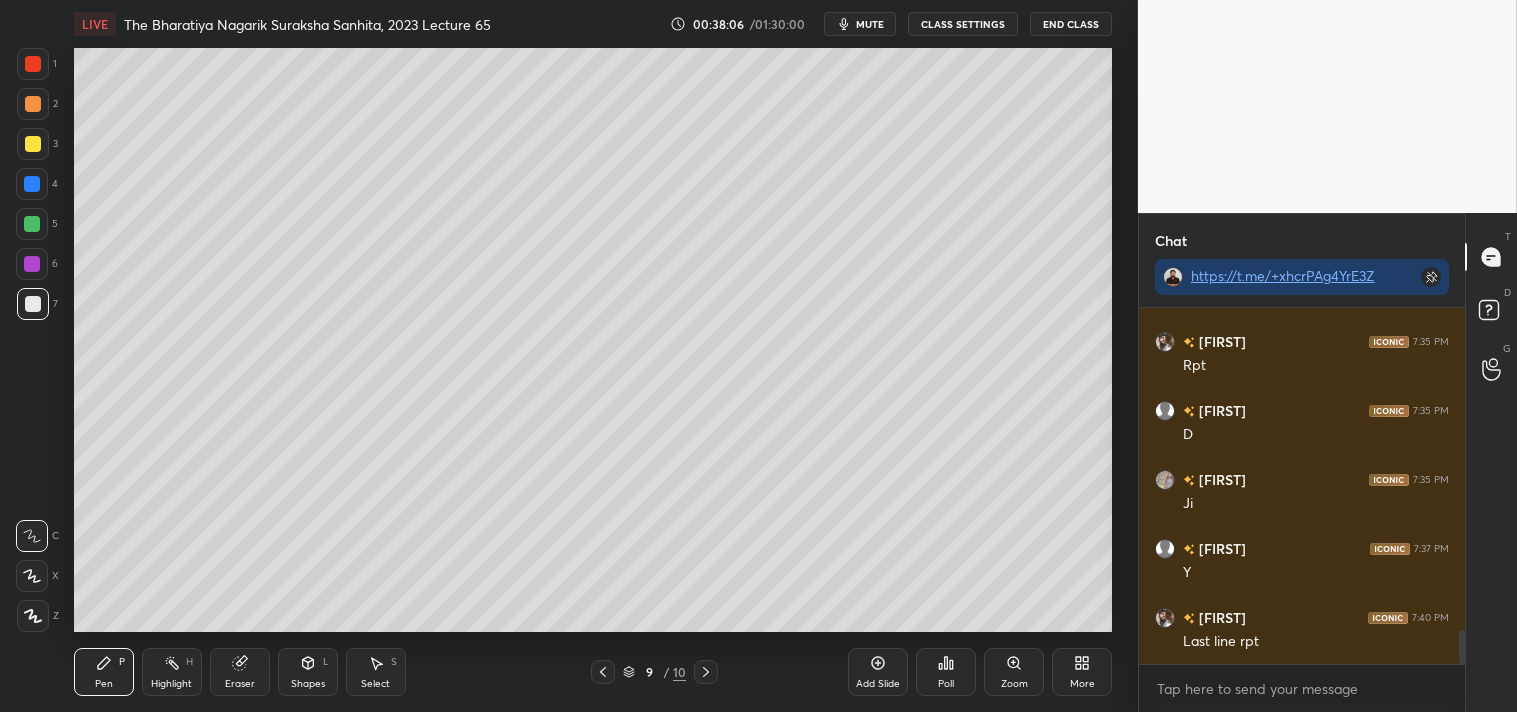 click 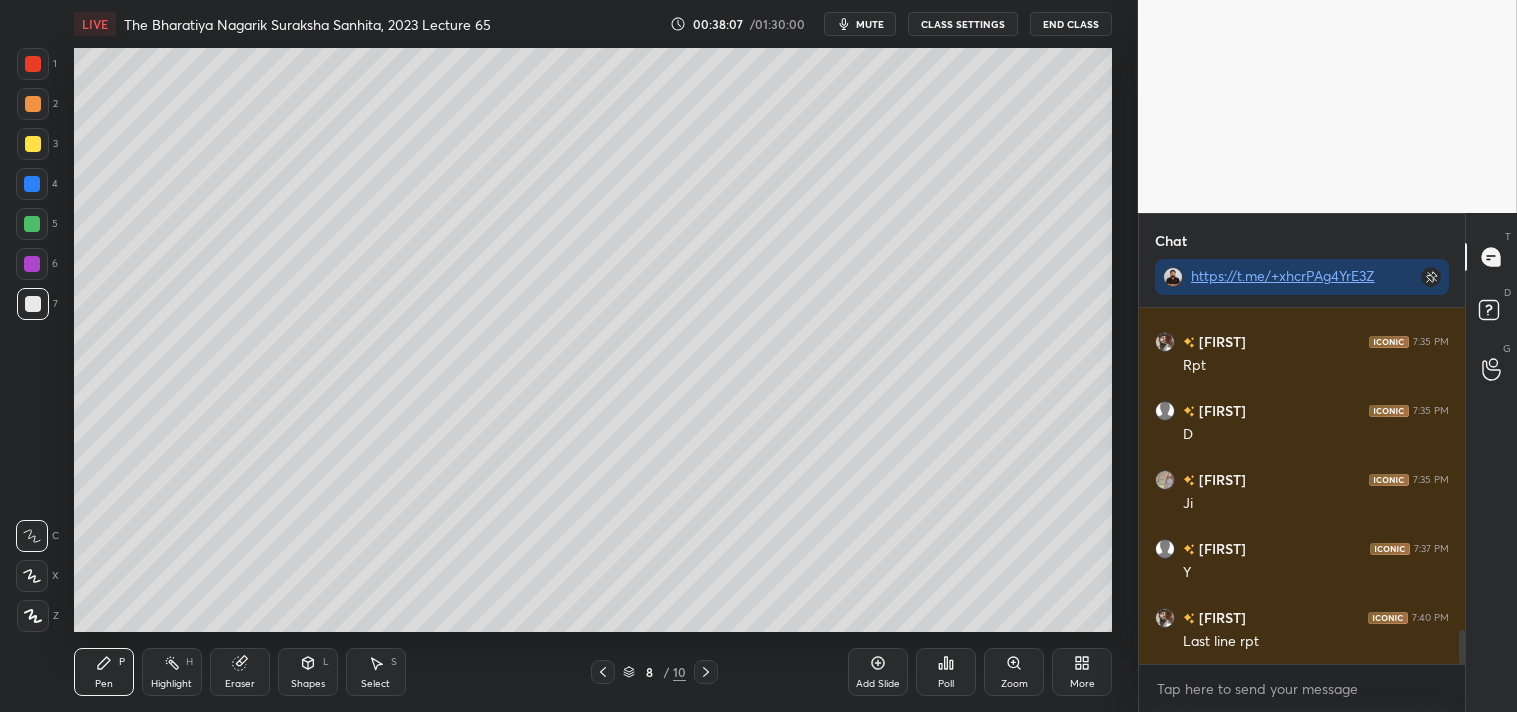 click at bounding box center [706, 672] 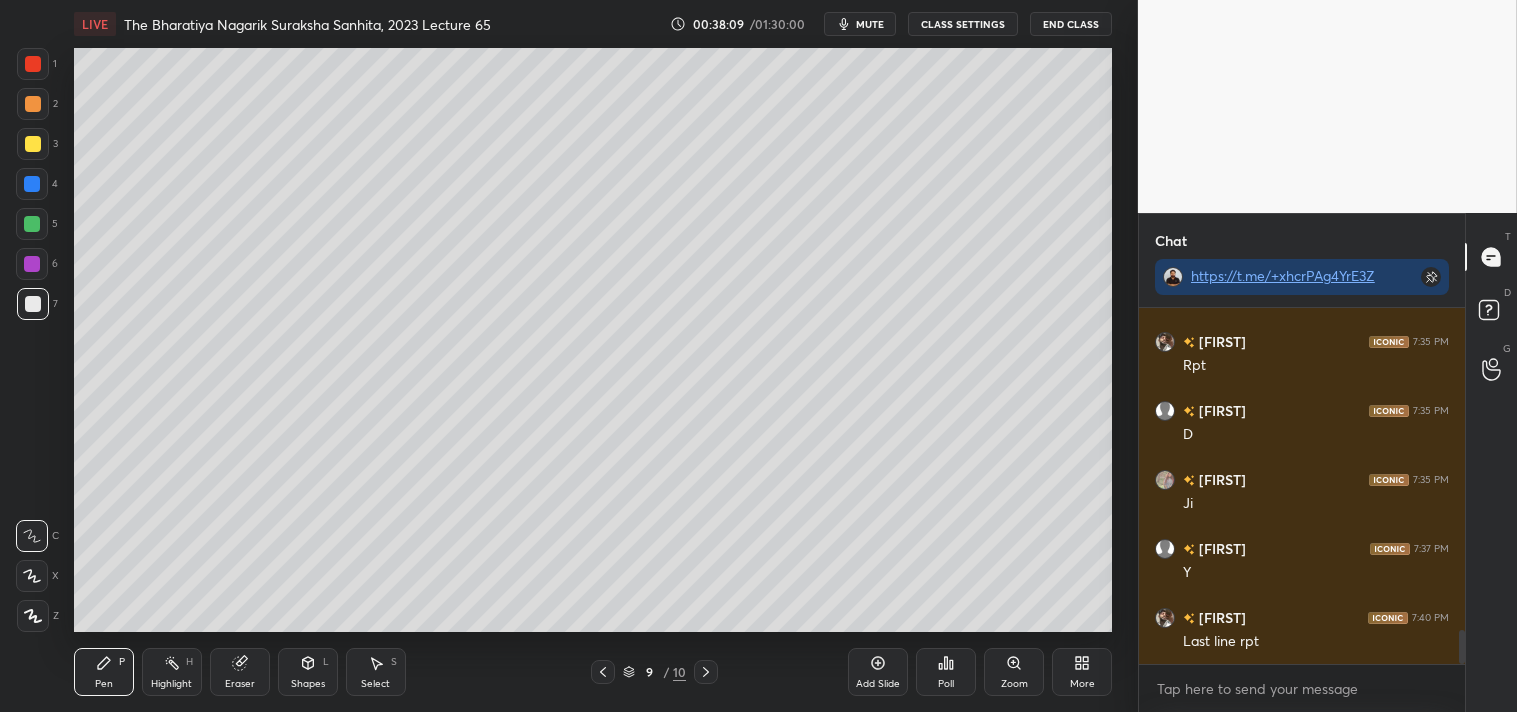 click 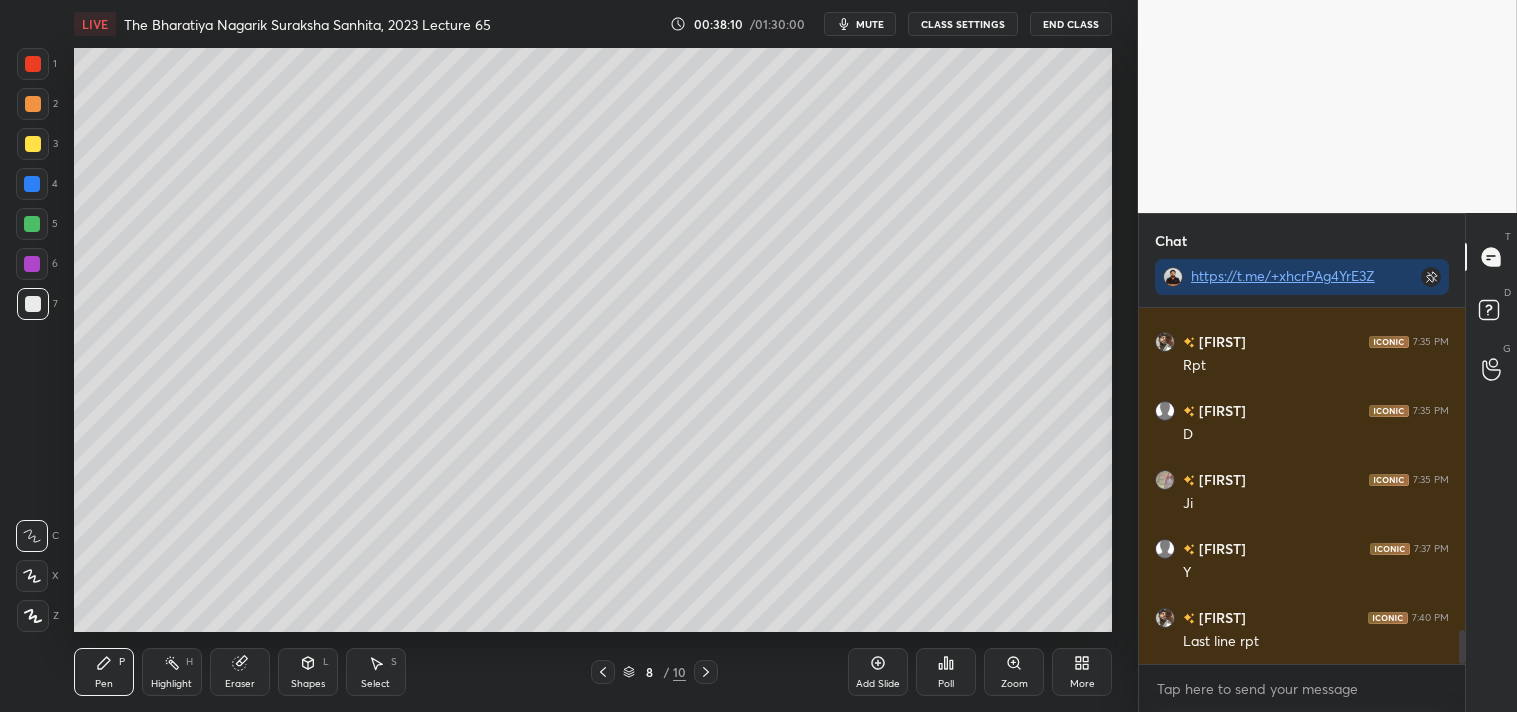 click 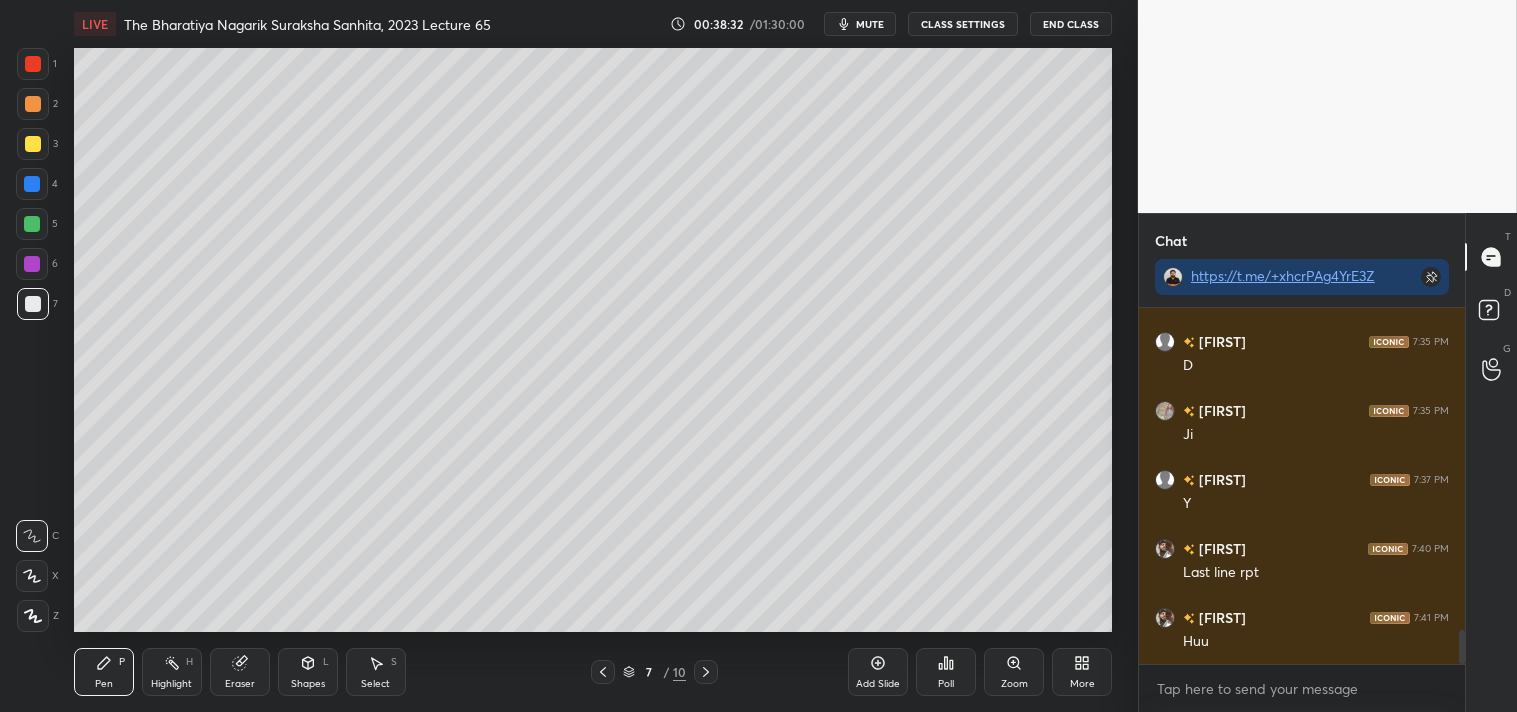 scroll, scrollTop: 3472, scrollLeft: 0, axis: vertical 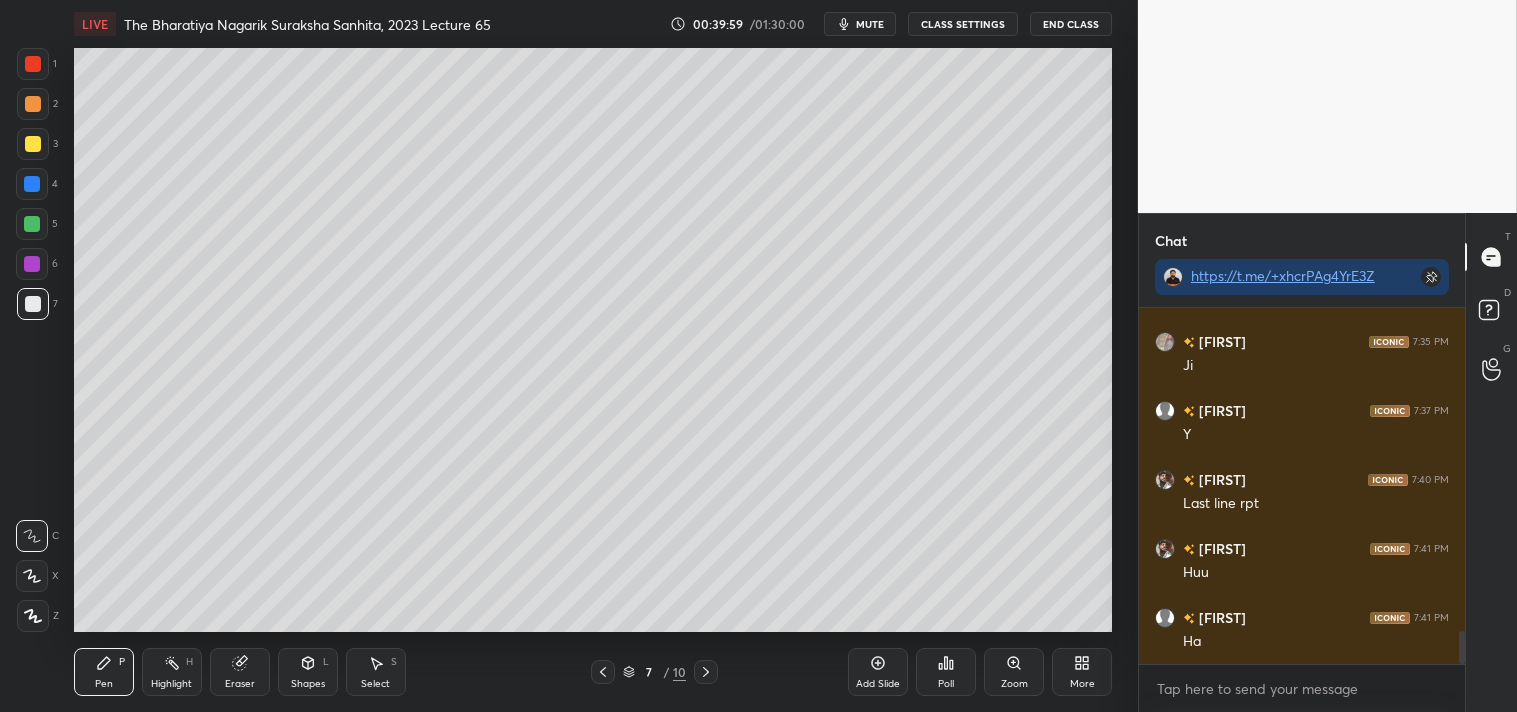 click at bounding box center [706, 672] 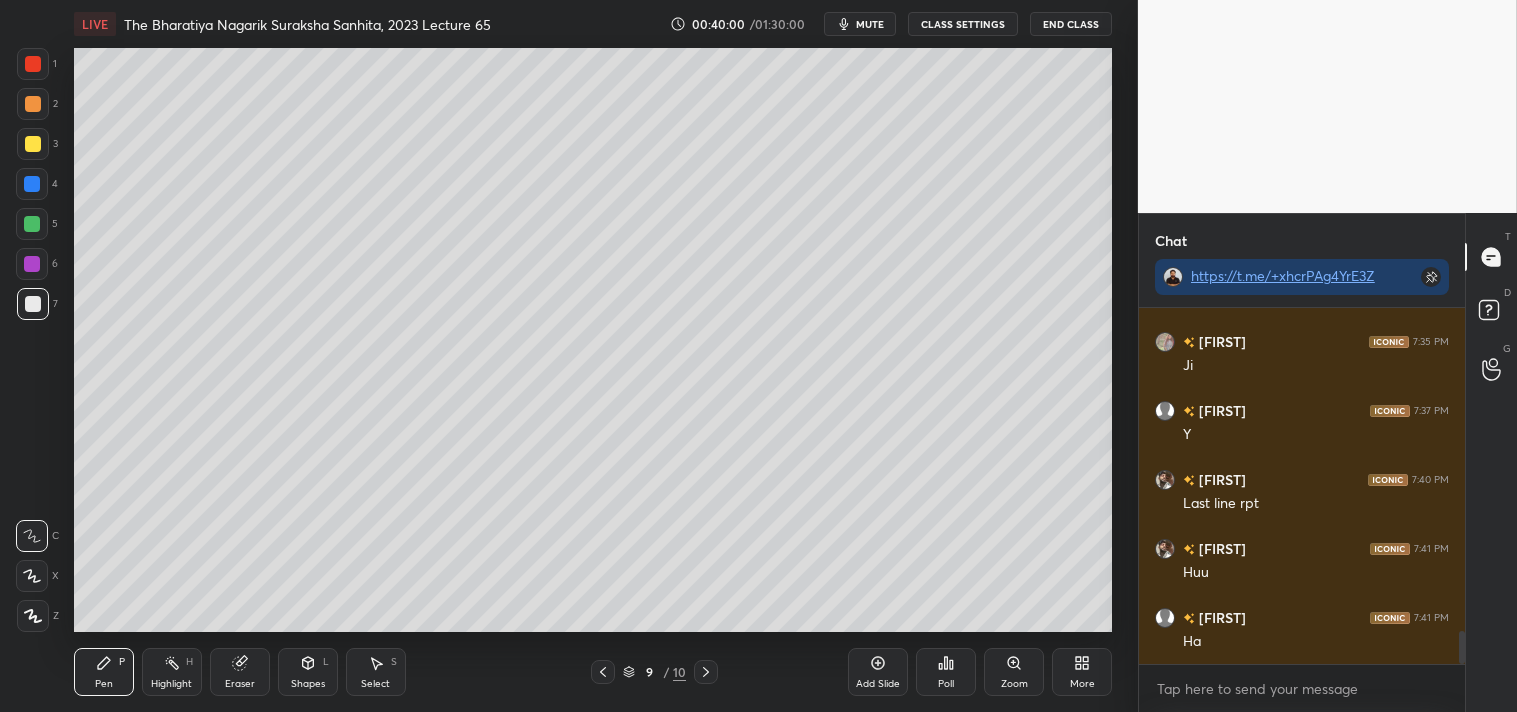 click at bounding box center [706, 672] 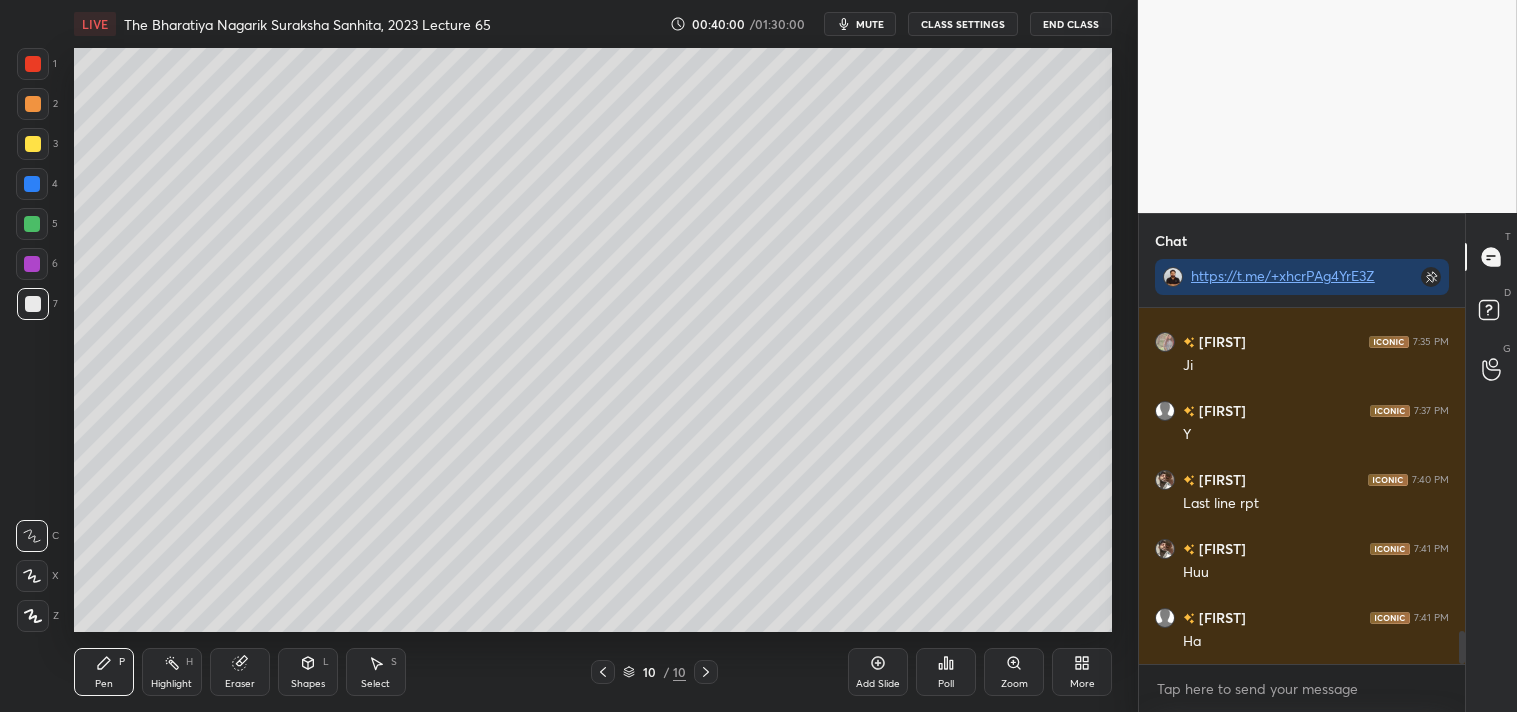 click on "10 / 10" at bounding box center [654, 672] 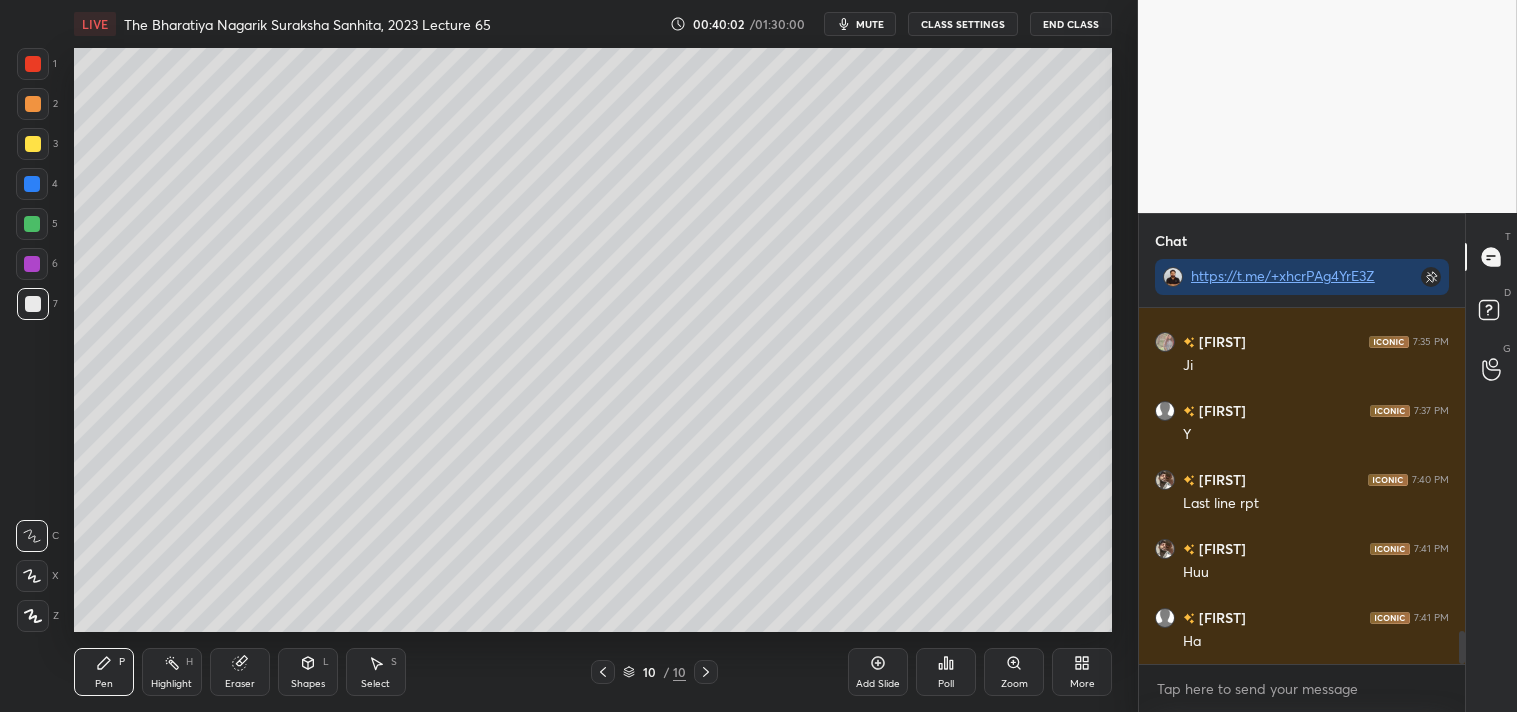 click at bounding box center (33, 144) 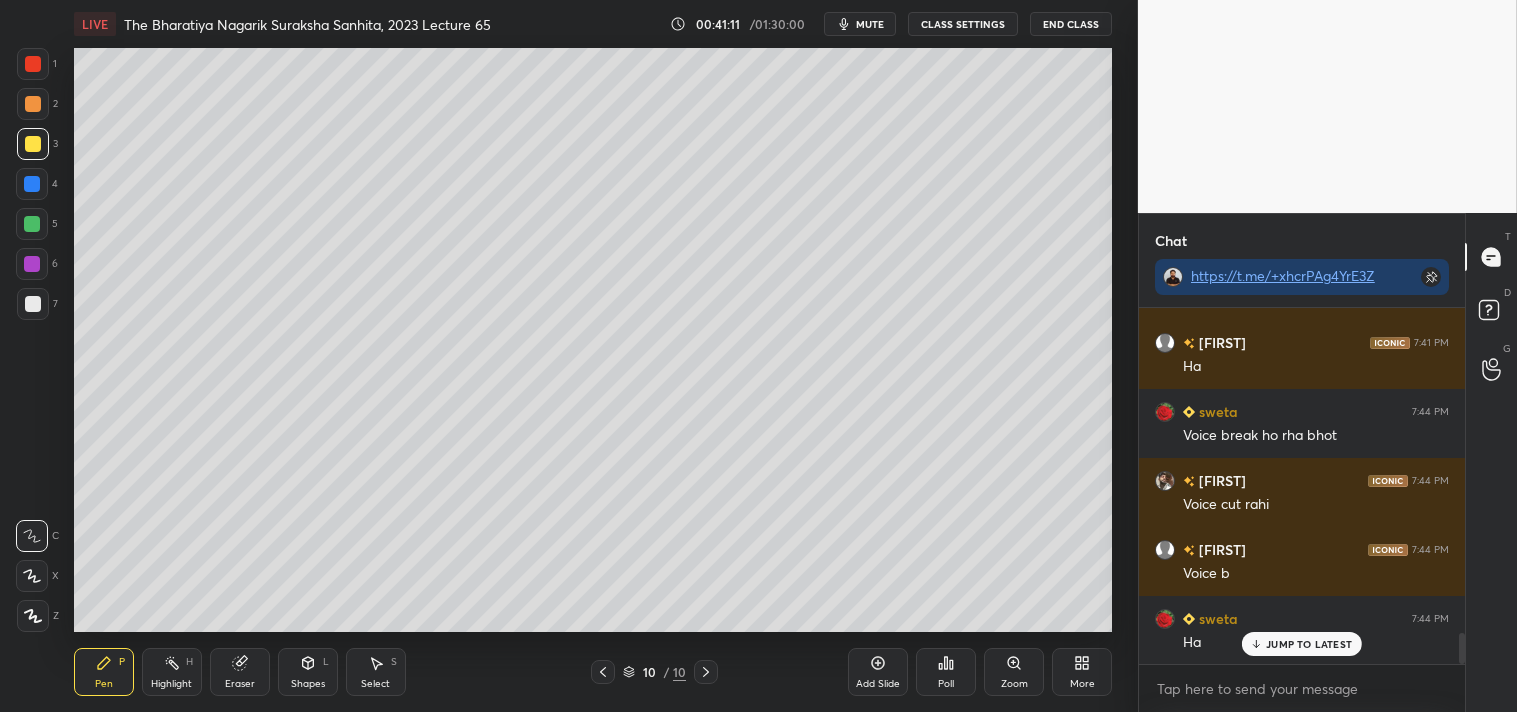 scroll, scrollTop: 3816, scrollLeft: 0, axis: vertical 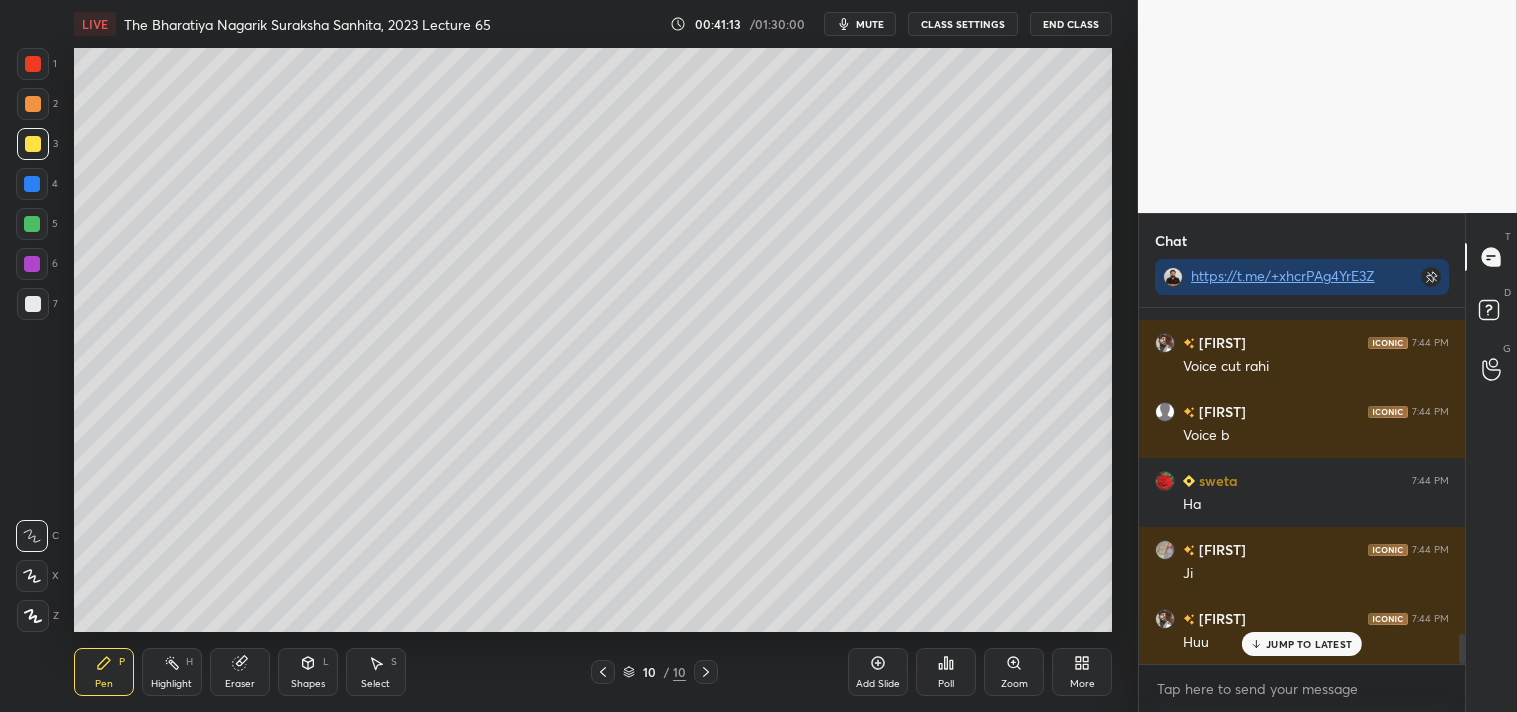 click at bounding box center [33, 304] 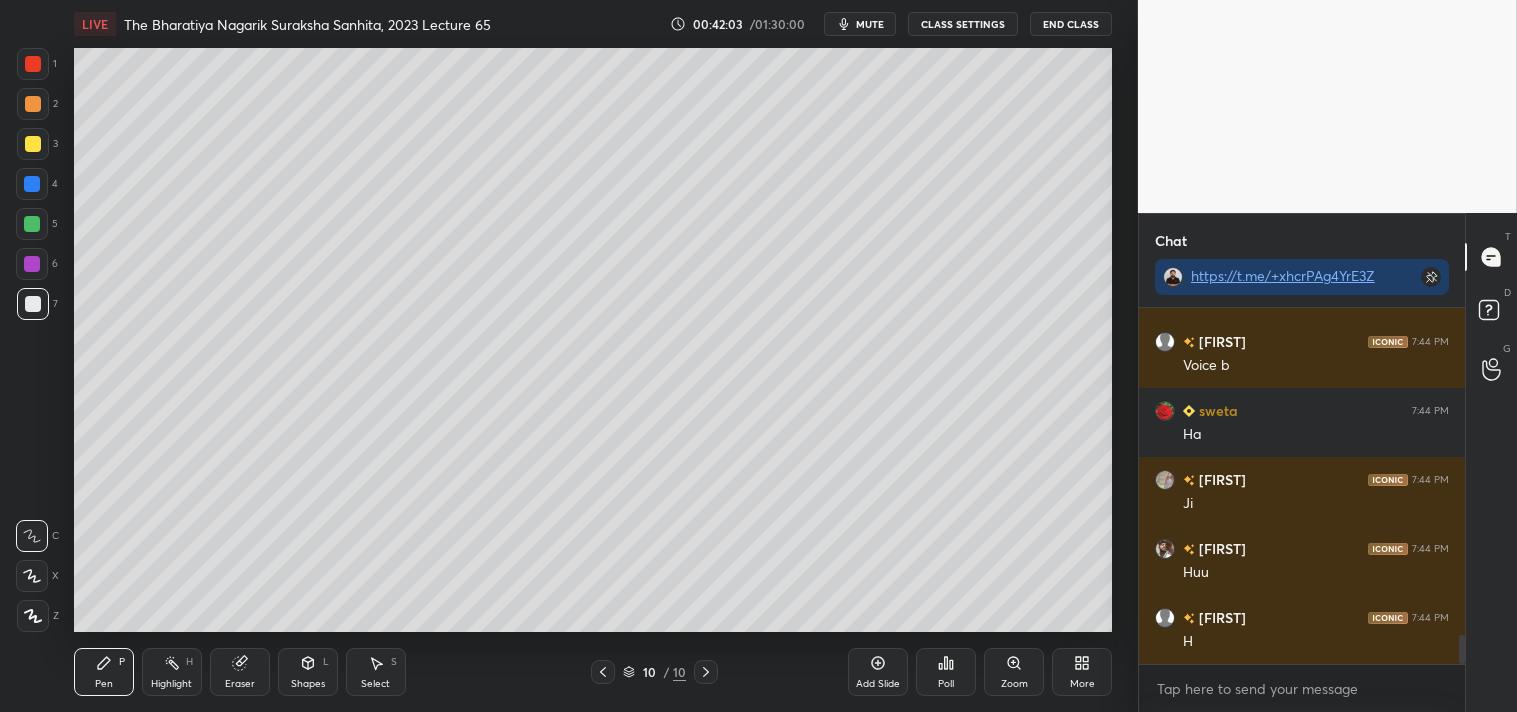 click on "Setting up your live class Poll for   secs No correct answer Start poll" at bounding box center [593, 340] 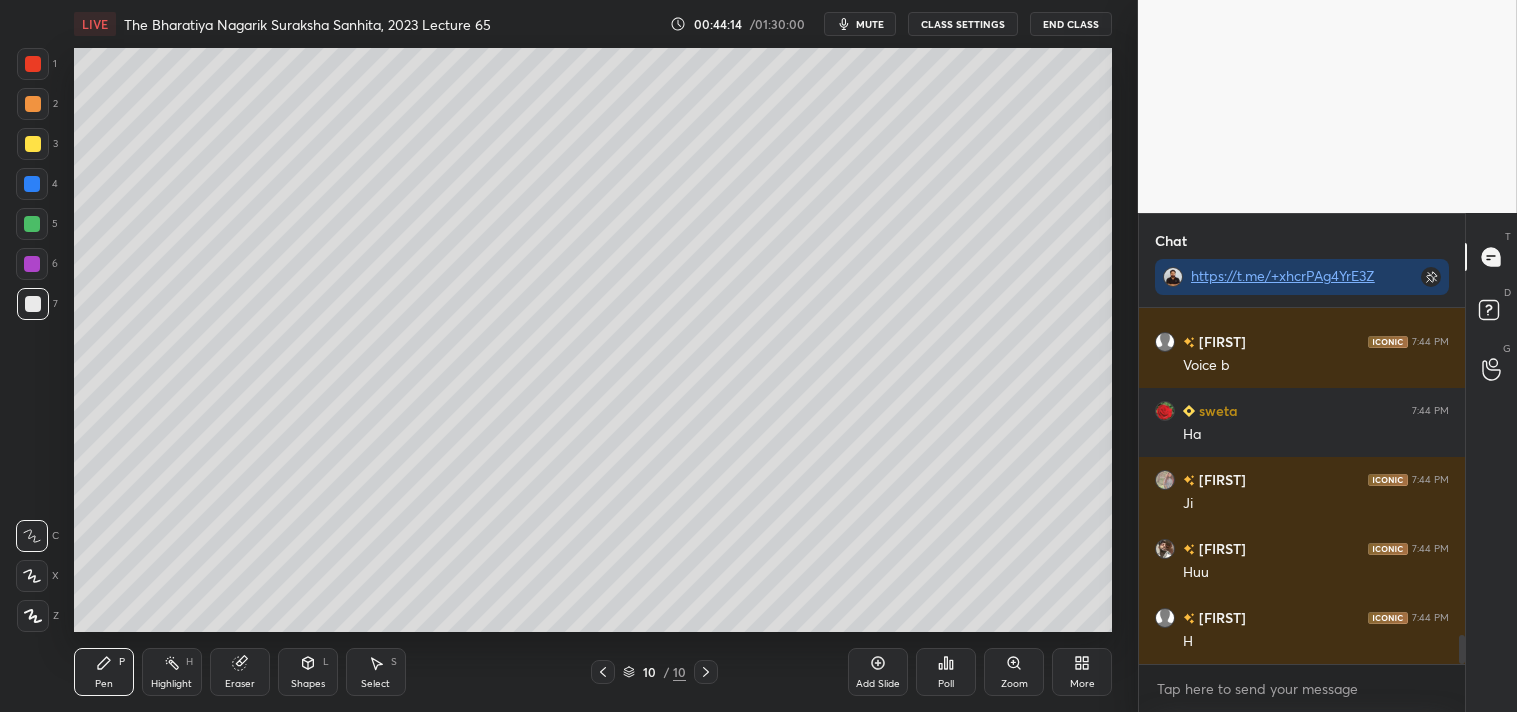 click 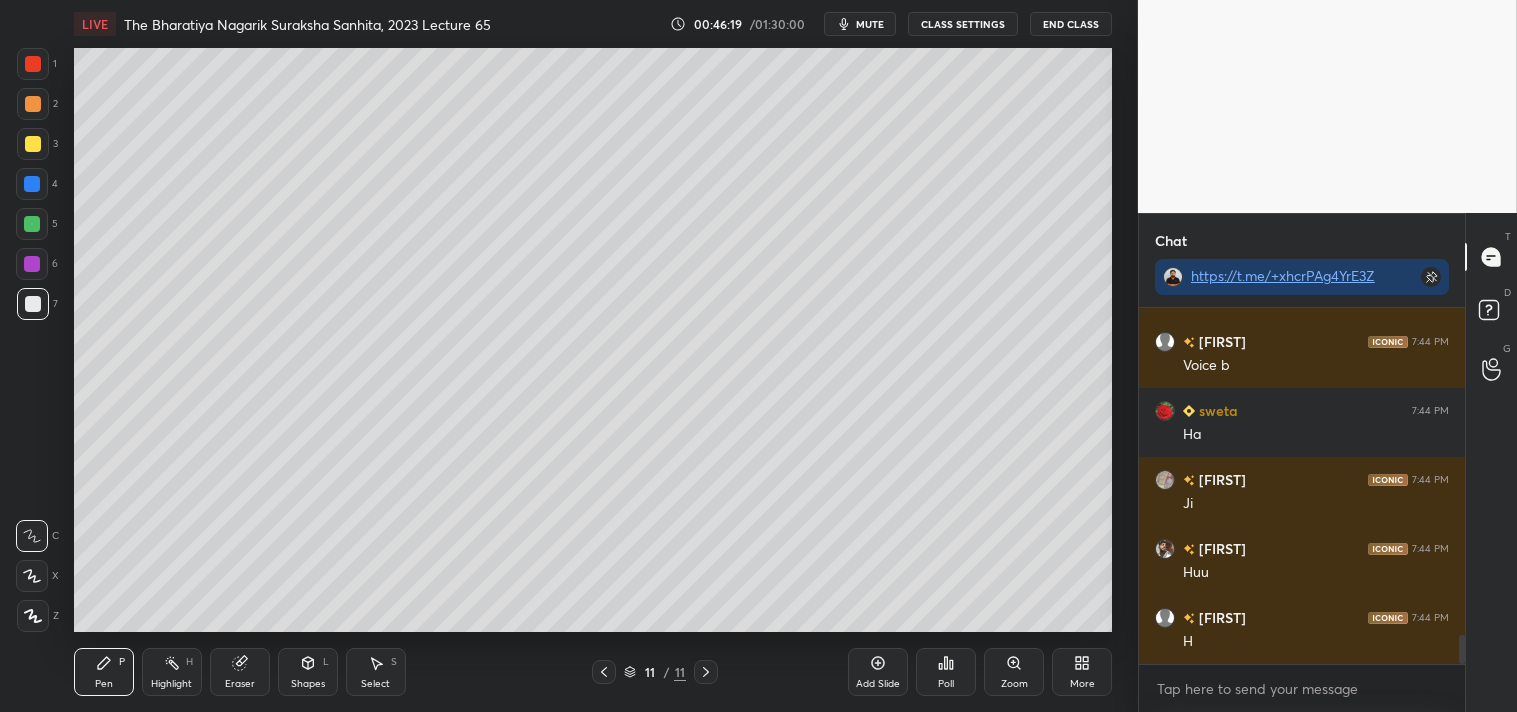 scroll, scrollTop: 4024, scrollLeft: 0, axis: vertical 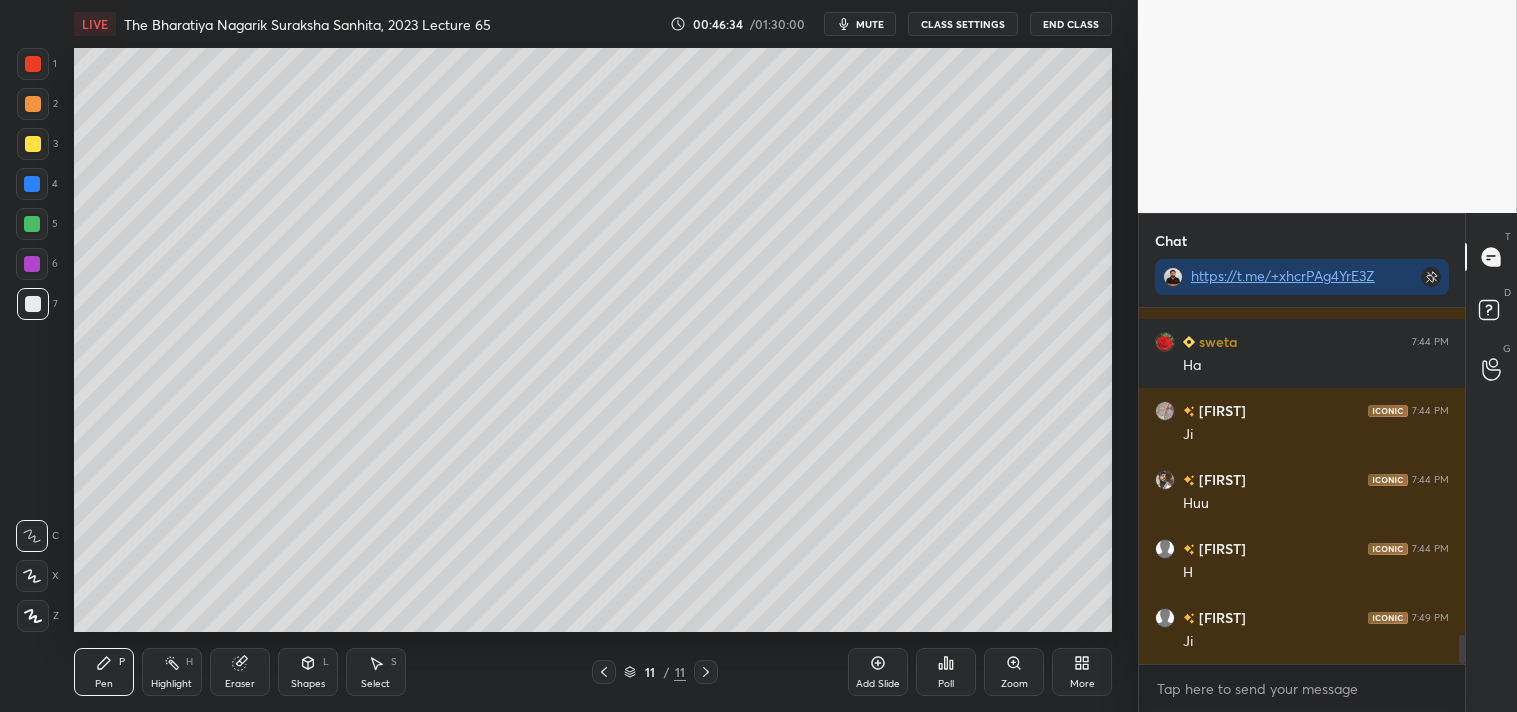click at bounding box center [33, 144] 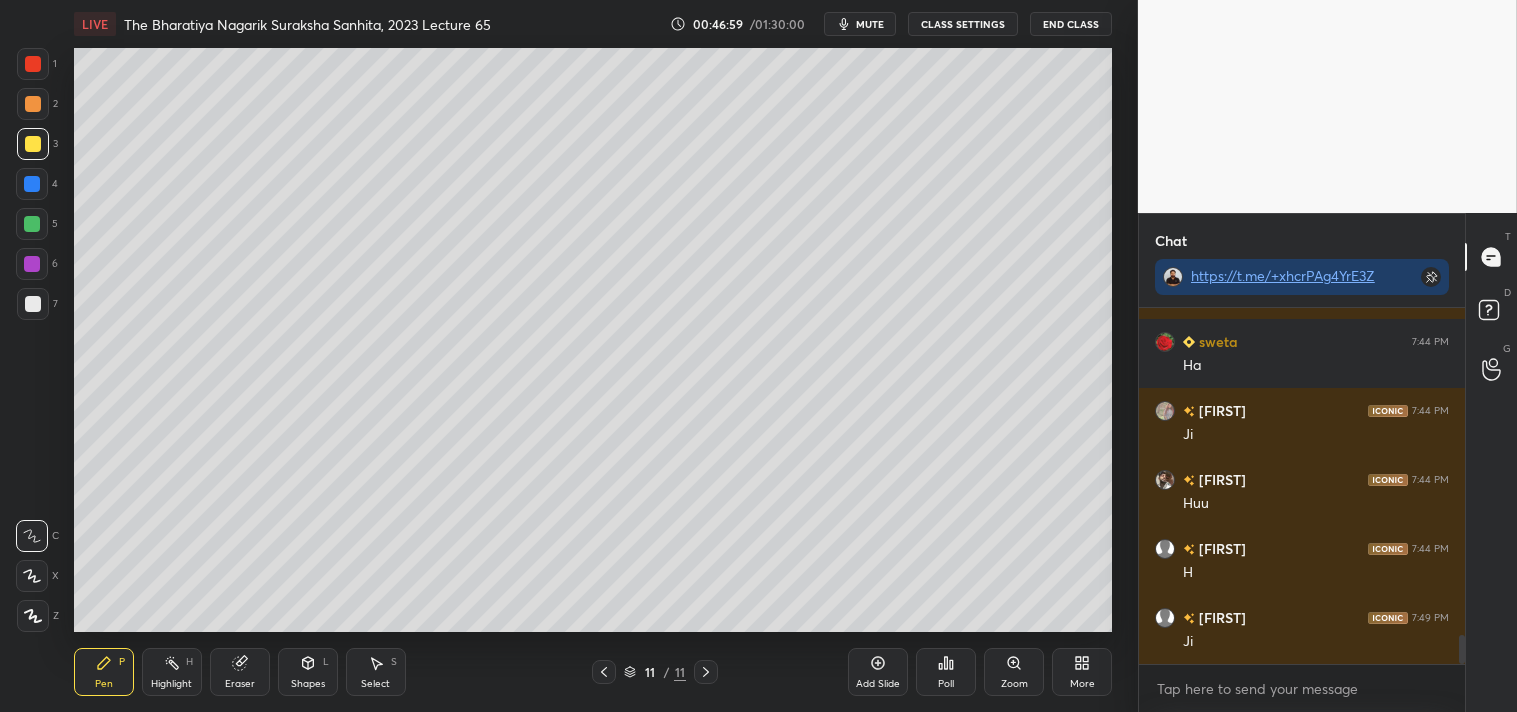 click at bounding box center (33, 304) 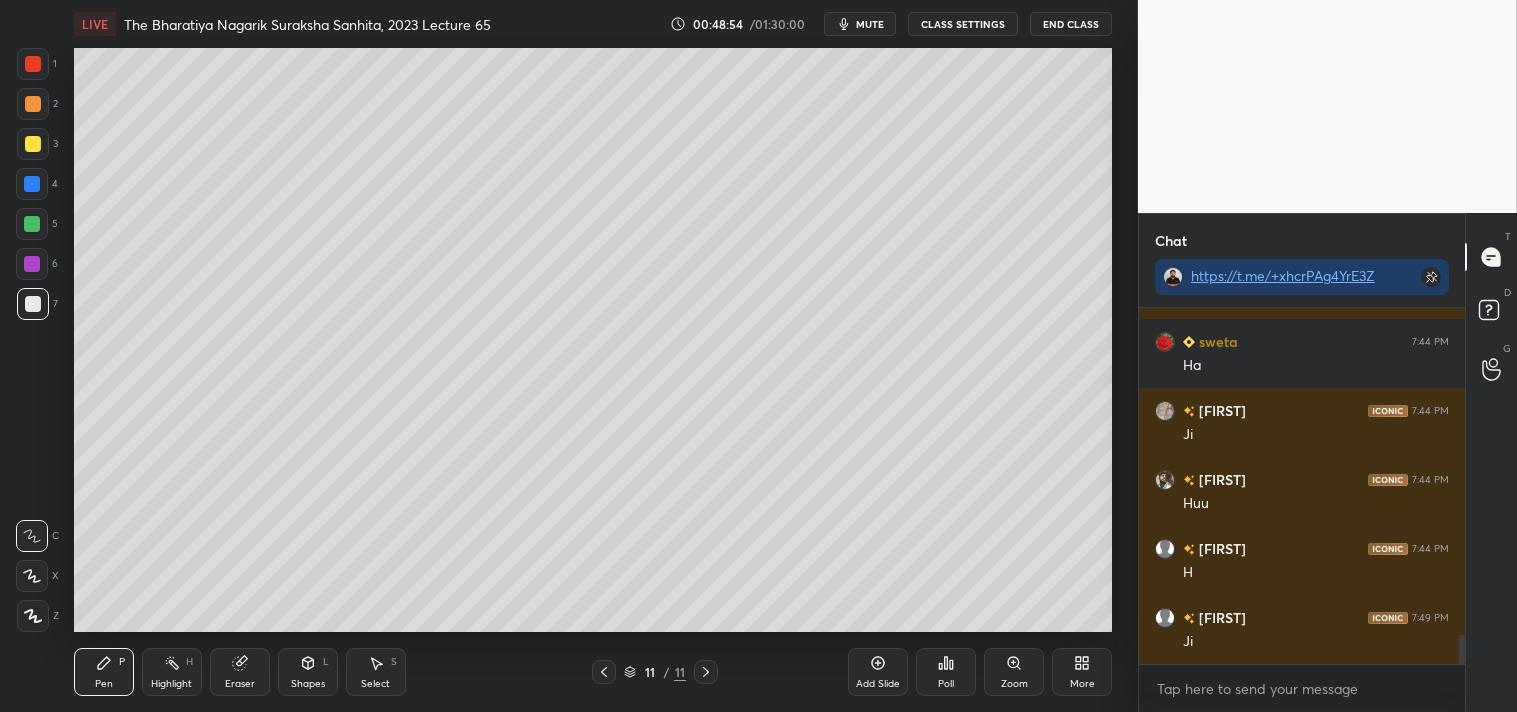 click on "Add Slide" at bounding box center [878, 684] 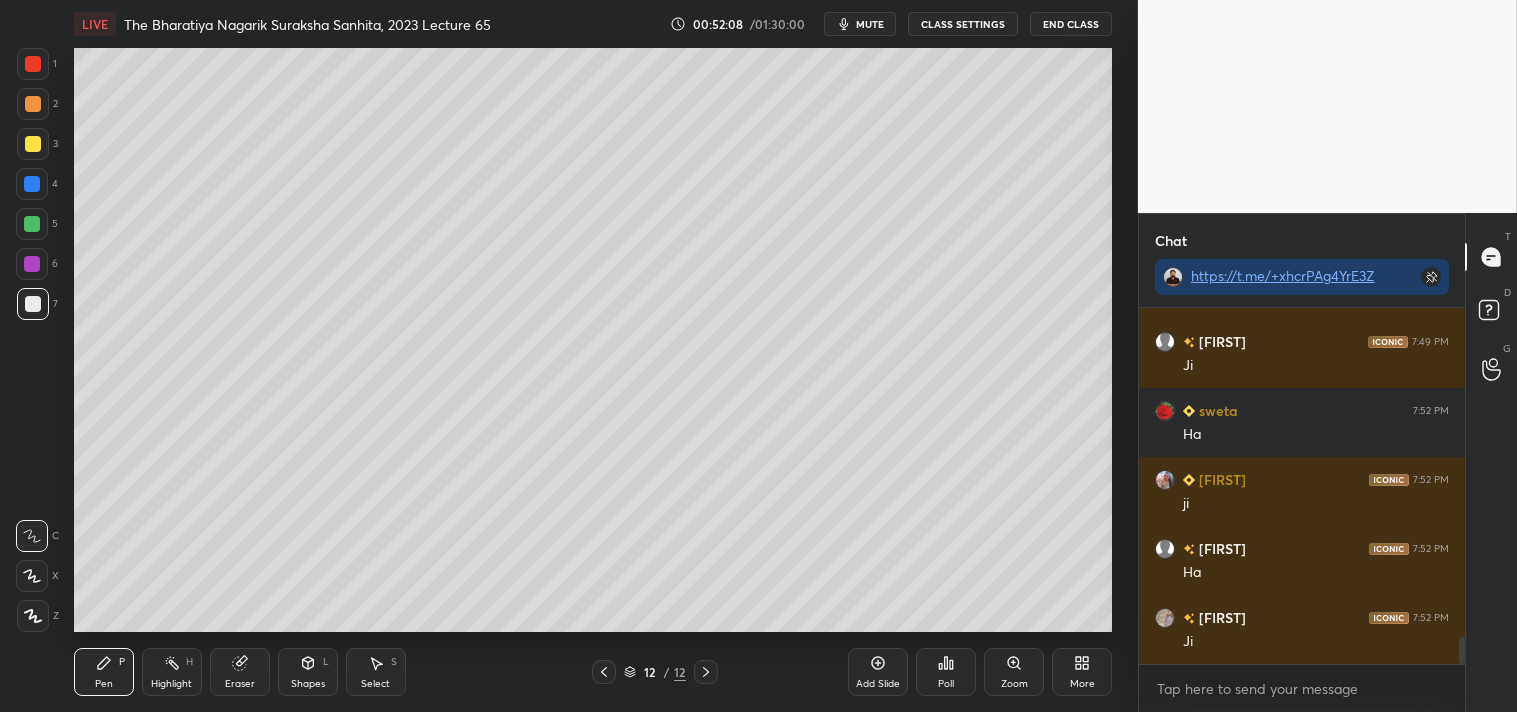 scroll, scrollTop: 4368, scrollLeft: 0, axis: vertical 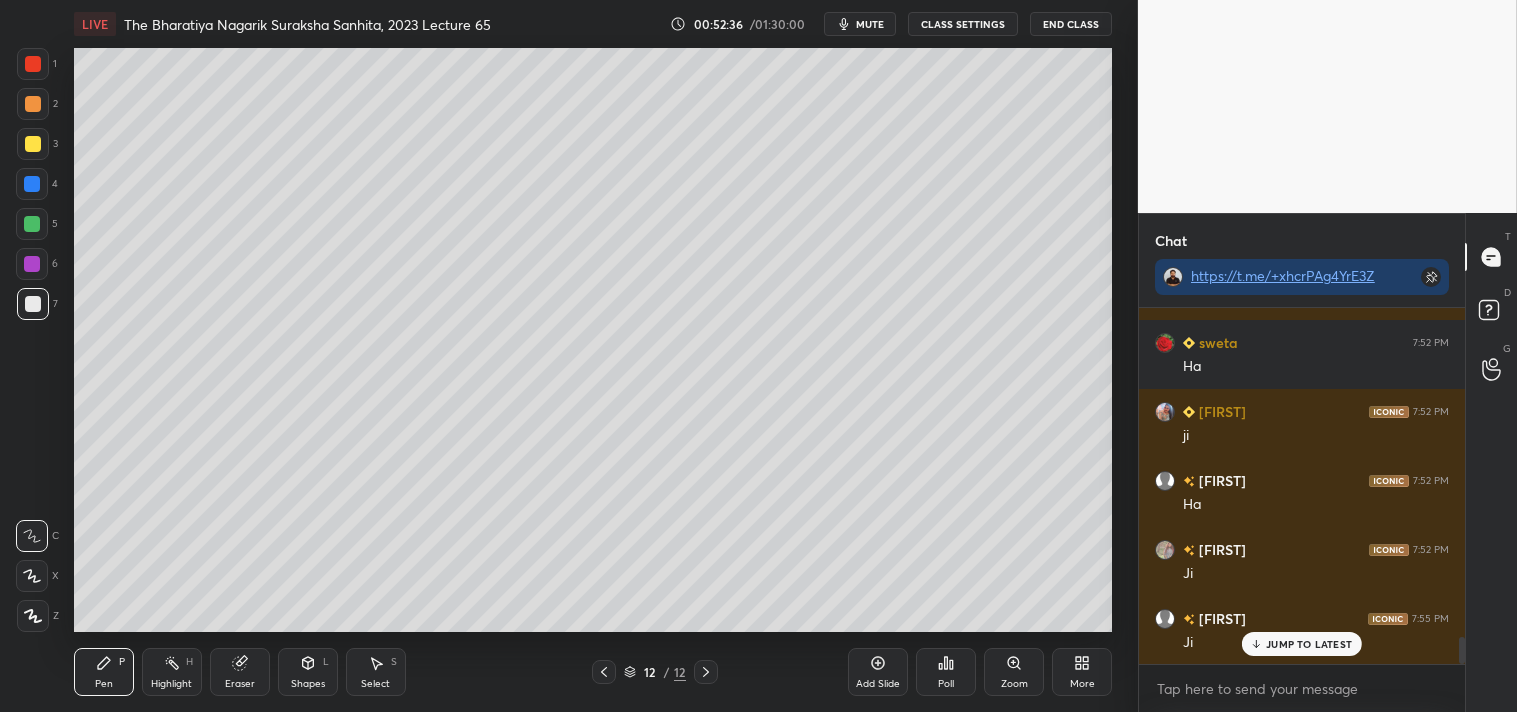 click 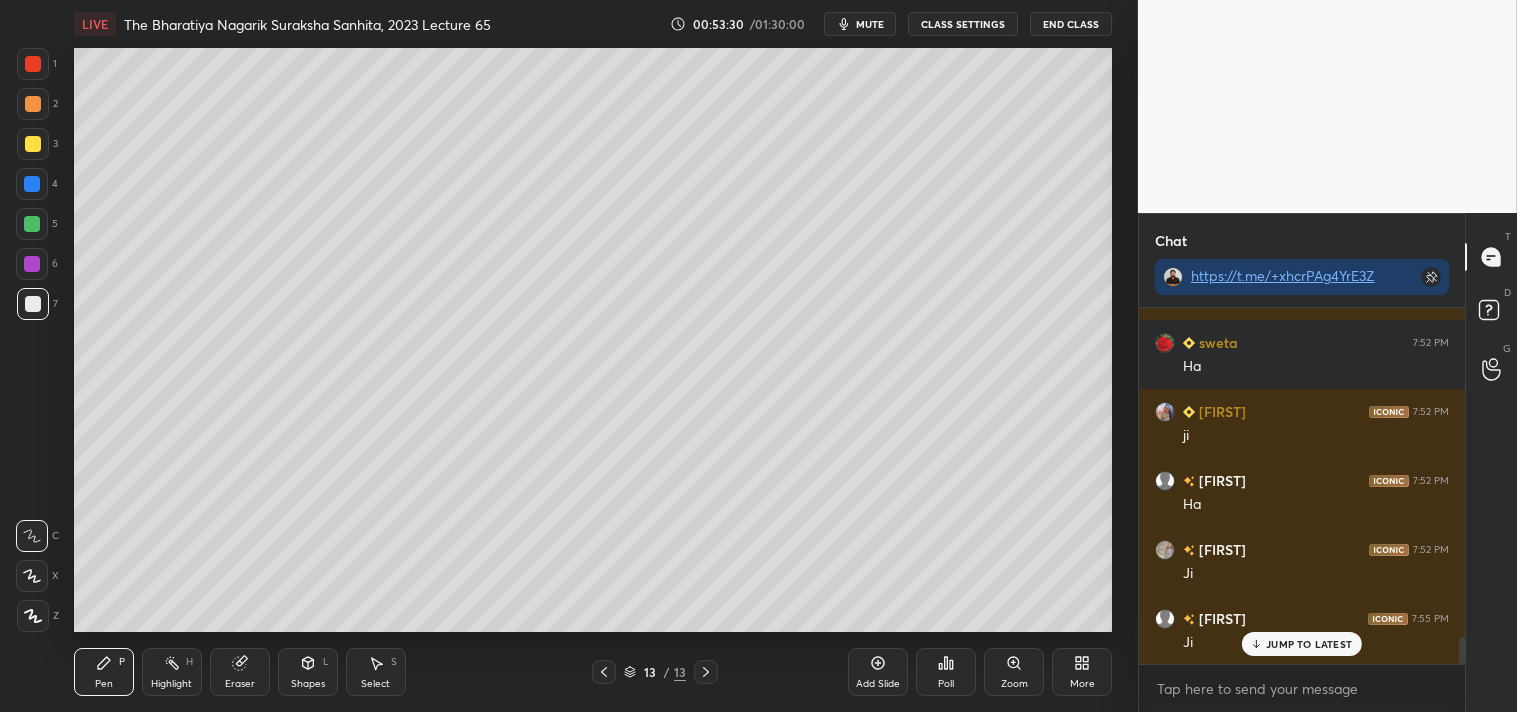 click on "Add Slide" at bounding box center [878, 672] 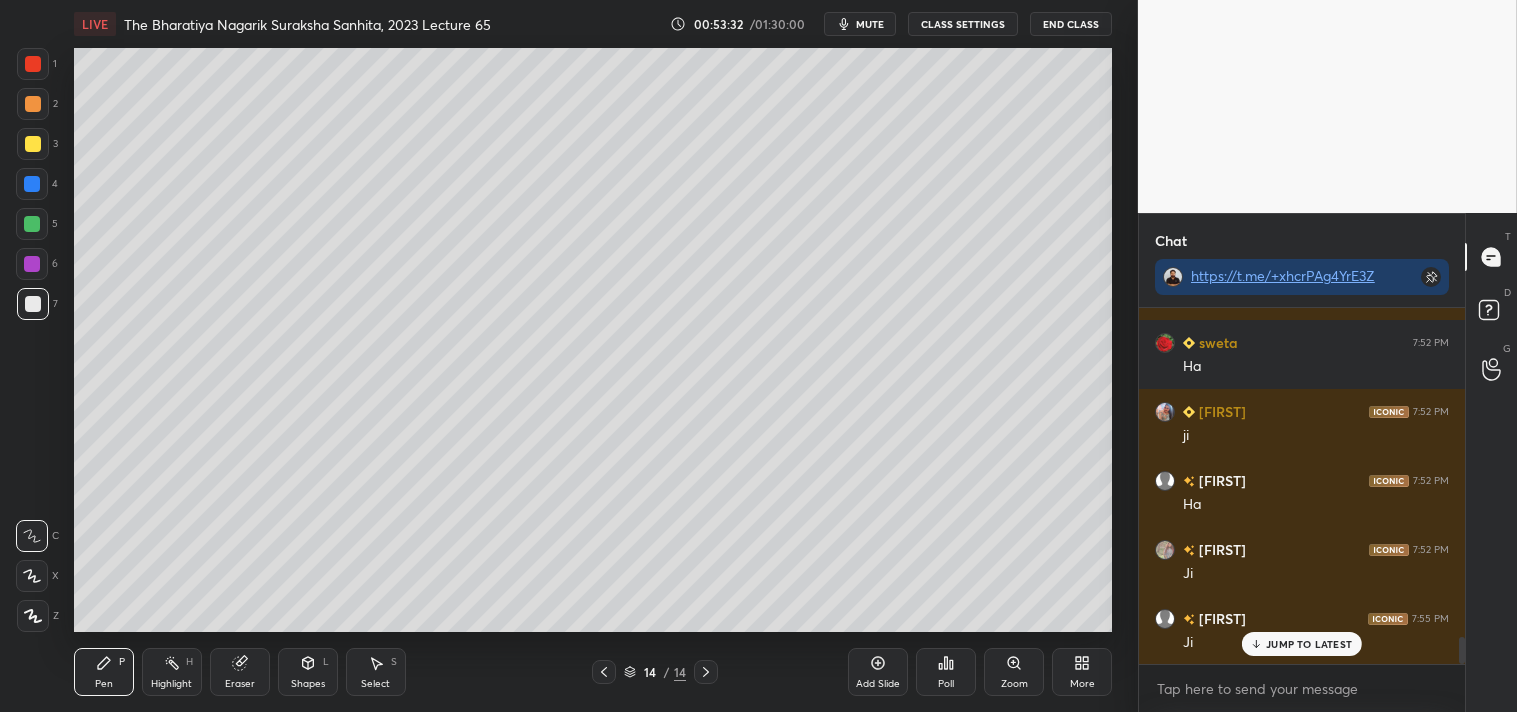 click at bounding box center [33, 144] 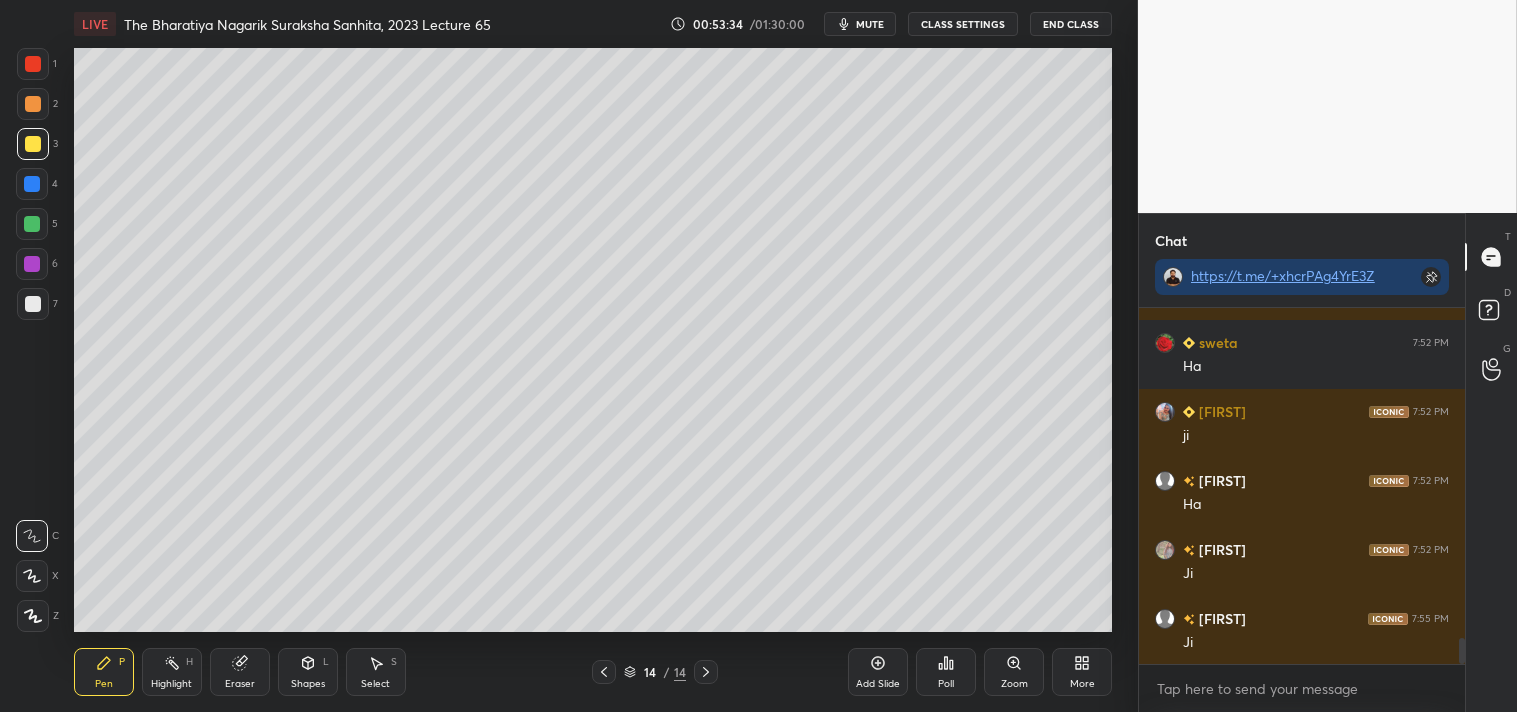 scroll, scrollTop: 4437, scrollLeft: 0, axis: vertical 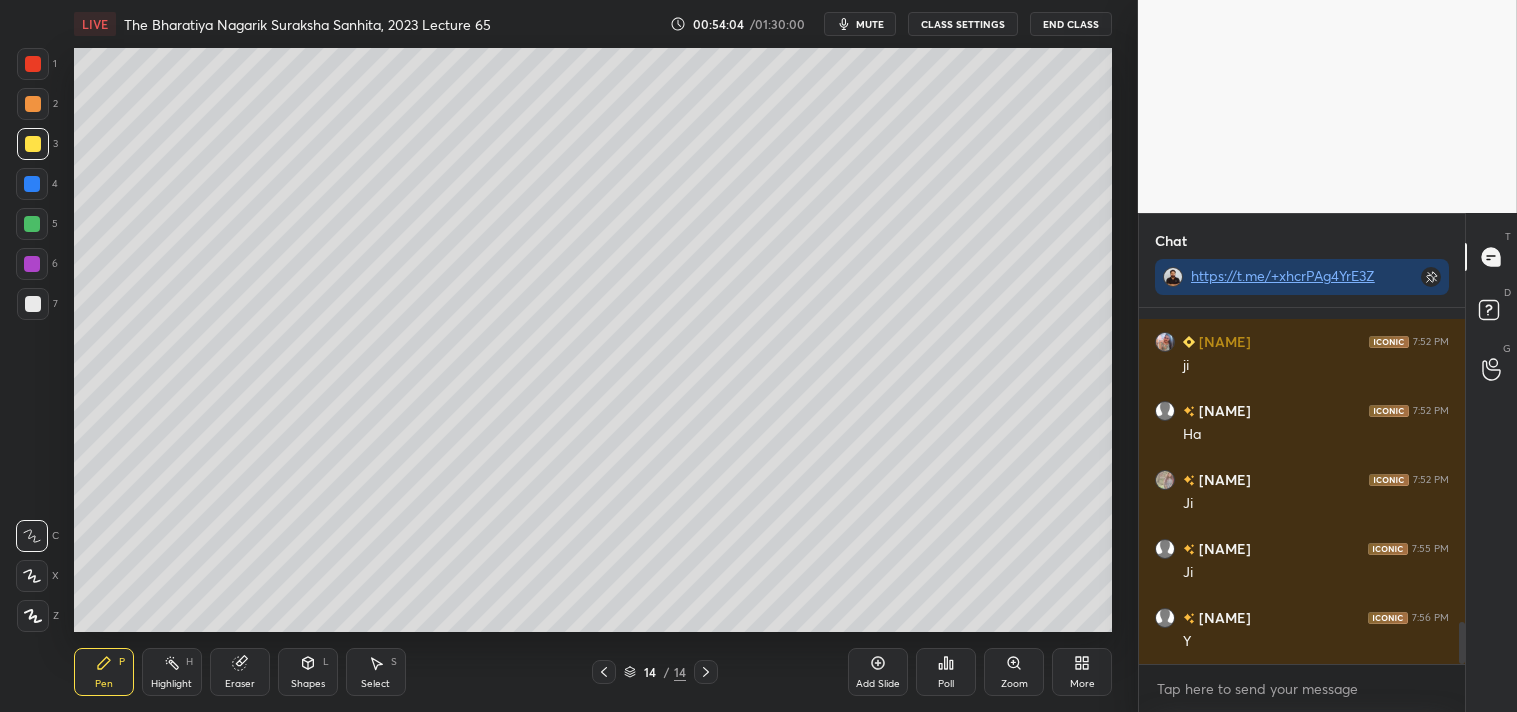 drag, startPoint x: 1461, startPoint y: 644, endPoint x: 1456, endPoint y: 675, distance: 31.400637 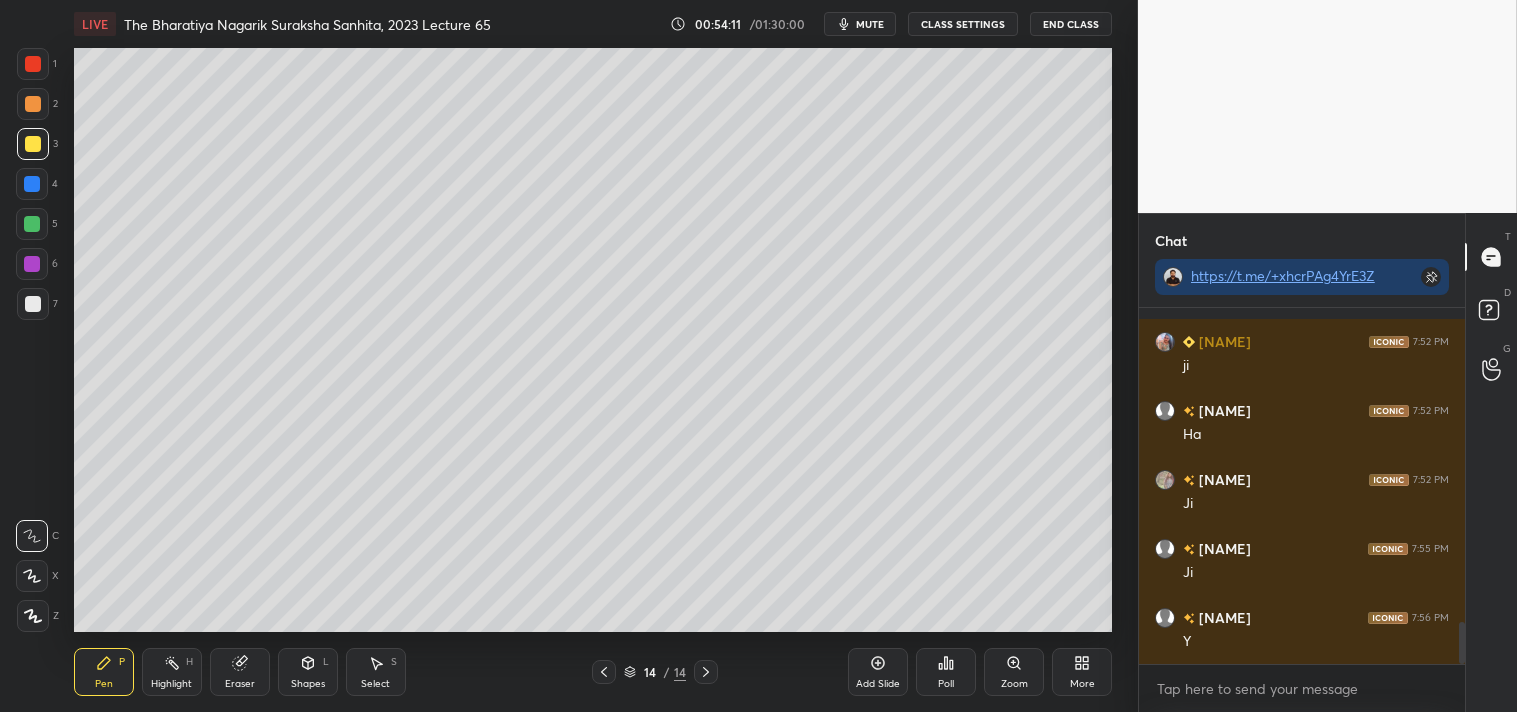 click at bounding box center (33, 304) 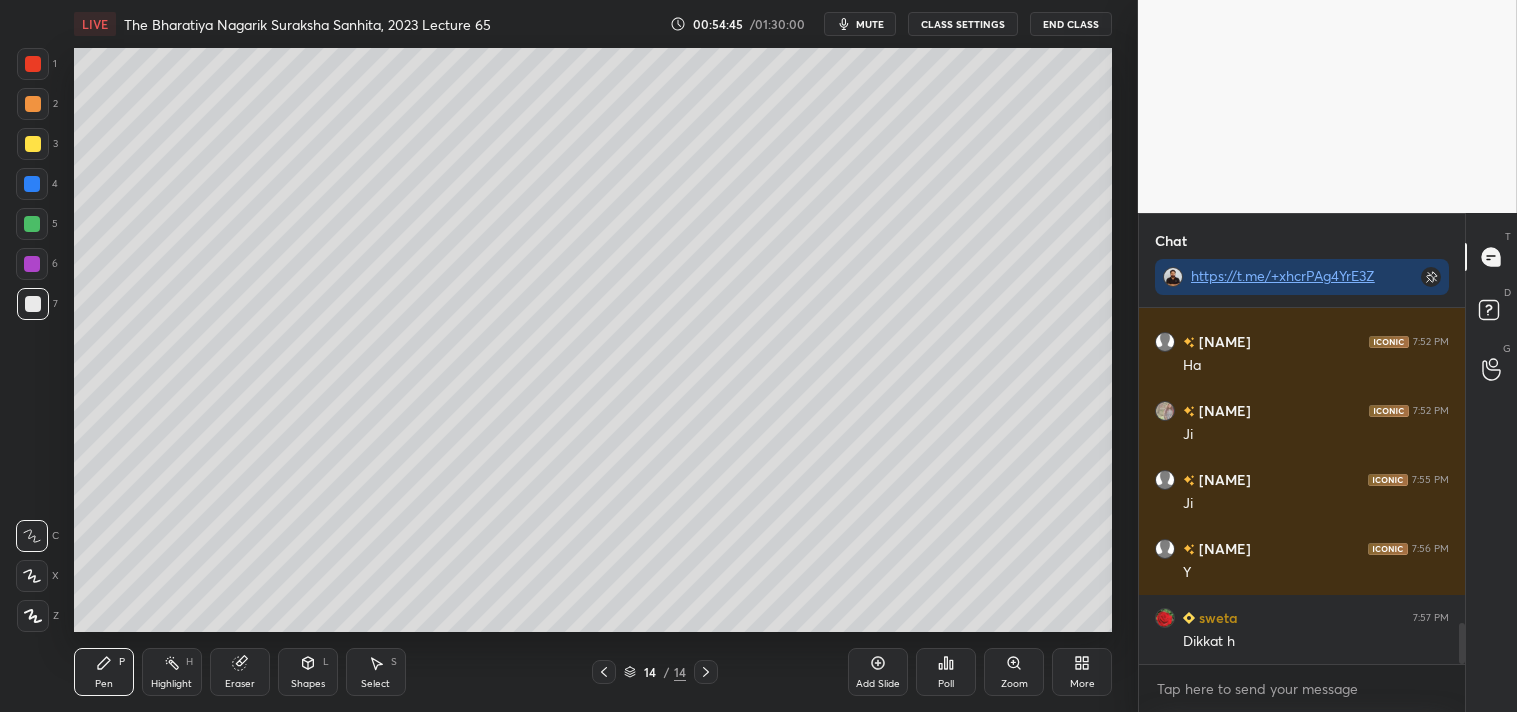 scroll, scrollTop: 2763, scrollLeft: 0, axis: vertical 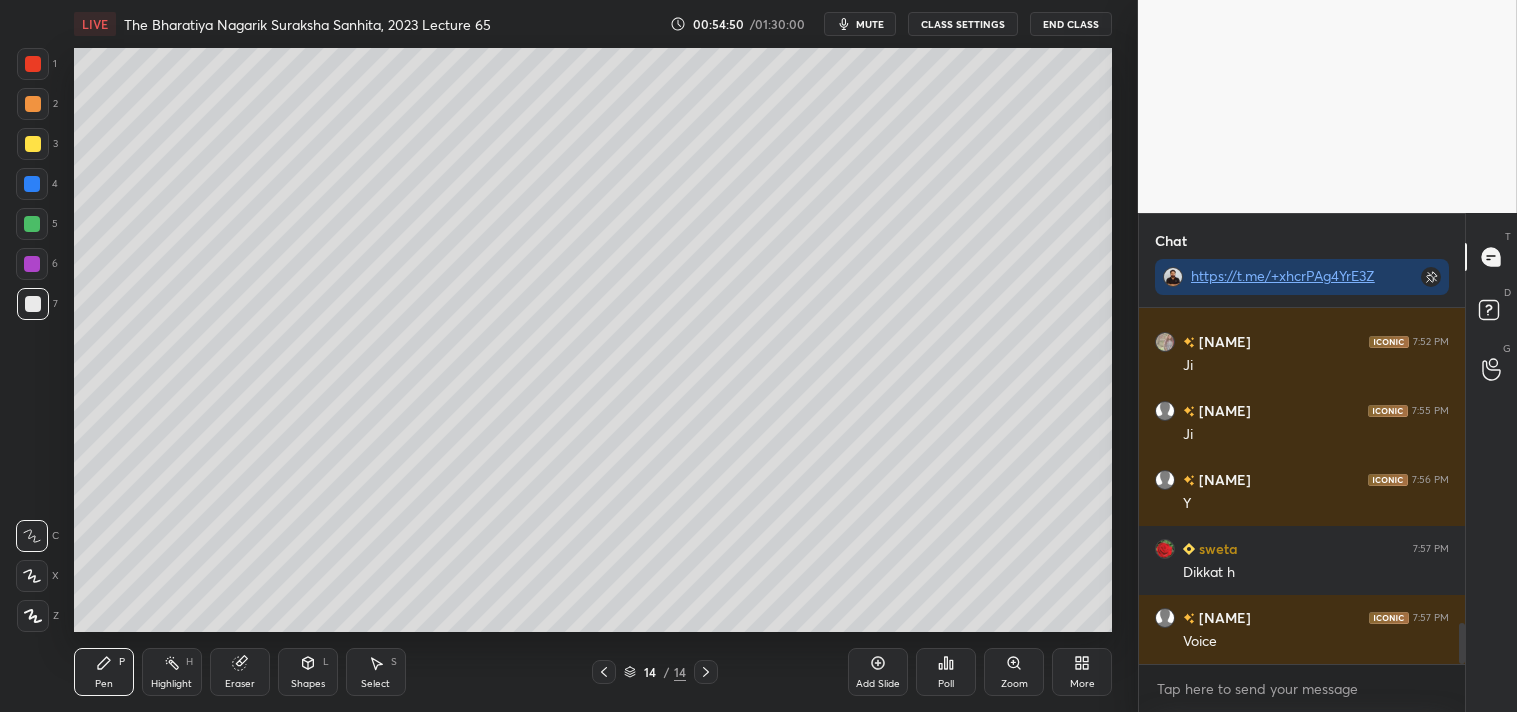 click on "CLASS SETTINGS" at bounding box center [963, 24] 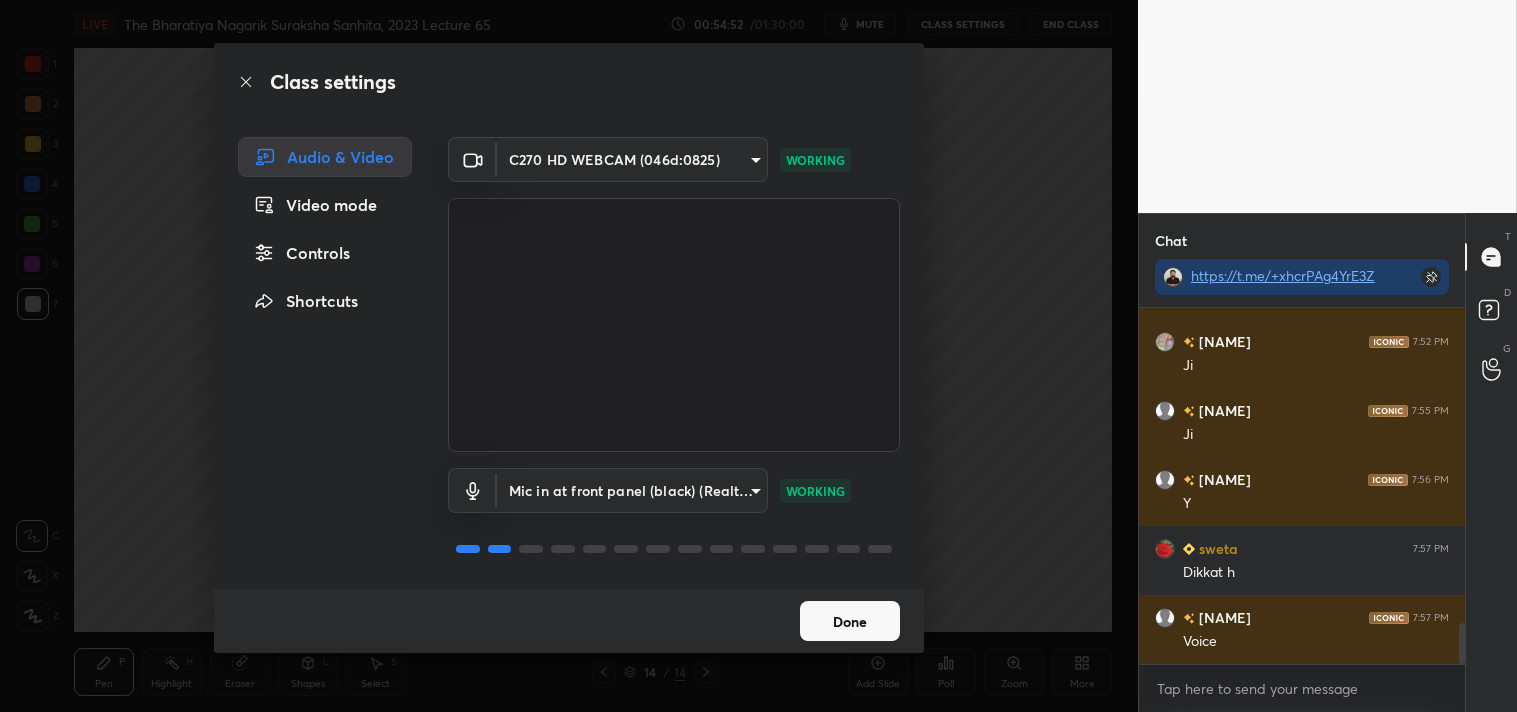click on "1 2 3 4 5 6 7 C X Z C X Z E E Erase all   H H LIVE The Bharatiya Nagarik Suraksha Sanhita, 2023 Lecture 65 00:54:52 /  01:30:00 mute CLASS SETTINGS End Class Setting up your live class Poll for   secs No correct answer Start poll Back The Bharatiya Nagarik Suraksha Sanhita, 2023 Lecture 65 • L72 of Complete Course On The BNSS 2023 For All State Judiciary Exam Ashutosh Pen P Highlight H Eraser Shapes L Select S 14 / 14 Add Slide Poll Zoom More Chat https://t.me/+xhcrPAg4YrE3ZTBl Rupali 7:52 PM ji Moni 7:52 PM Ha kavita 7:52 PM Ji Moni 7:55 PM Ji Moni 7:56 PM Y sweta 7:57 PM Dikkat h Moni 7:57 PM Voice JUMP TO LATEST Enable hand raising Enable raise hand to speak to learners. Once enabled, chat will be turned off temporarily. Enable x   introducing Raise a hand with a doubt Now learners can raise their hand along with a doubt  How it works? Doubts asked by learners will show up here NEW DOUBTS ASKED No one has raised a hand yet Can't raise hand Got it T Messages (T) D Doubts (D) G Raise Hand (G) Buffering ​" at bounding box center (758, 356) 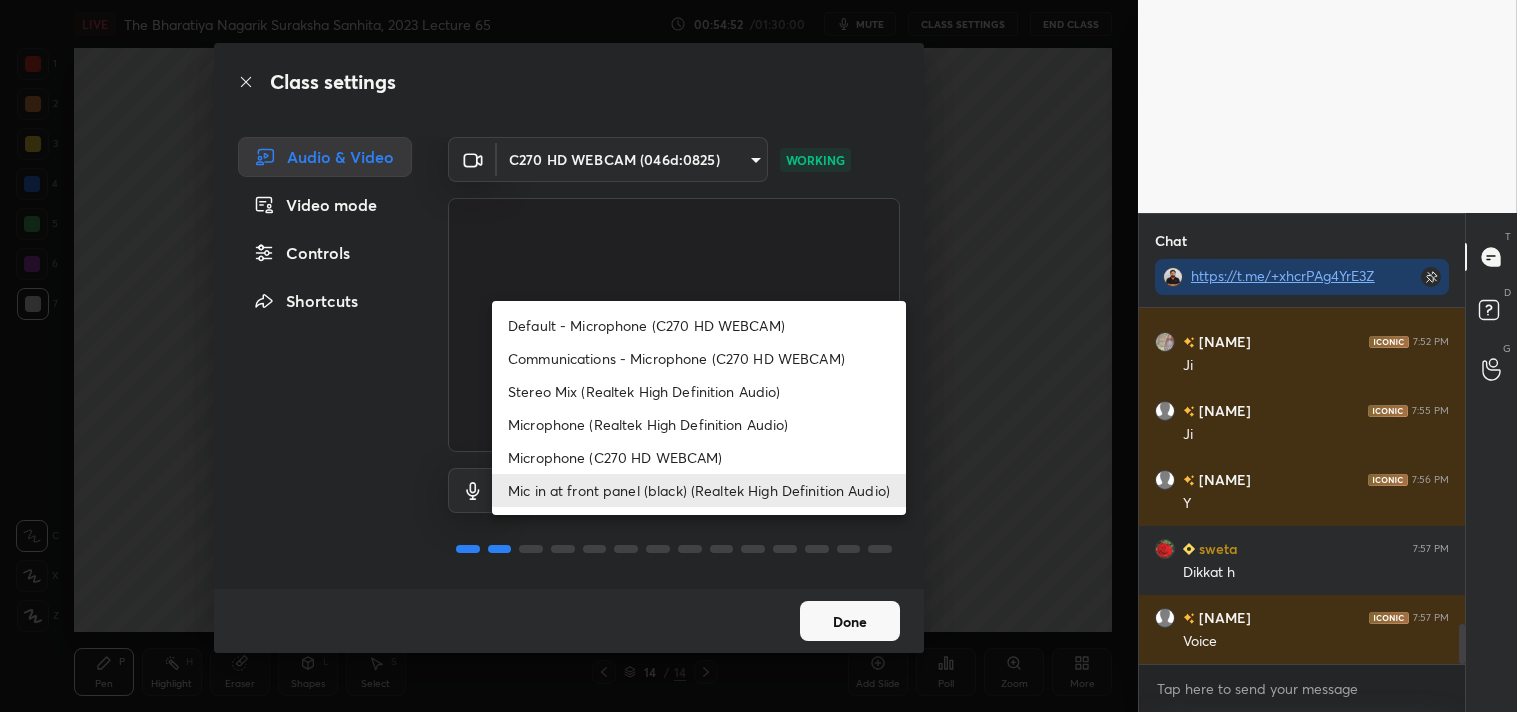 scroll, scrollTop: 2832, scrollLeft: 0, axis: vertical 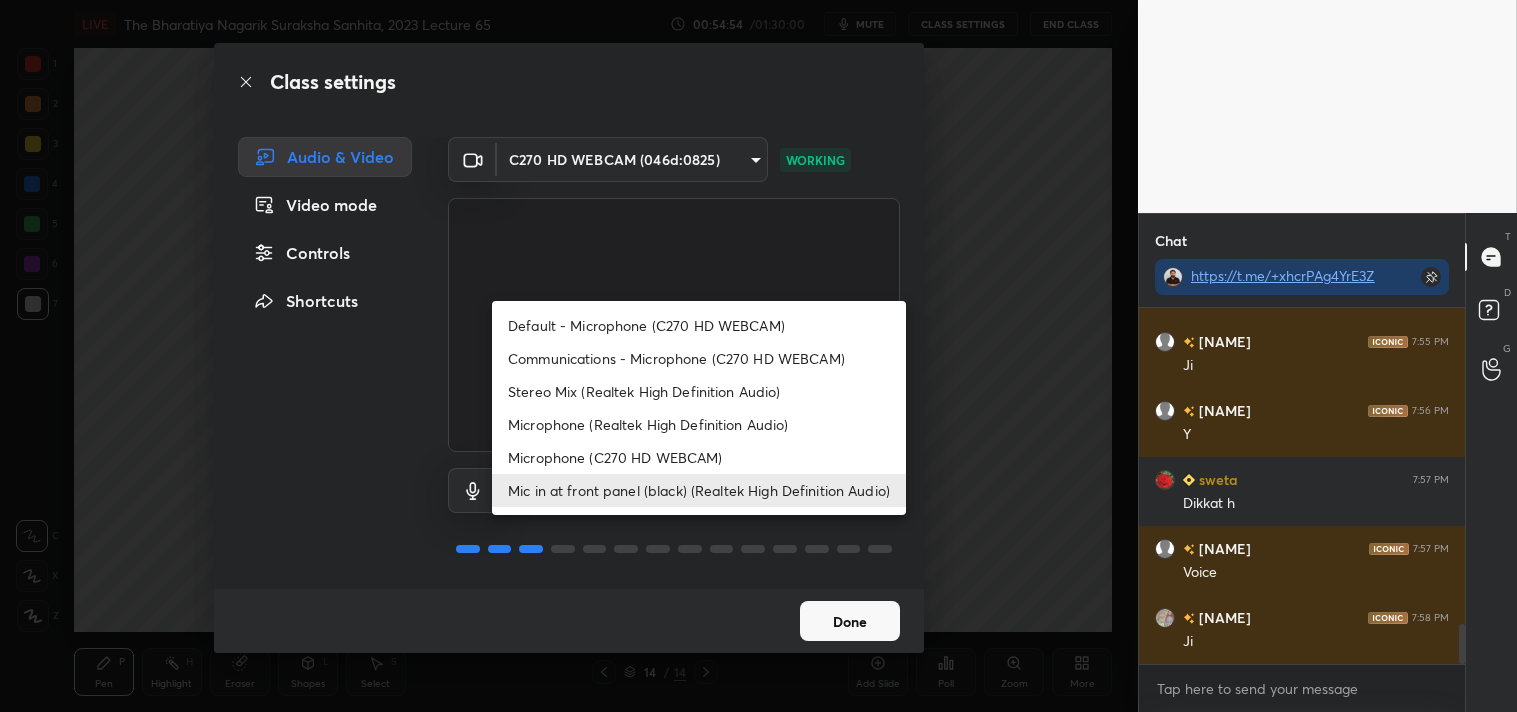 click on "Microphone (C270 HD WEBCAM)" at bounding box center [699, 457] 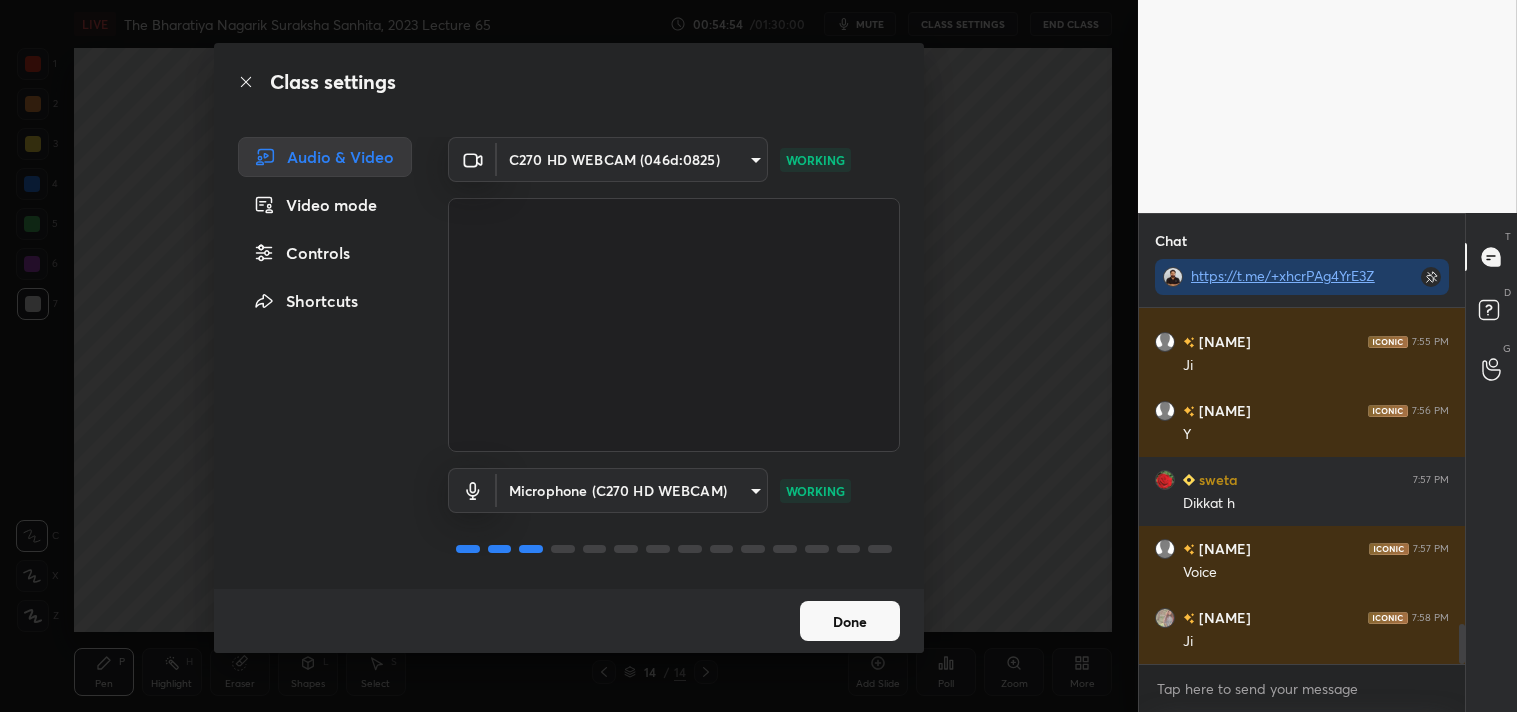 click on "Done" at bounding box center [850, 621] 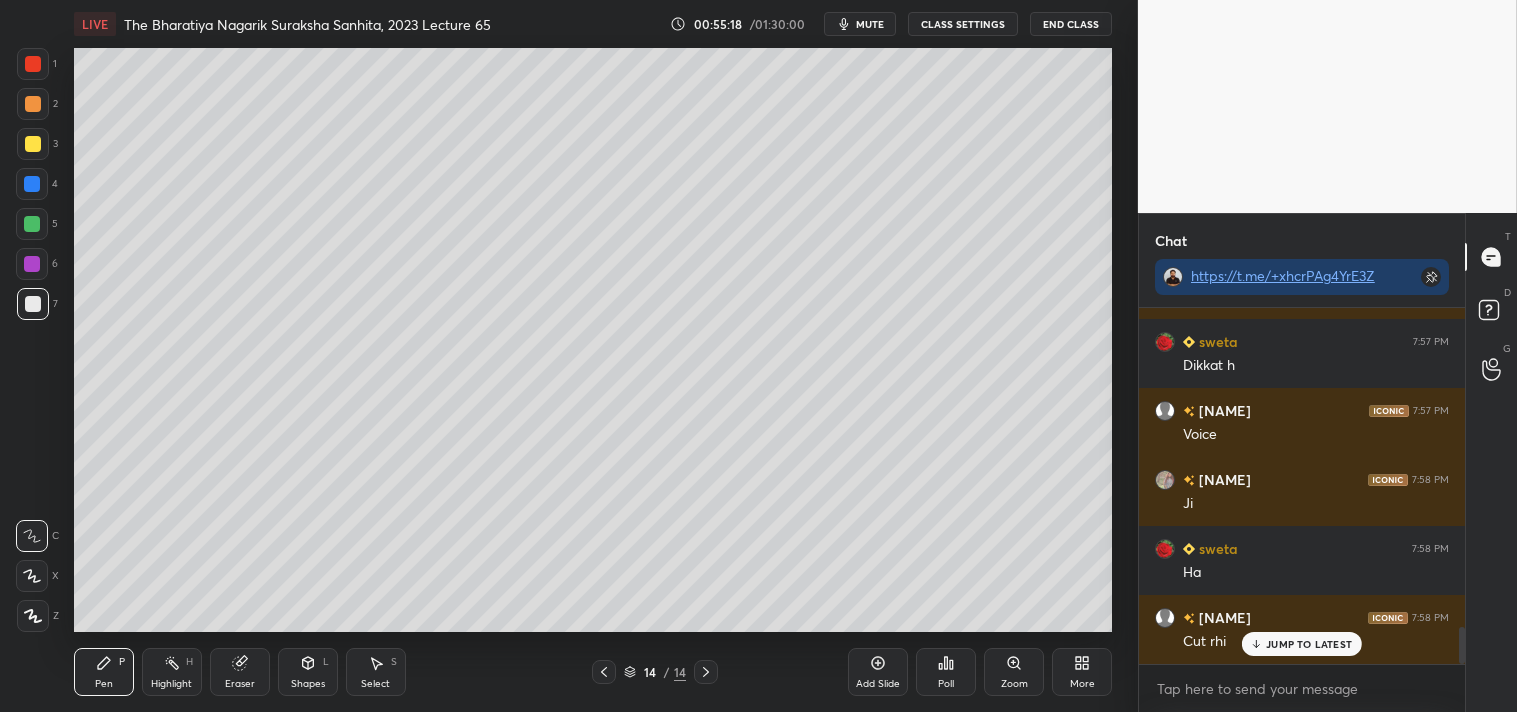 scroll, scrollTop: 3038, scrollLeft: 0, axis: vertical 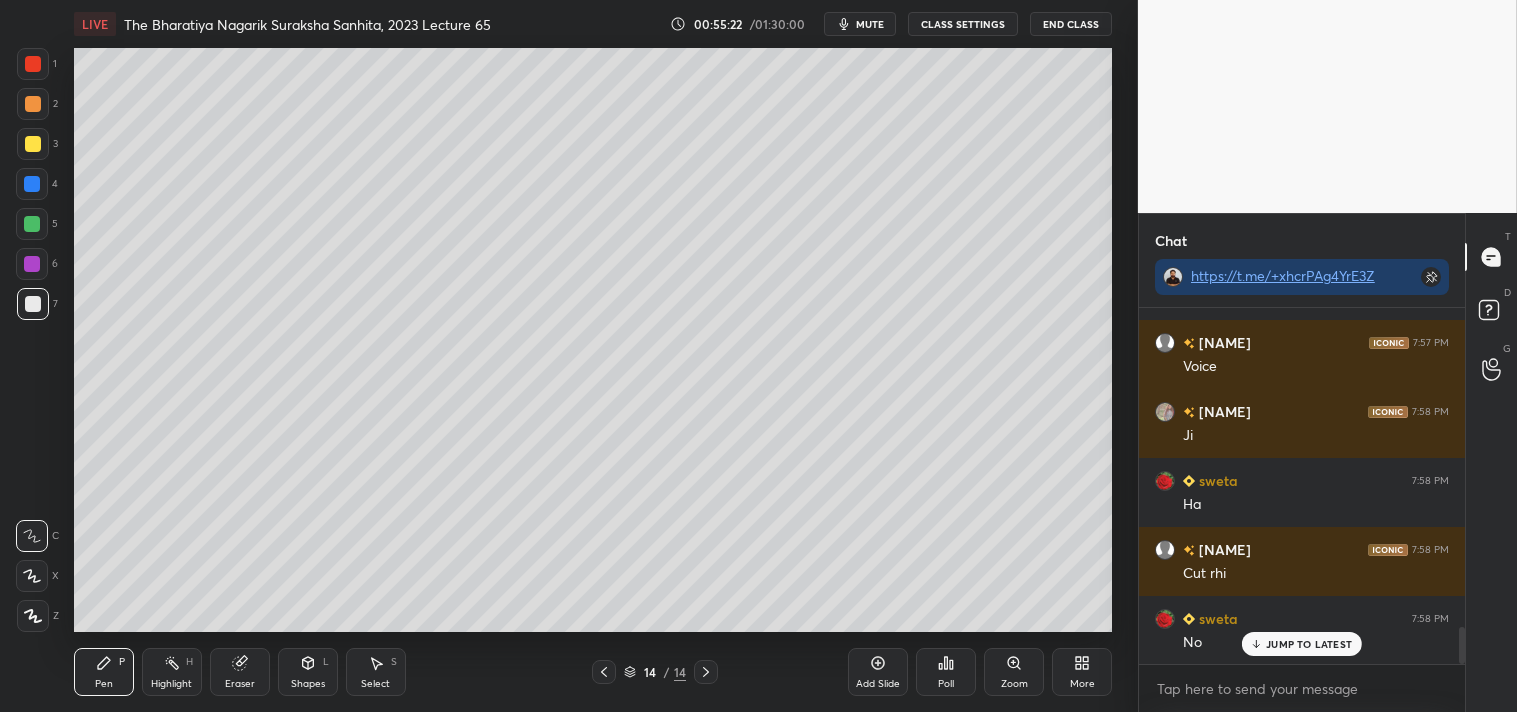 click on "CLASS SETTINGS" at bounding box center (963, 24) 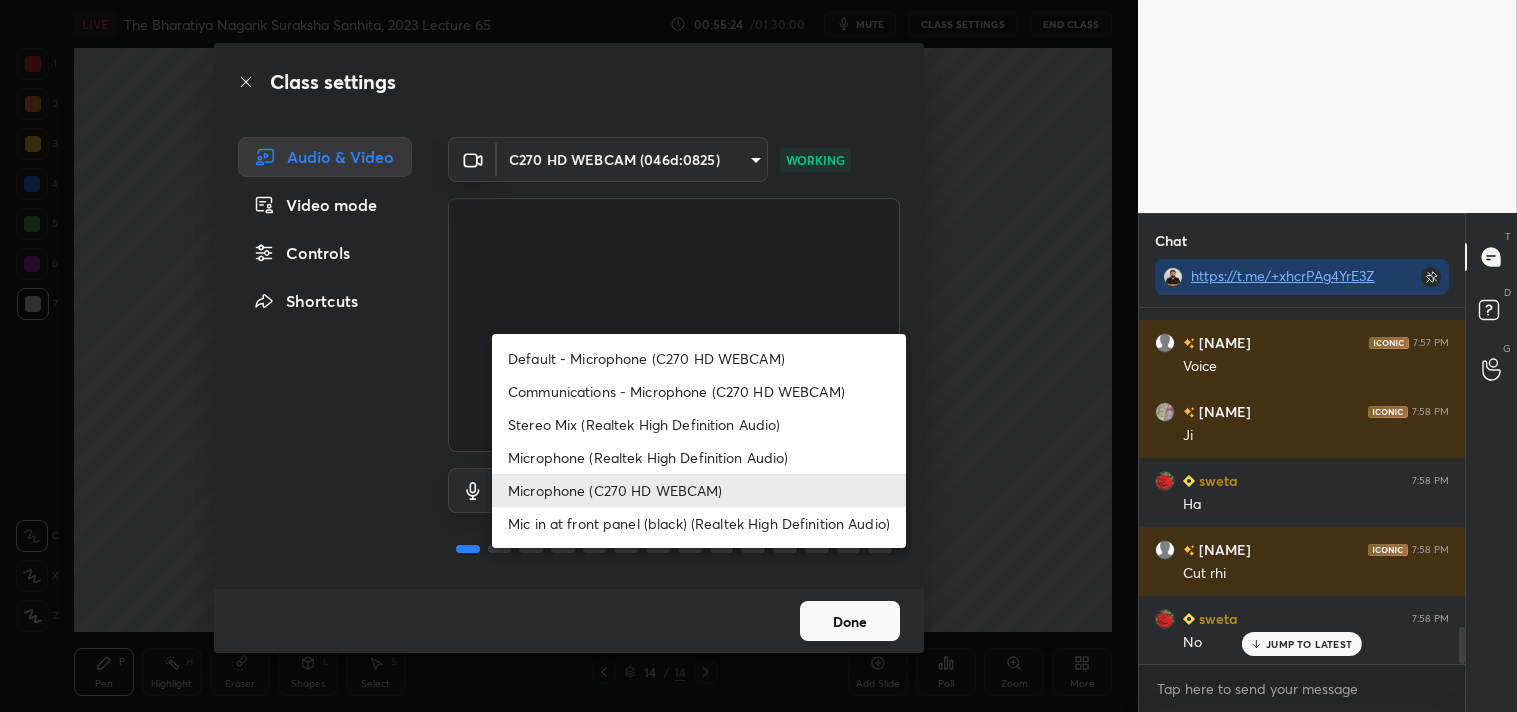click on "1 2 3 4 5 6 7 C X Z C X Z E E Erase all   H H LIVE The Bharatiya Nagarik Suraksha Sanhita, 2023 Lecture 65 00:55:24 /  01:30:00 mute CLASS SETTINGS End Class Setting up your live class Poll for   secs No correct answer Start poll Back The Bharatiya Nagarik Suraksha Sanhita, 2023 Lecture 65 • L72 of Complete Course On The BNSS 2023 For All State Judiciary Exam Ashutosh Pen P Highlight H Eraser Shapes L Select S 14 / 14 Add Slide Poll Zoom More Chat https://t.me/+xhcrPAg4YrE3ZTBl kavita 7:44 PM Ji sachin 7:44 PM Huu Moni 7:44 PM H Moni 7:49 PM Ji sweta 7:52 PM Ha Rupali 7:52 PM ji Moni 7:52 PM Ha kavita 7:52 PM Ji Moni 7:55 PM Ji Moni 7:56 PM Y sweta 7:57 PM Dikkat h Moni 7:57 PM Voice kavita 7:58 PM Ji sweta 7:58 PM Ha Moni 7:58 PM Cut rhi sweta 7:58 PM No JUMP TO LATEST Enable hand raising Enable raise hand to speak to learners. Once enabled, chat will be turned off temporarily. Enable x   introducing Raise a hand with a doubt Now learners can raise their hand along with a doubt  How it works? Got it T D G" at bounding box center (758, 356) 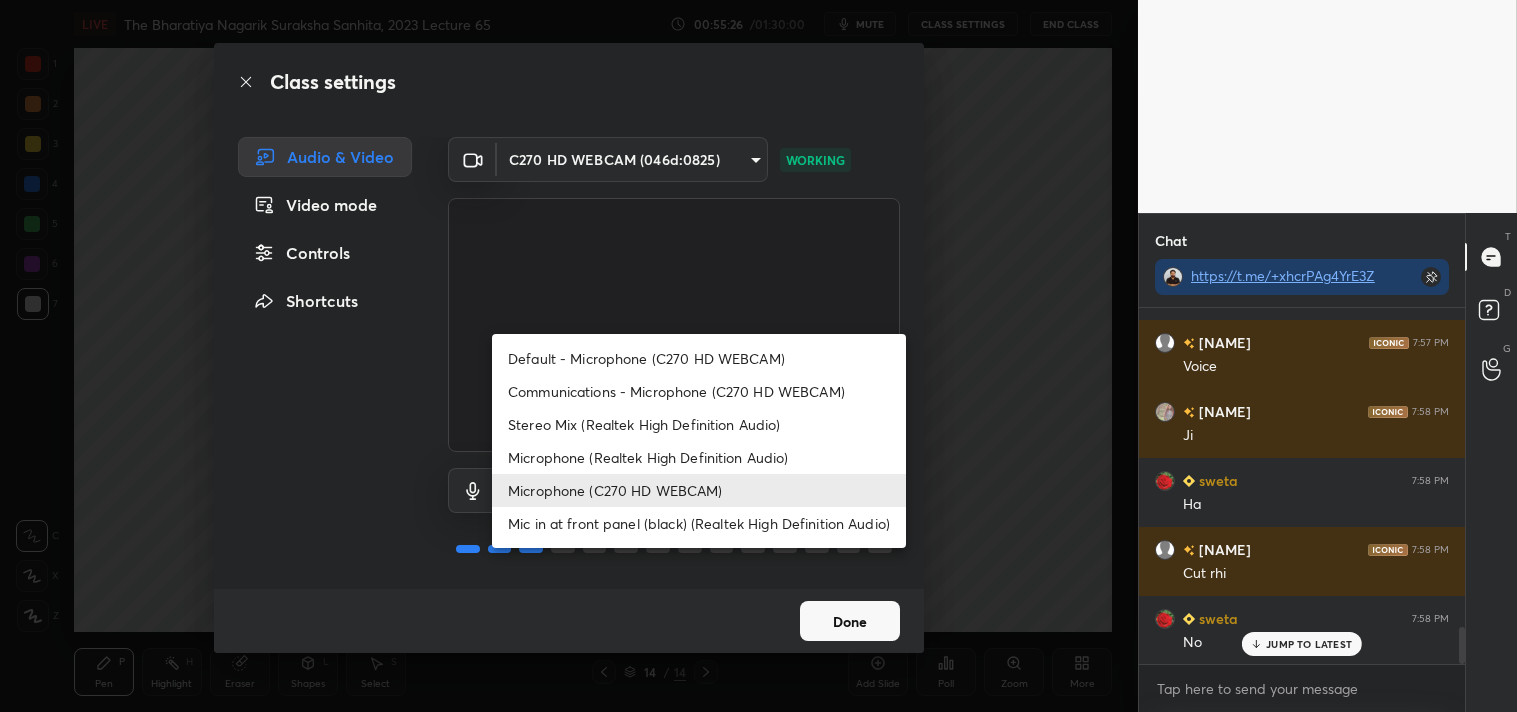 scroll, scrollTop: 3107, scrollLeft: 0, axis: vertical 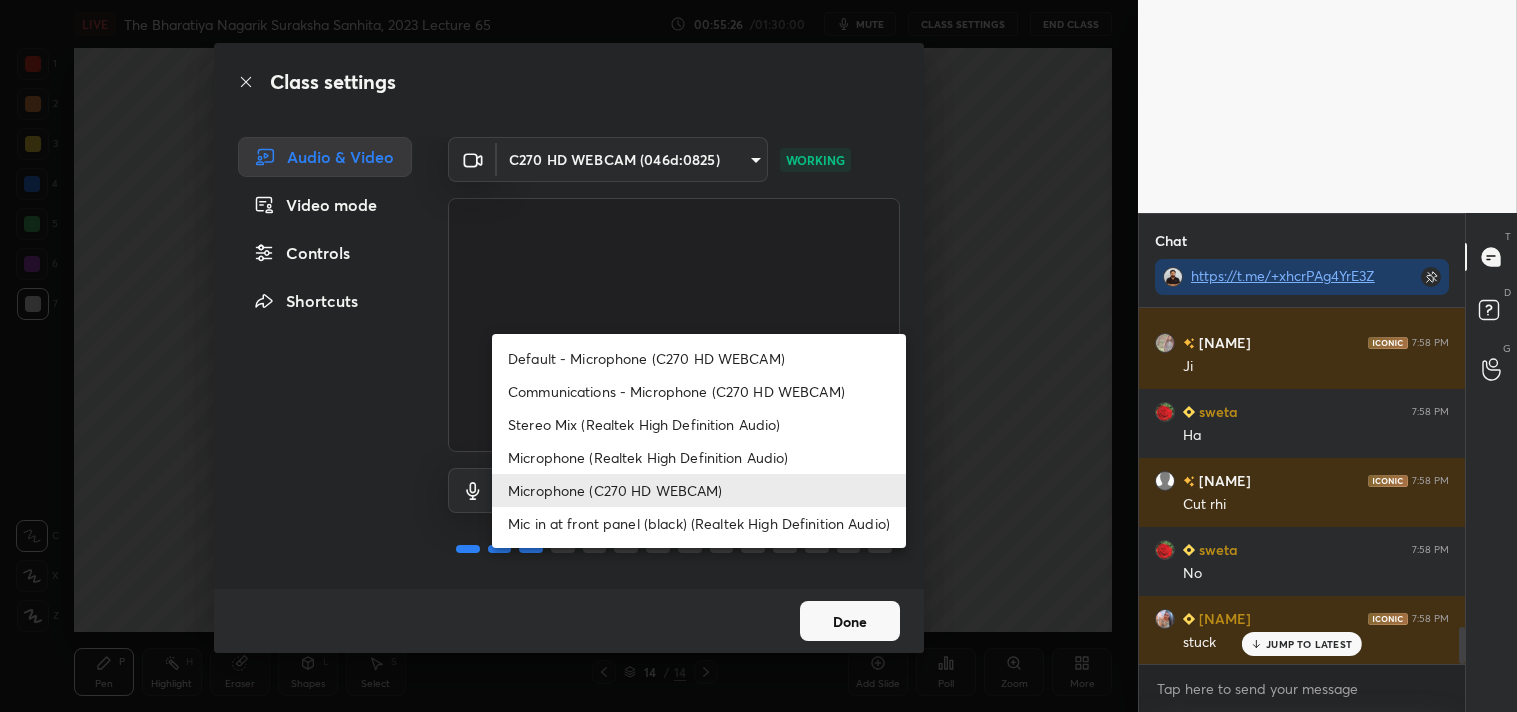 click on "Mic in at front panel (black) (Realtek High Definition Audio)" at bounding box center (699, 523) 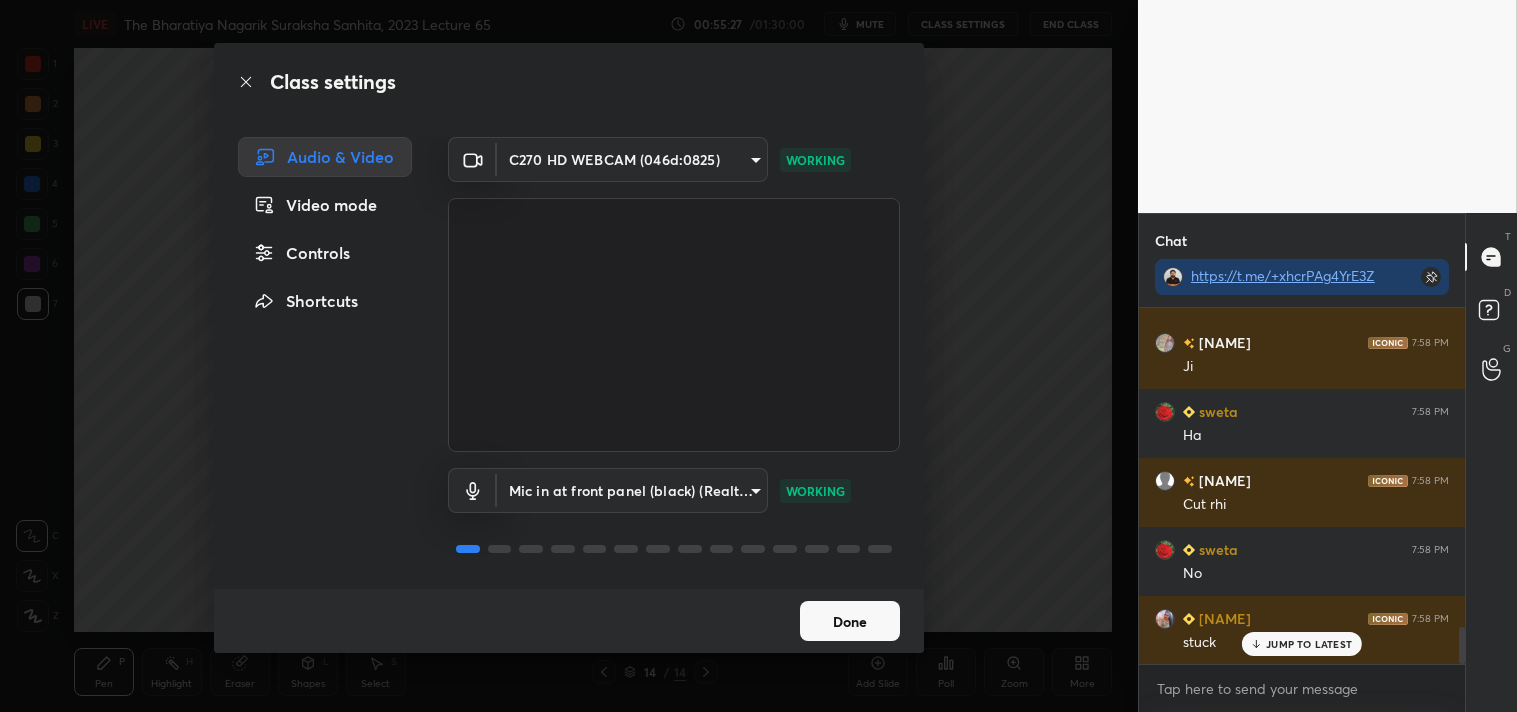 click on "Done" at bounding box center [850, 621] 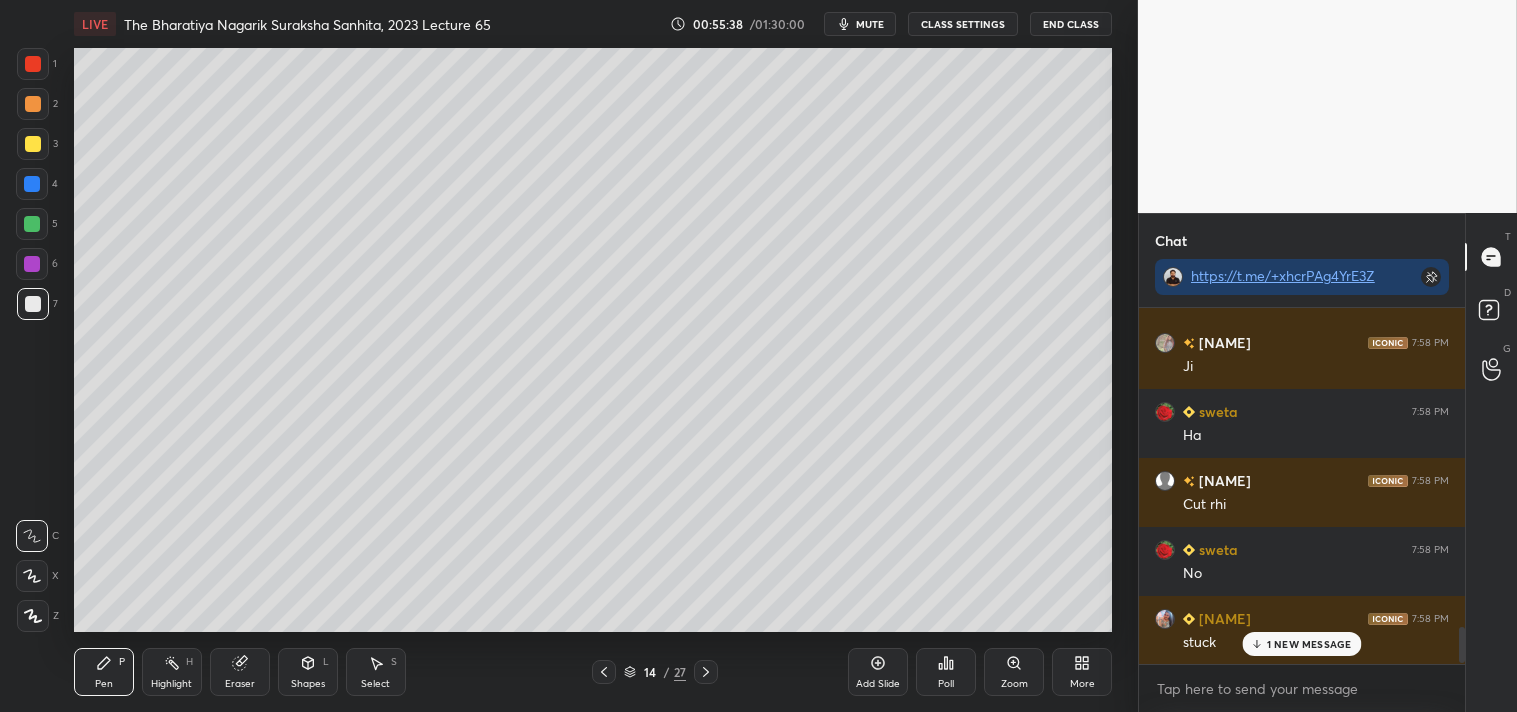 scroll, scrollTop: 3176, scrollLeft: 0, axis: vertical 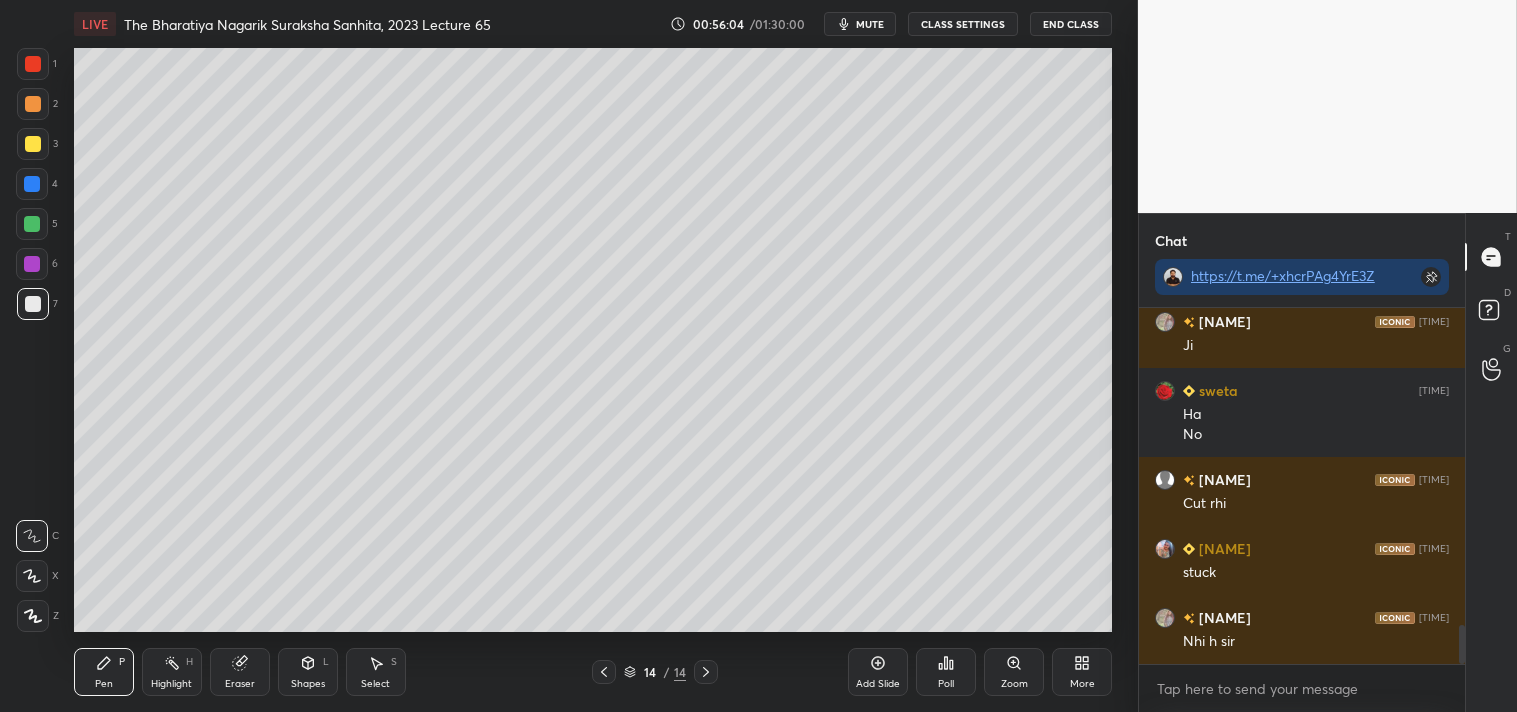 drag, startPoint x: 1461, startPoint y: 641, endPoint x: 1457, endPoint y: 664, distance: 23.345236 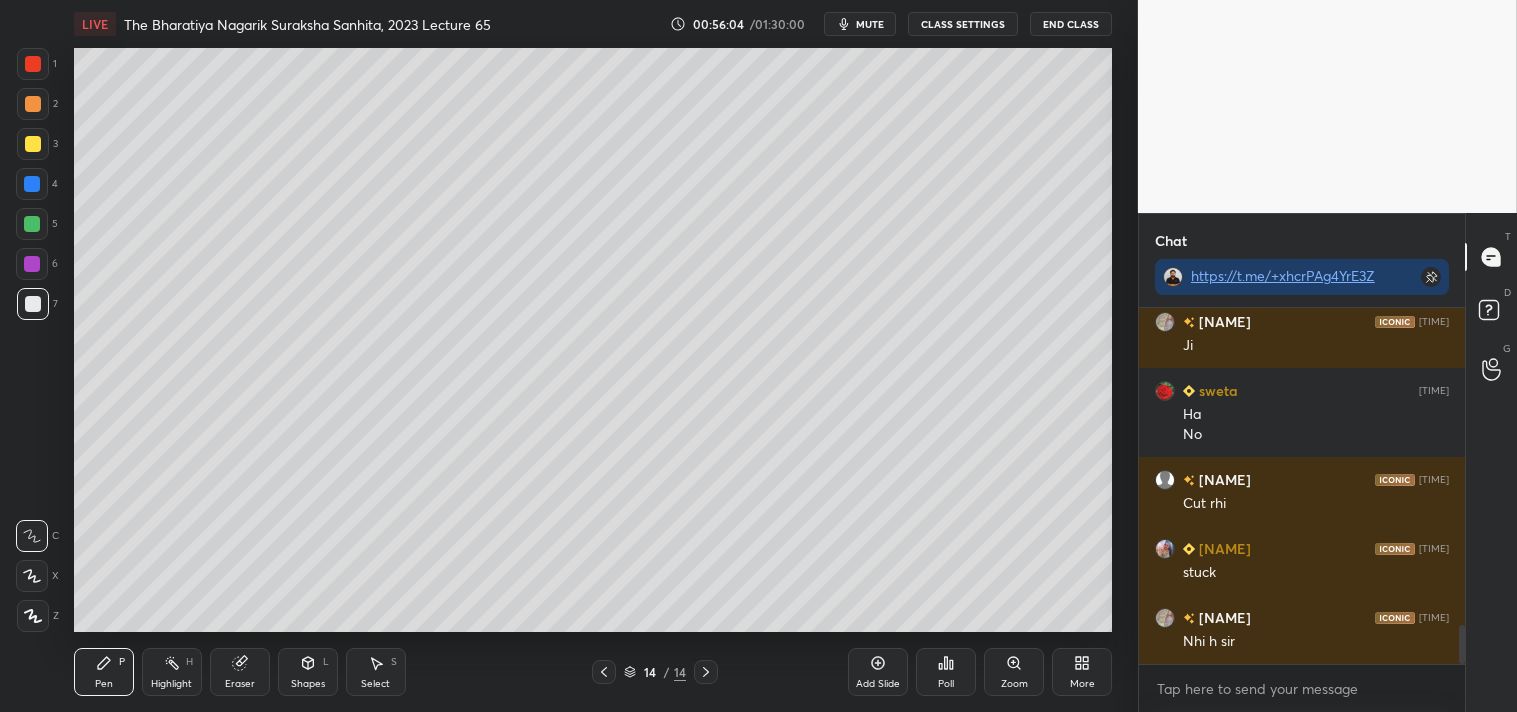 click on "Moni 7:57 PM Voice kavita 7:58 PM Ji sweta 7:58 PM Ha No Moni 7:58 PM Cut rhi Rupali 7:58 PM stuck kavita 7:58 PM Nhi h sir JUMP TO LATEST Enable hand raising Enable raise hand to speak to learners. Once enabled, chat will be turned off temporarily. Enable x" at bounding box center [1302, 510] 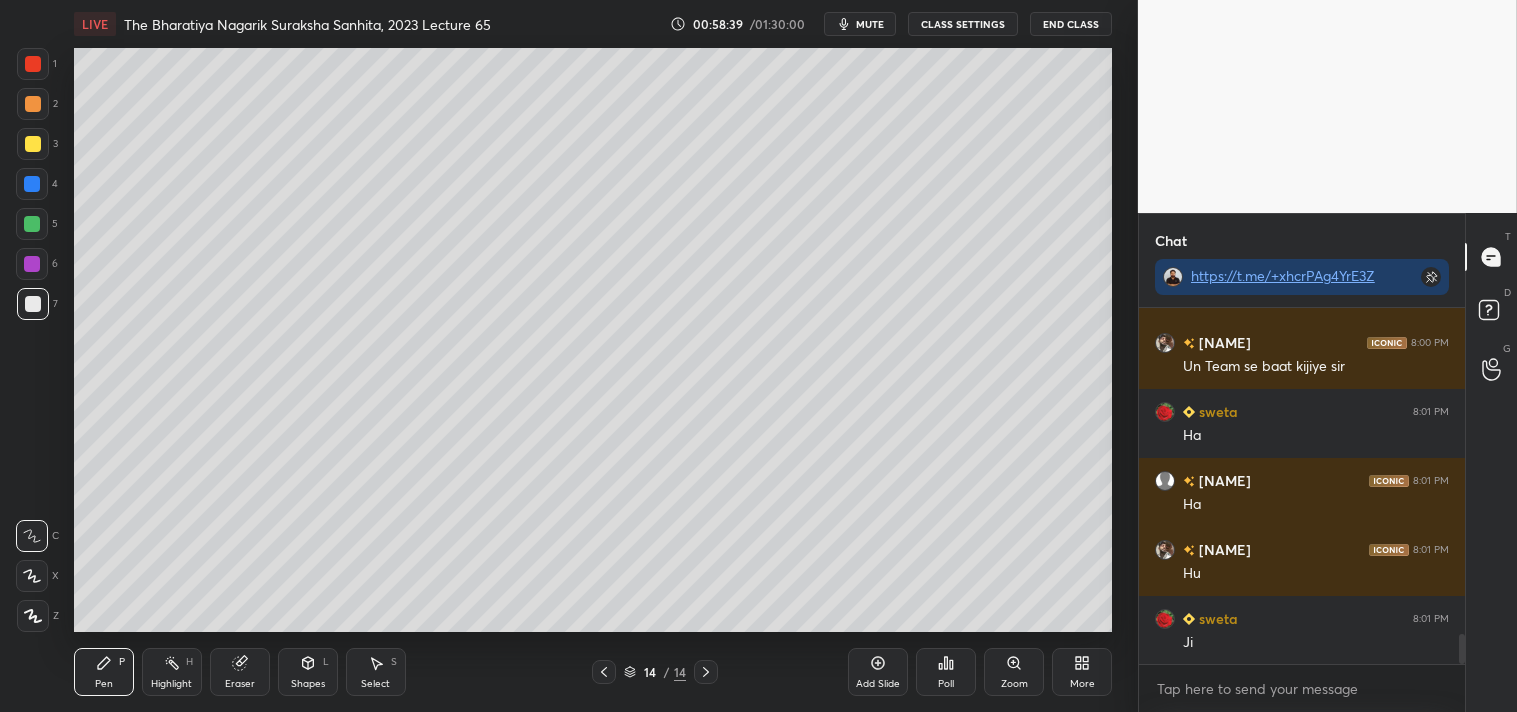 scroll, scrollTop: 3977, scrollLeft: 0, axis: vertical 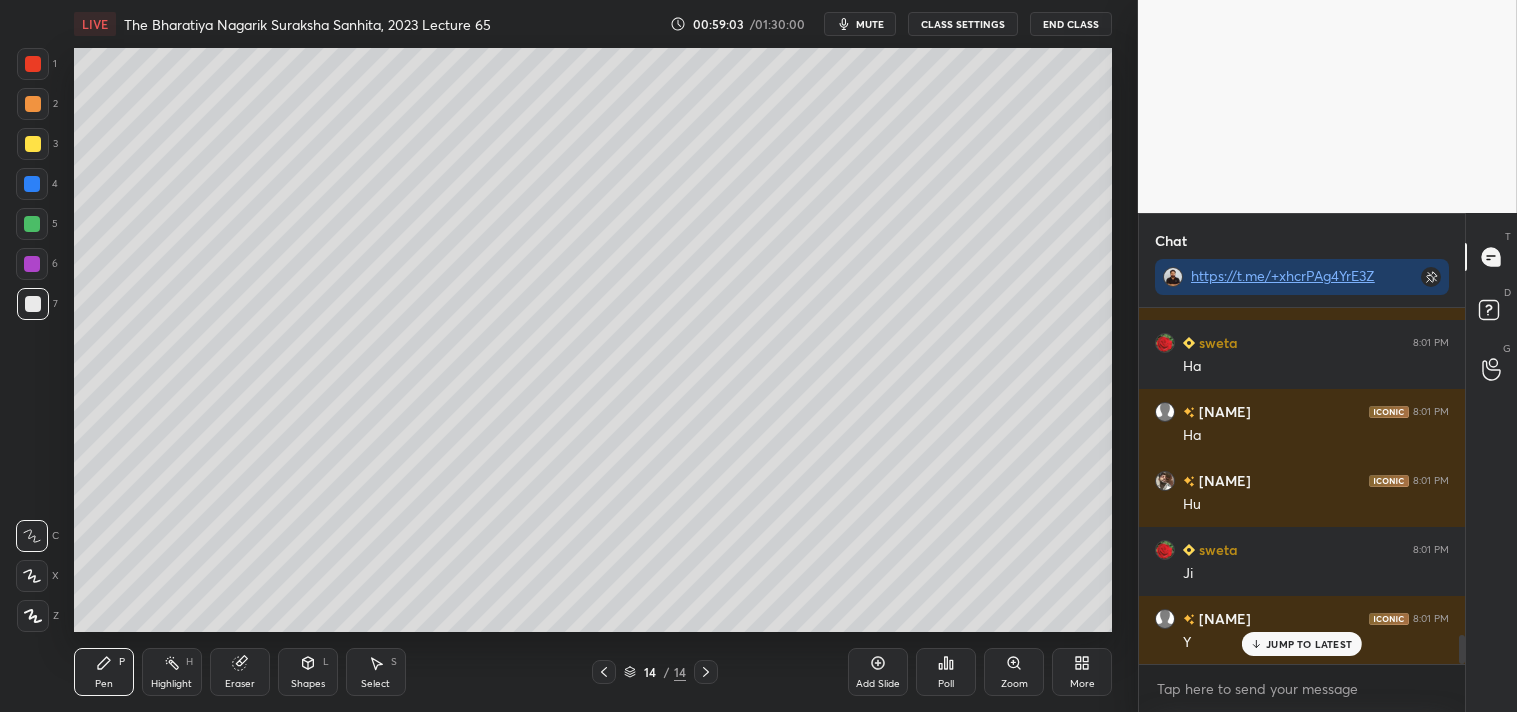 click 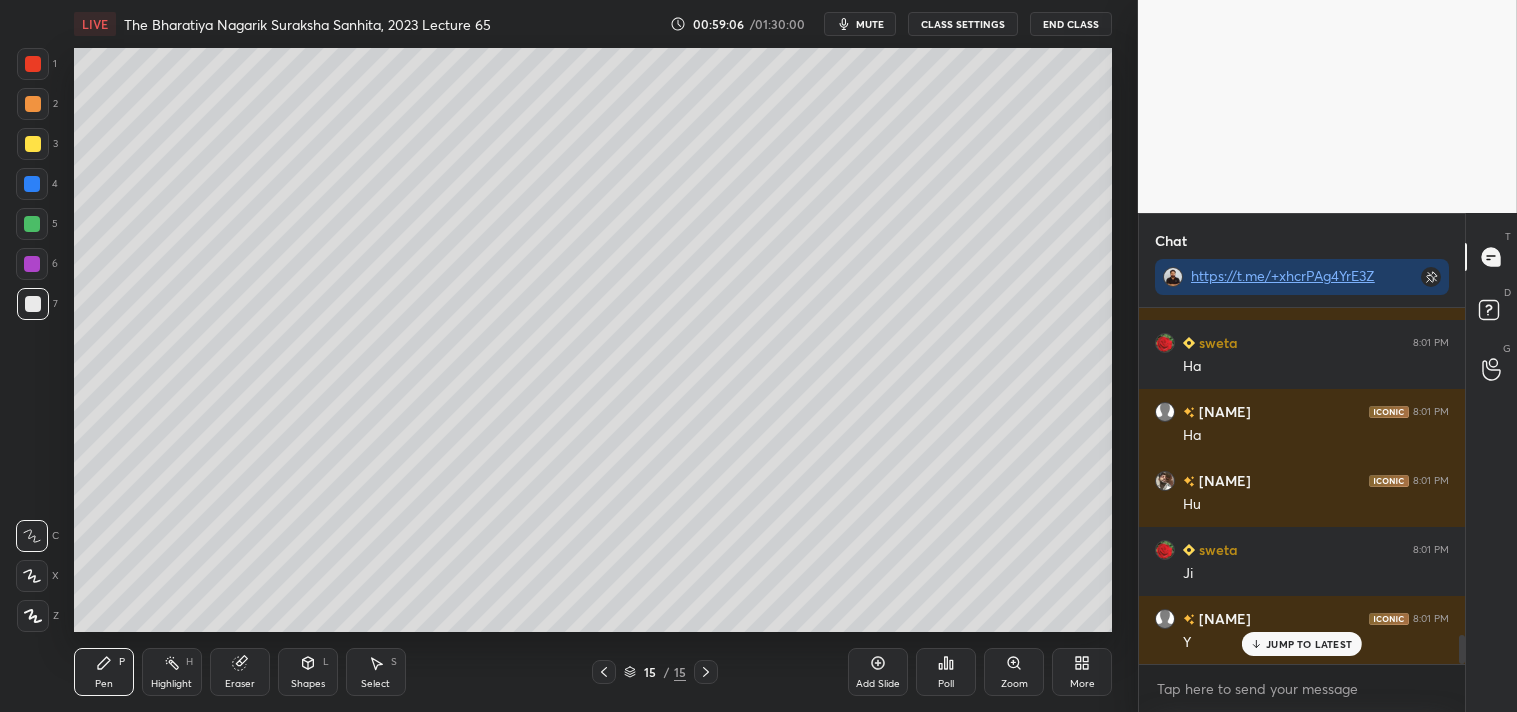 scroll, scrollTop: 4046, scrollLeft: 0, axis: vertical 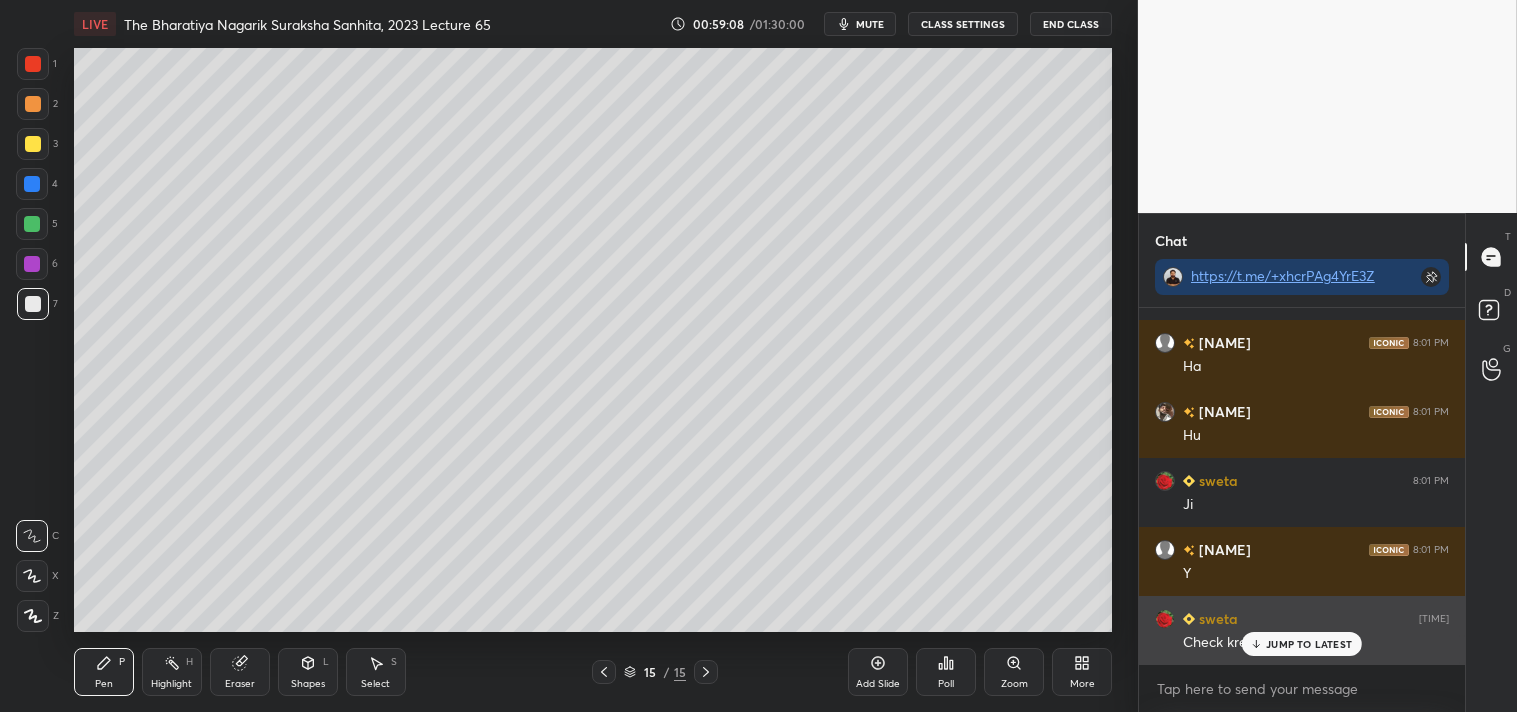 click on "JUMP TO LATEST" at bounding box center [1302, 644] 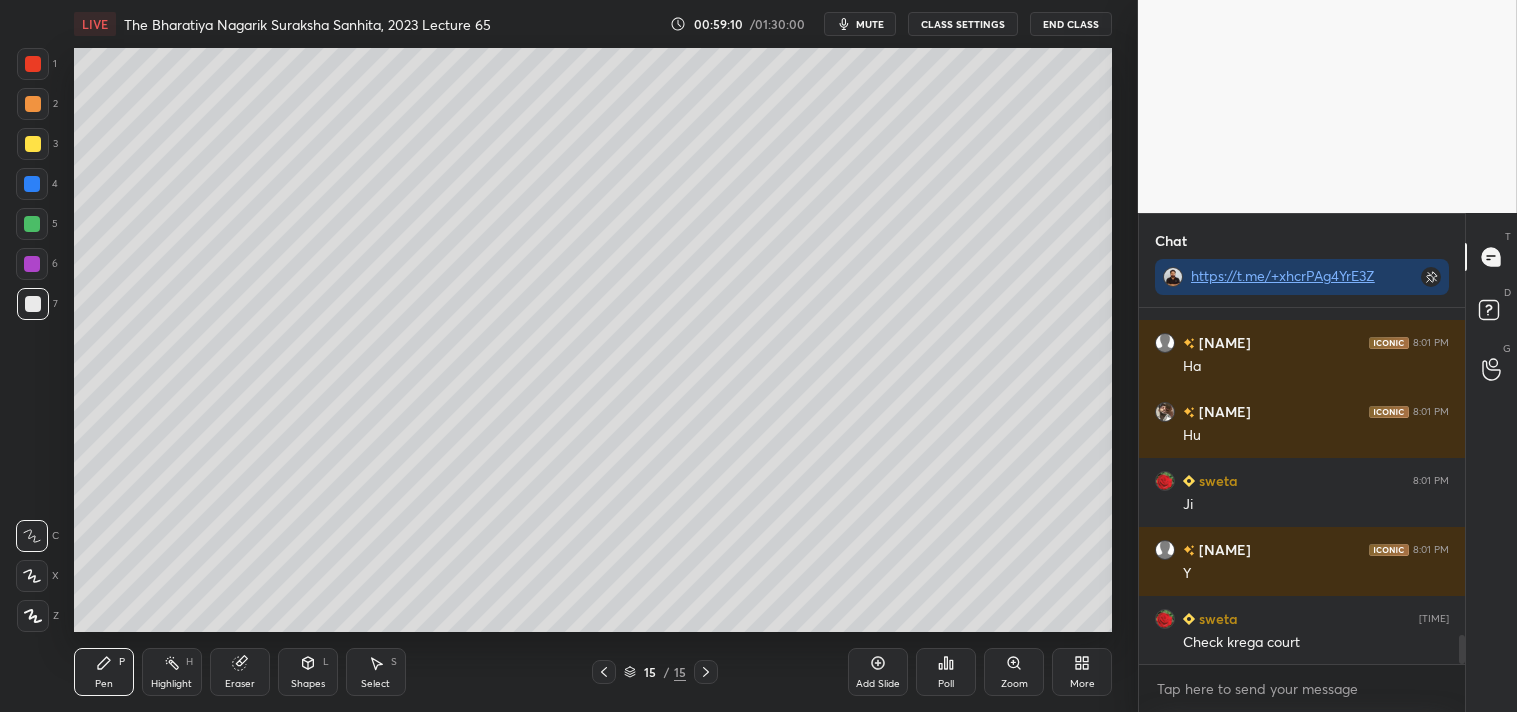 click at bounding box center [33, 144] 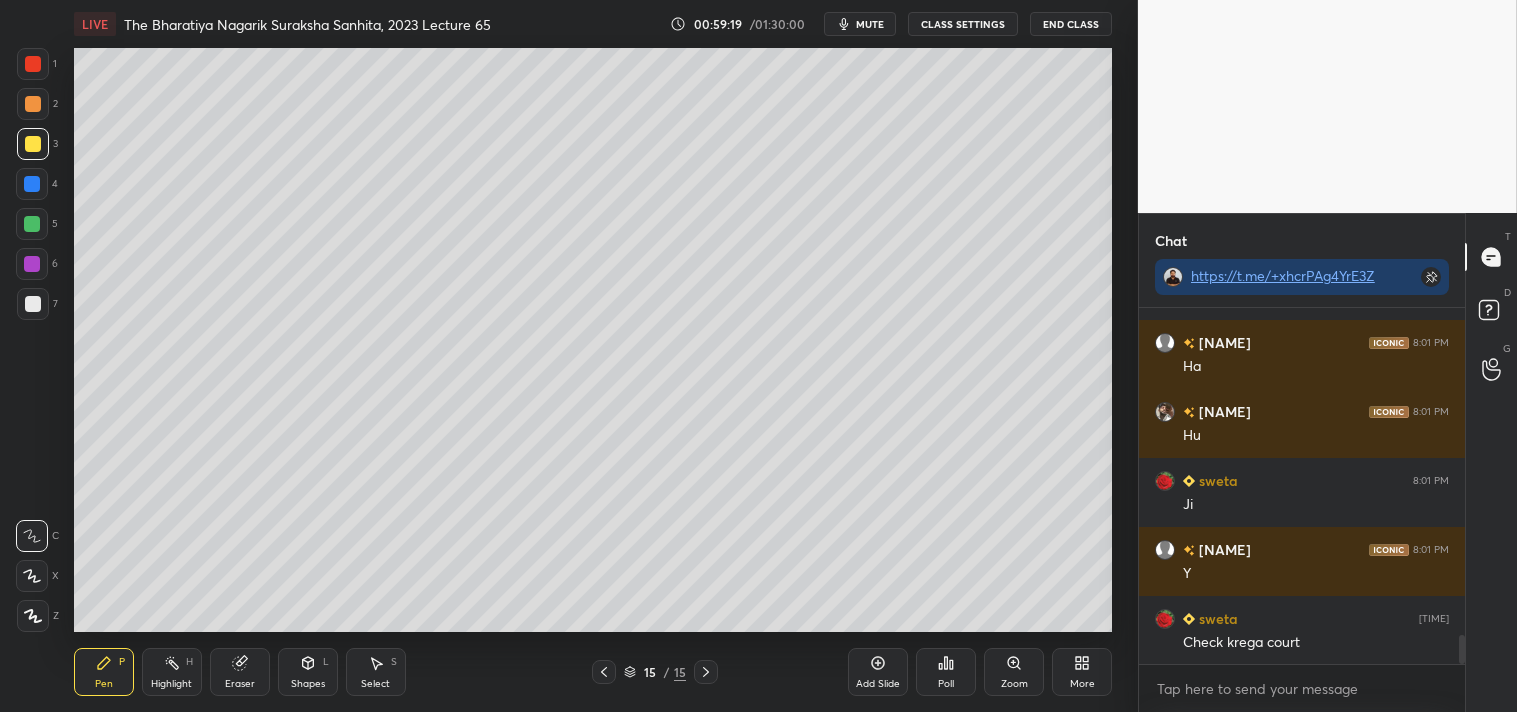 click at bounding box center (33, 304) 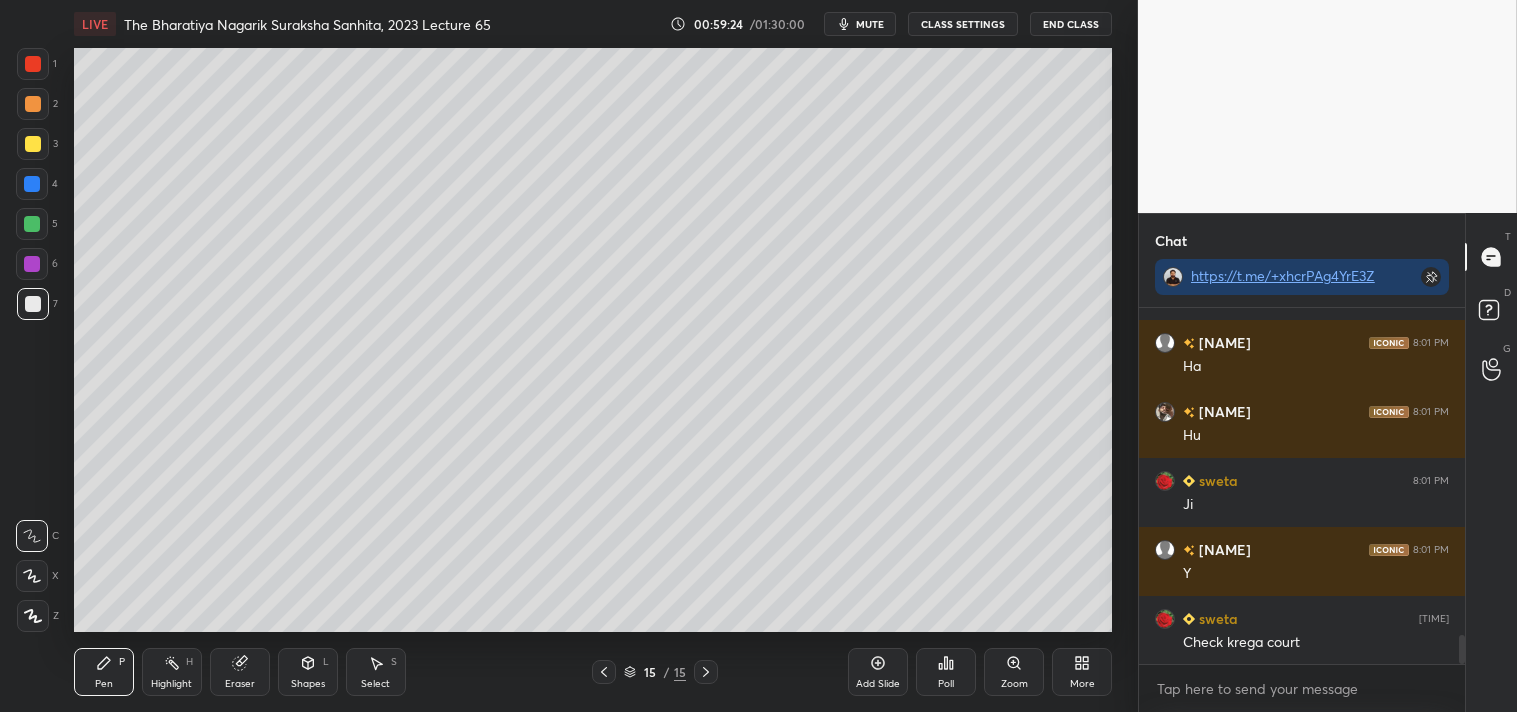 scroll, scrollTop: 4066, scrollLeft: 0, axis: vertical 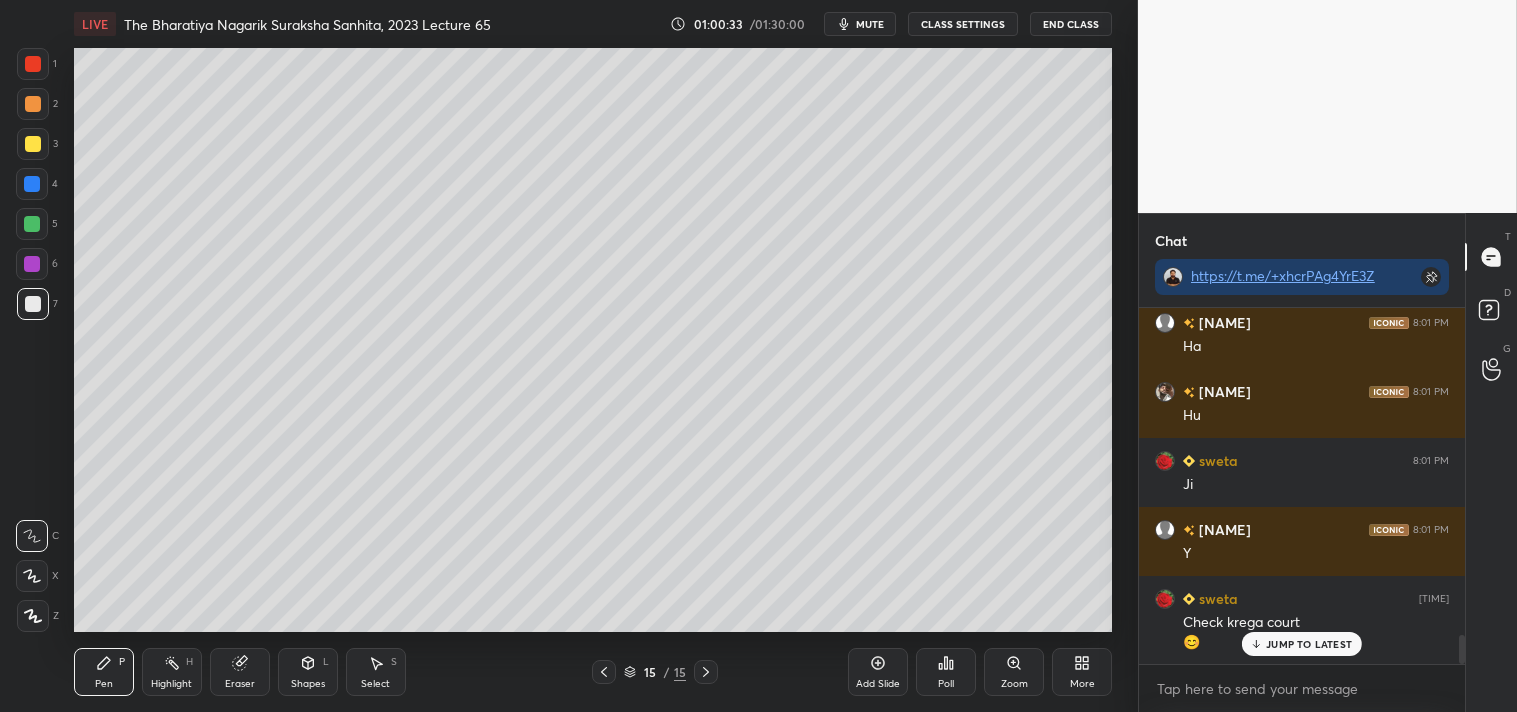 click on "Eraser" at bounding box center [240, 672] 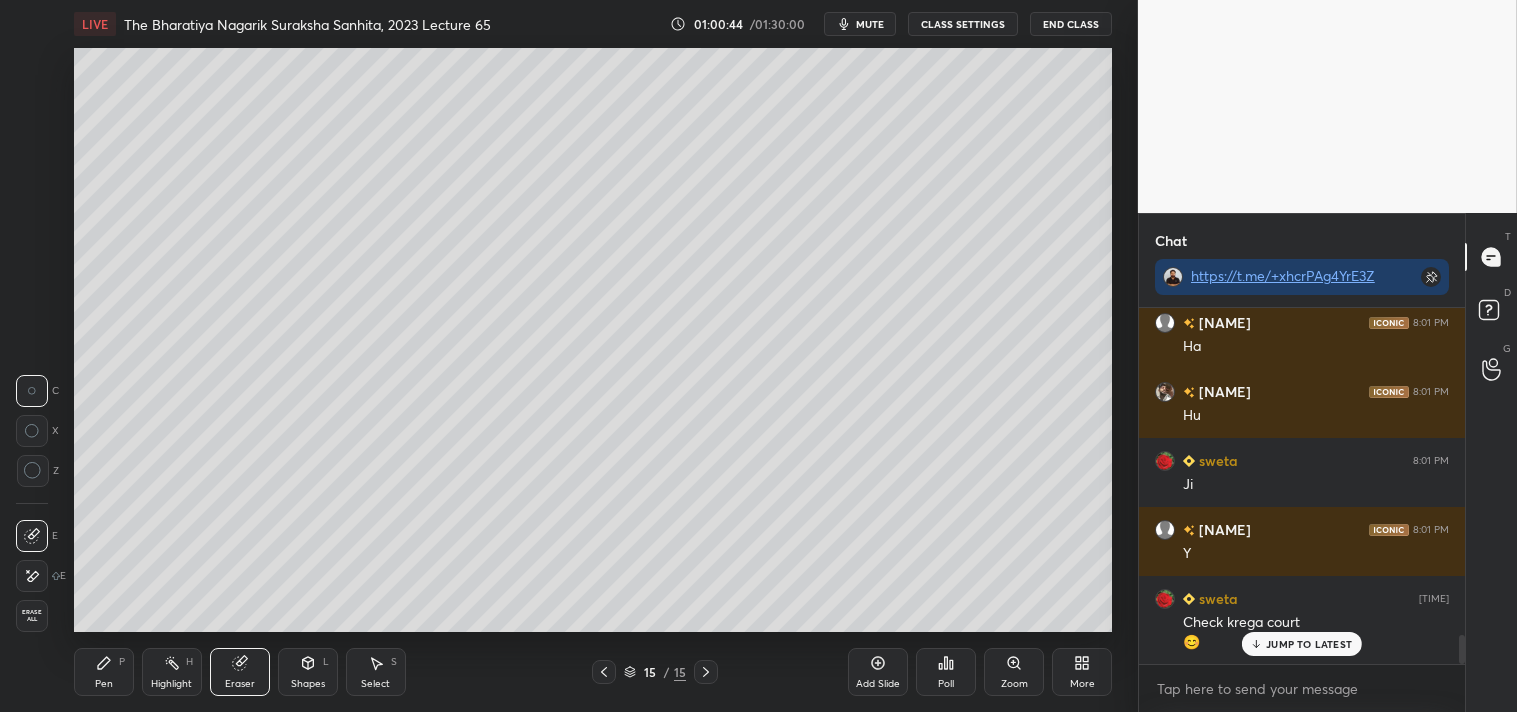 click on "Pen P" at bounding box center [104, 672] 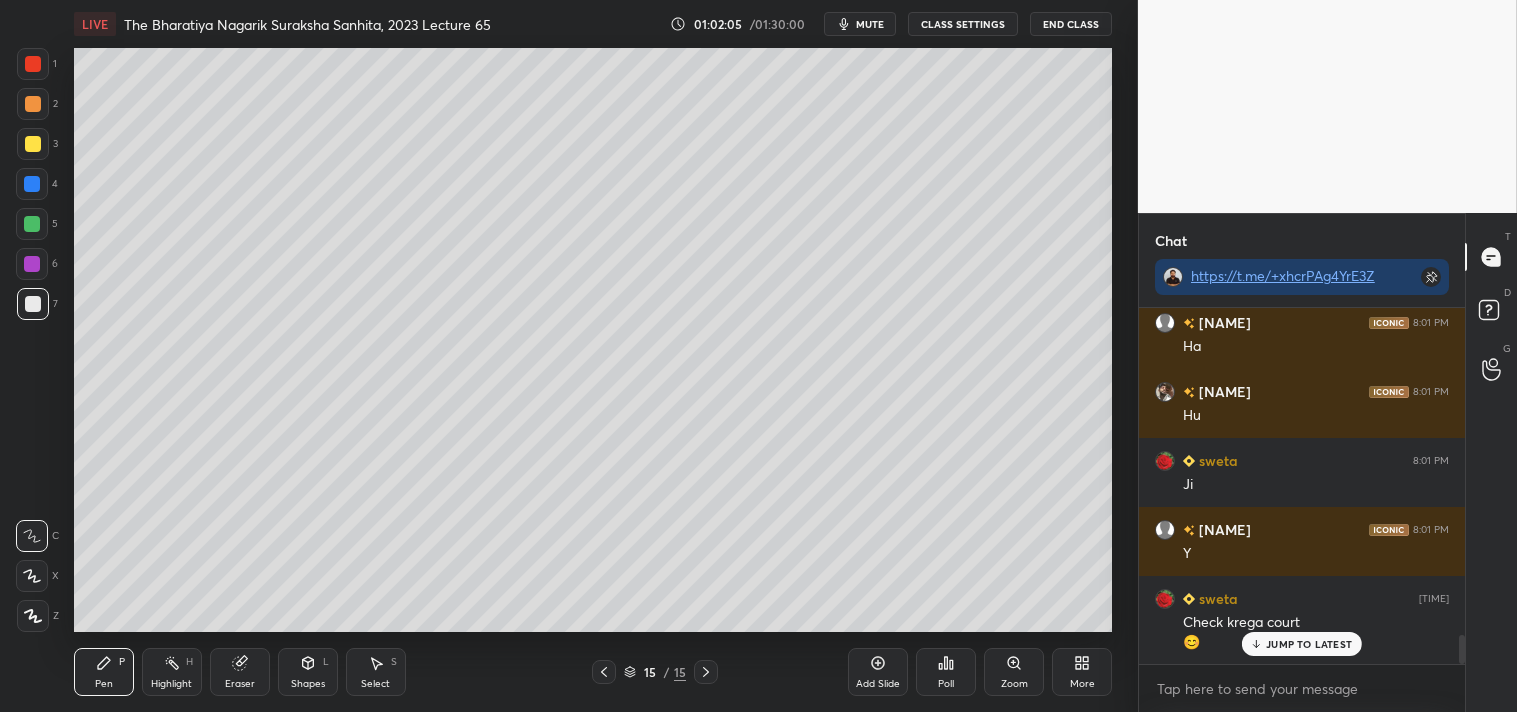 click on "Eraser" at bounding box center (240, 672) 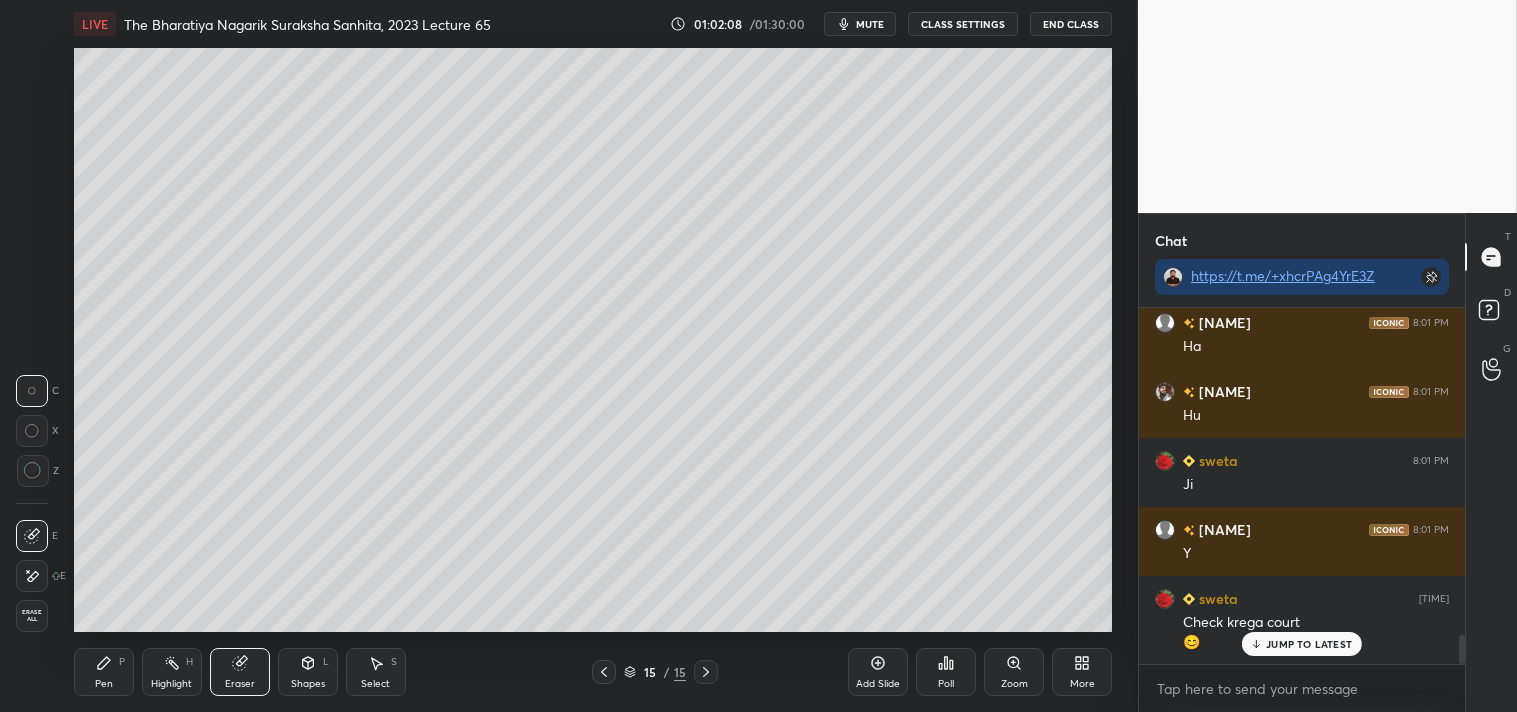 click on "Pen P" at bounding box center (104, 672) 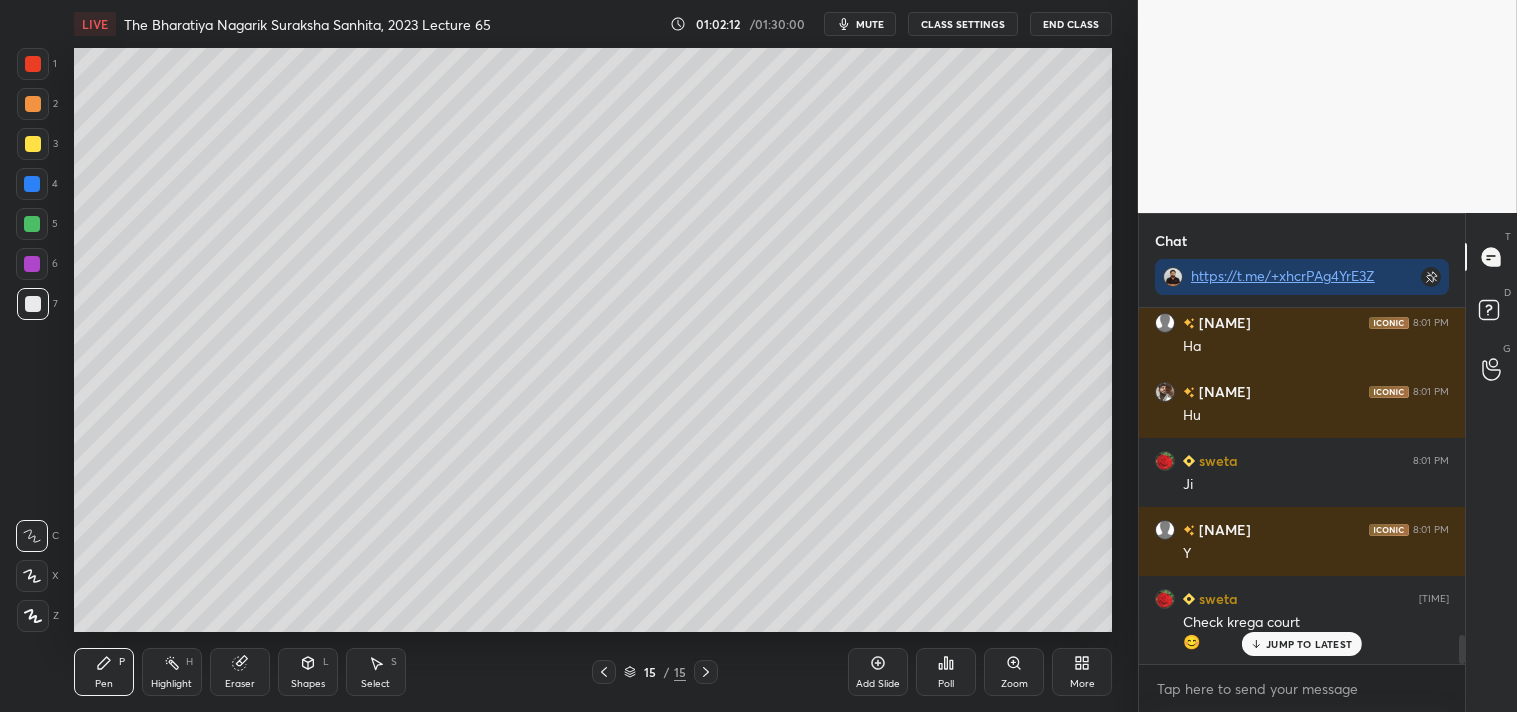 click 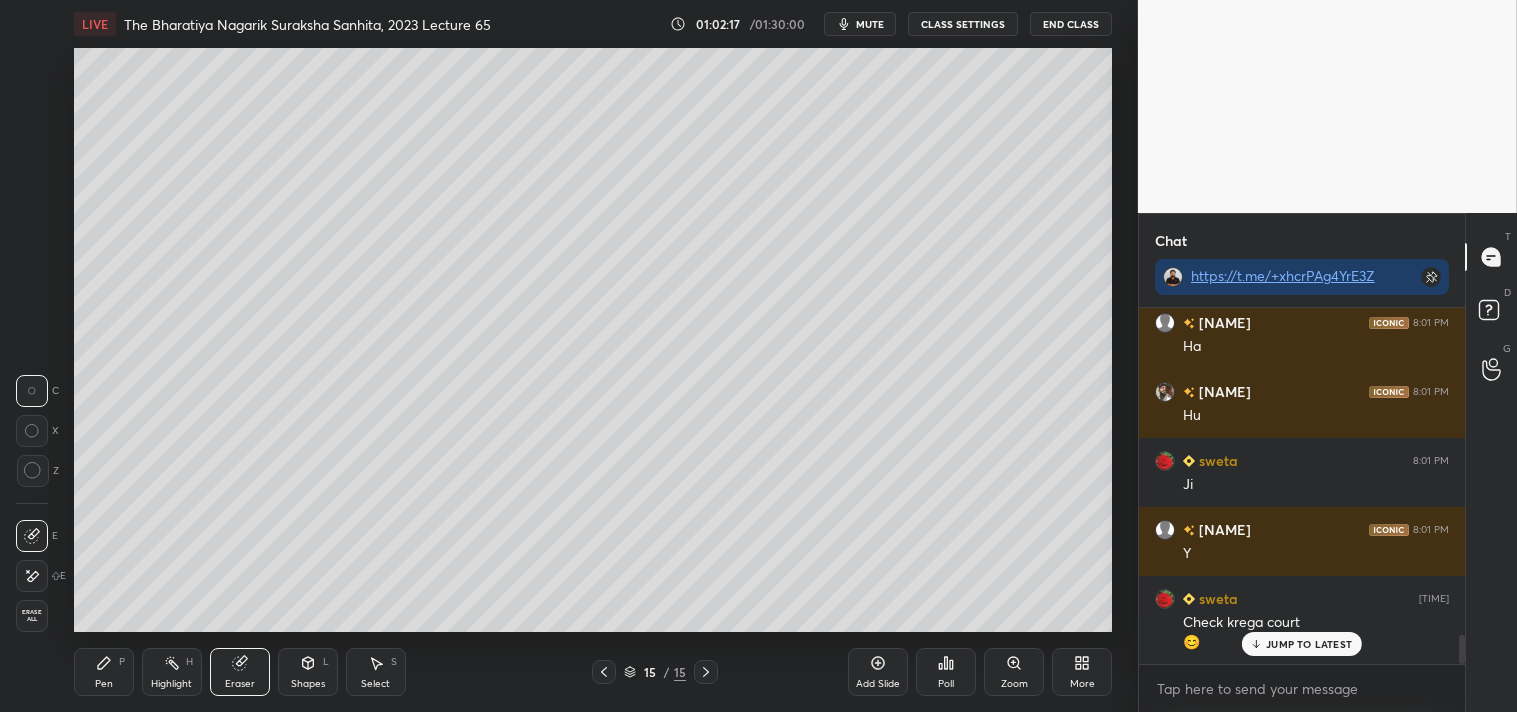 drag, startPoint x: 112, startPoint y: 678, endPoint x: 107, endPoint y: 667, distance: 12.083046 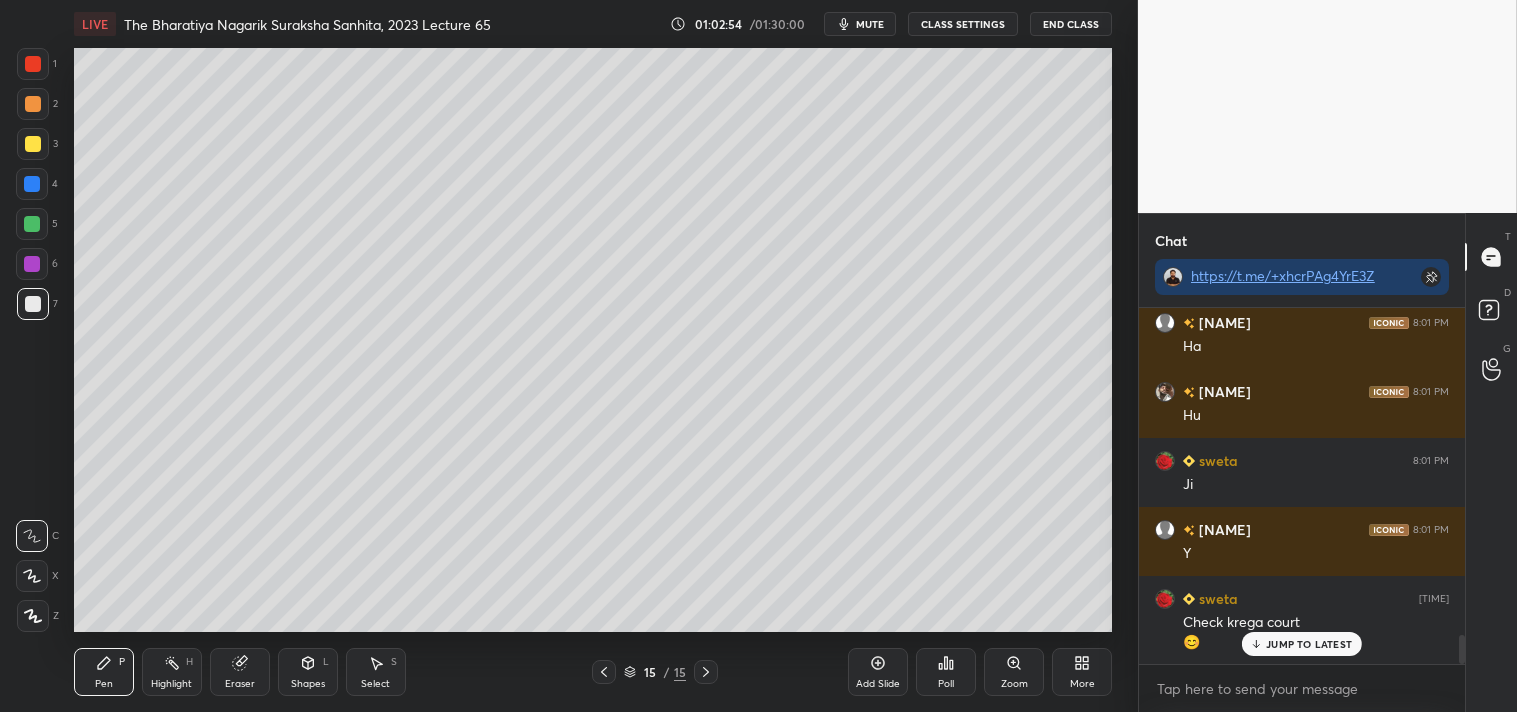 click on "Add Slide" at bounding box center [878, 672] 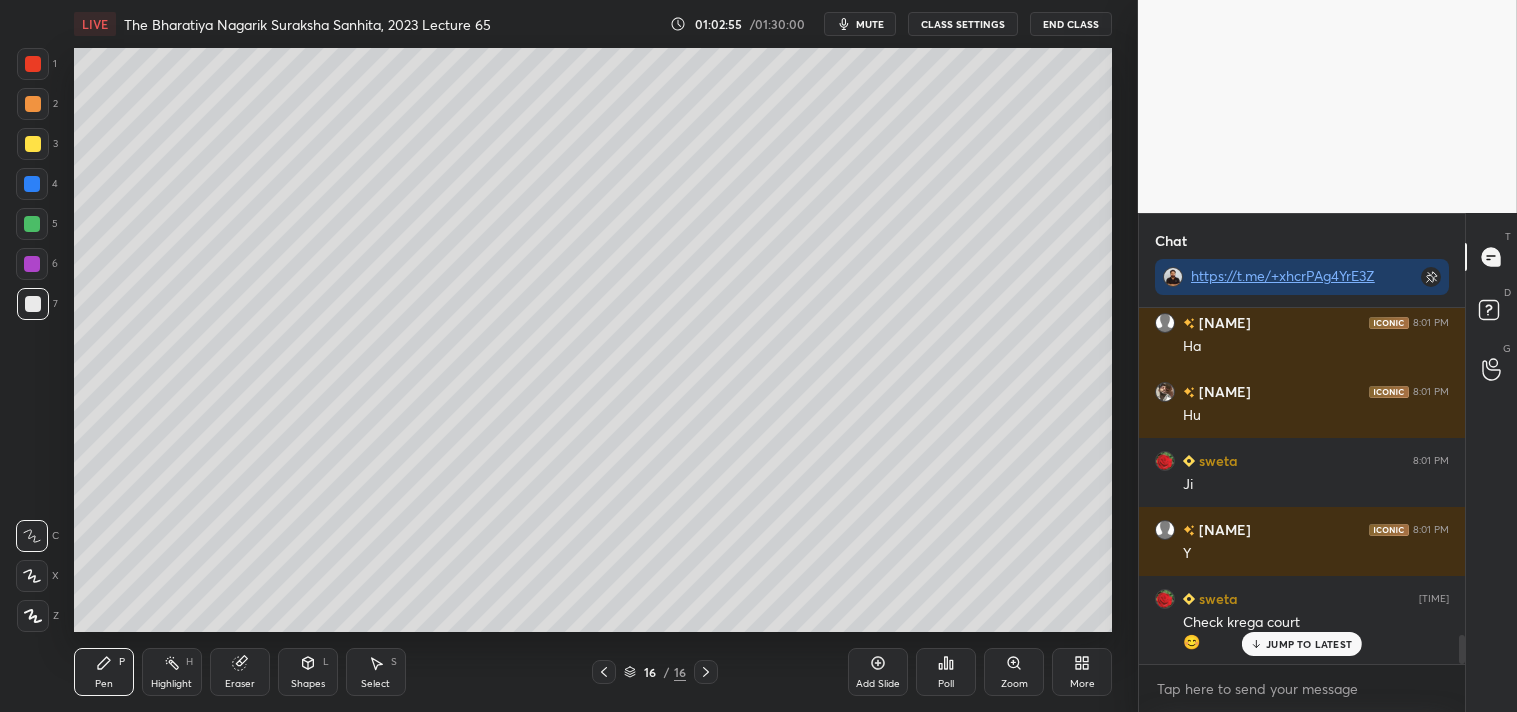 click at bounding box center [33, 144] 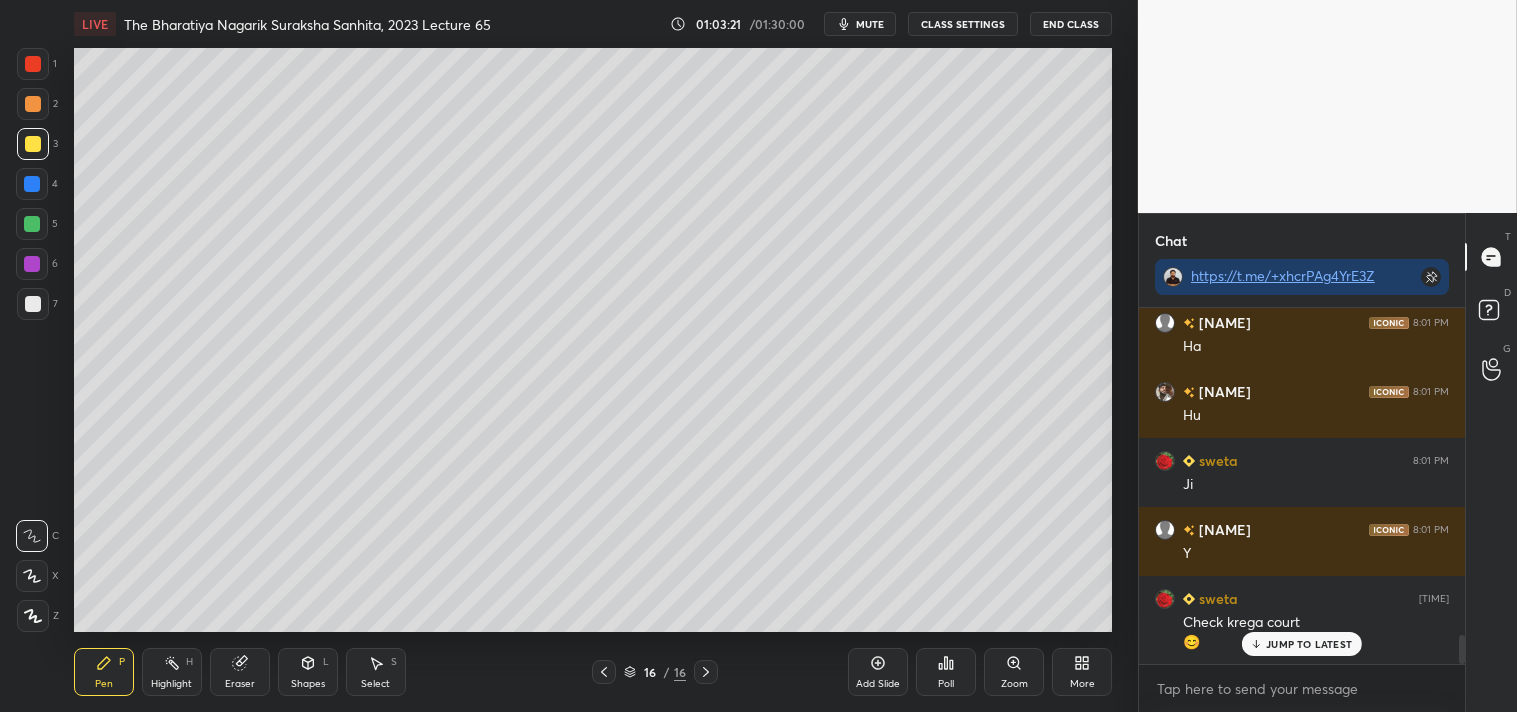 click at bounding box center (33, 304) 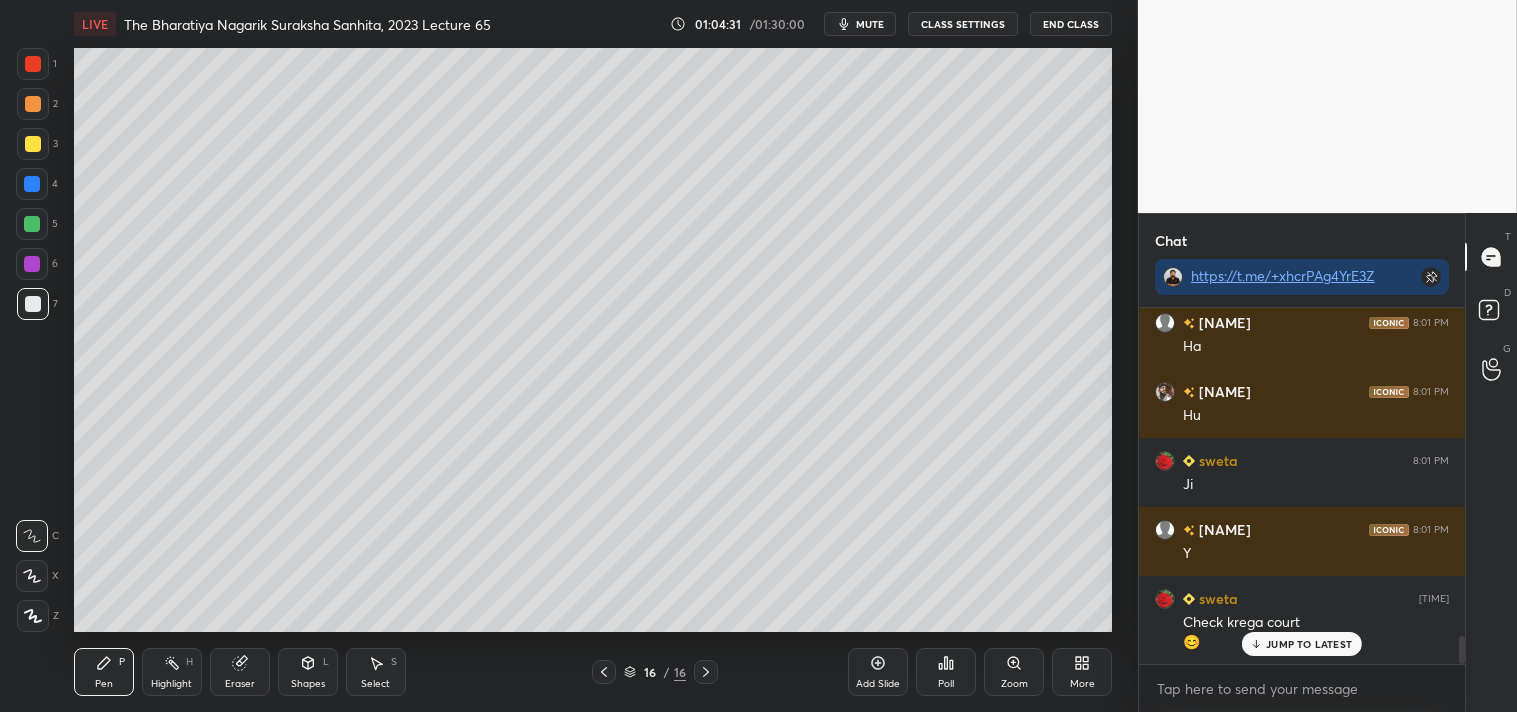 scroll, scrollTop: 4135, scrollLeft: 0, axis: vertical 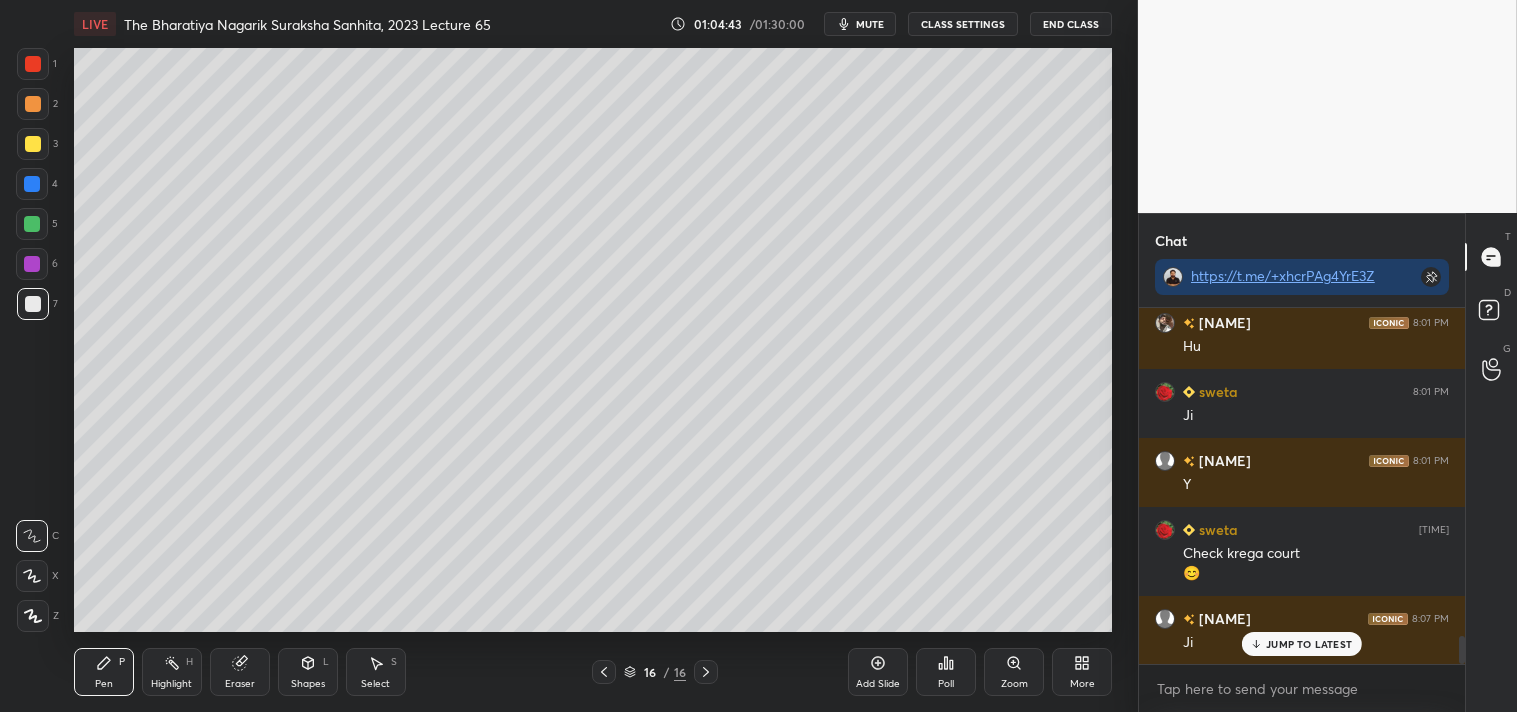 click 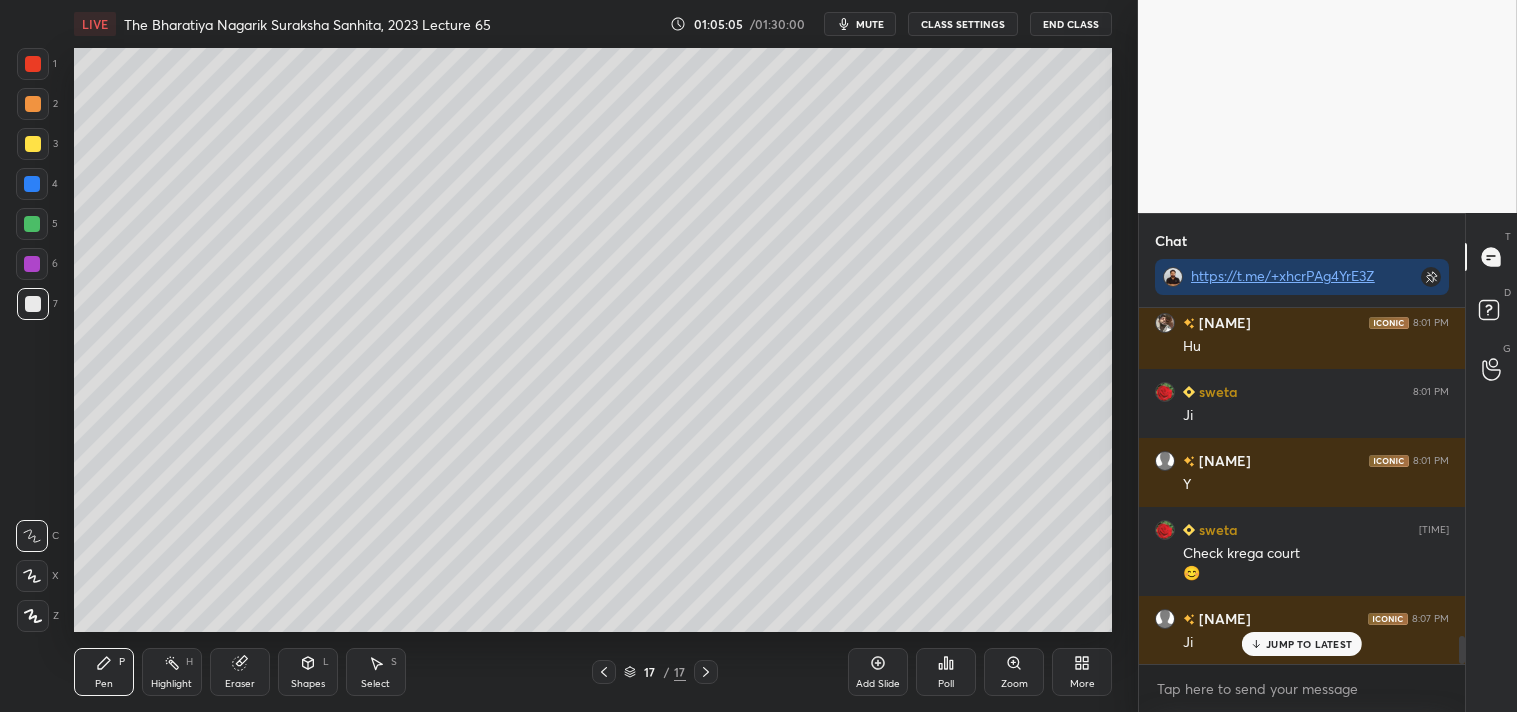 scroll, scrollTop: 4205, scrollLeft: 0, axis: vertical 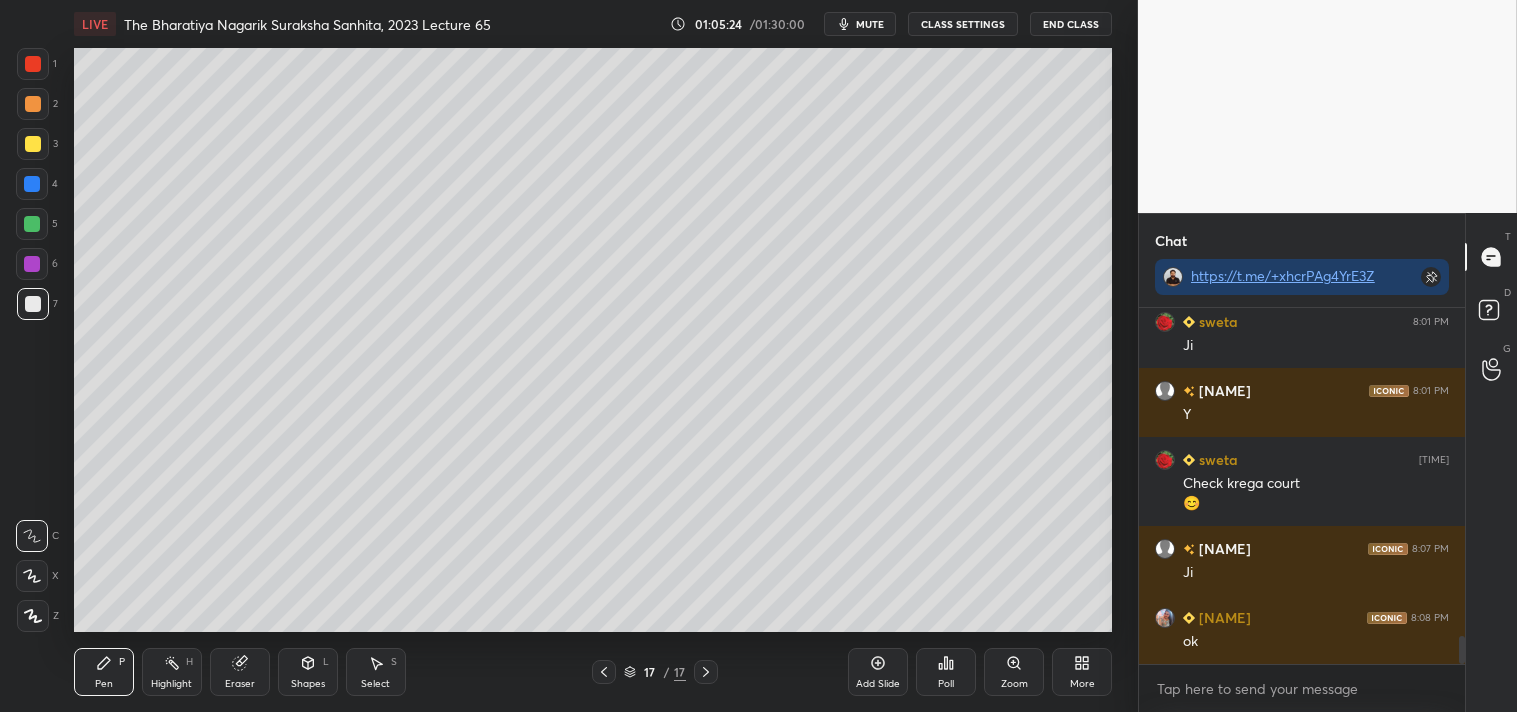 click on "Add Slide" at bounding box center (878, 684) 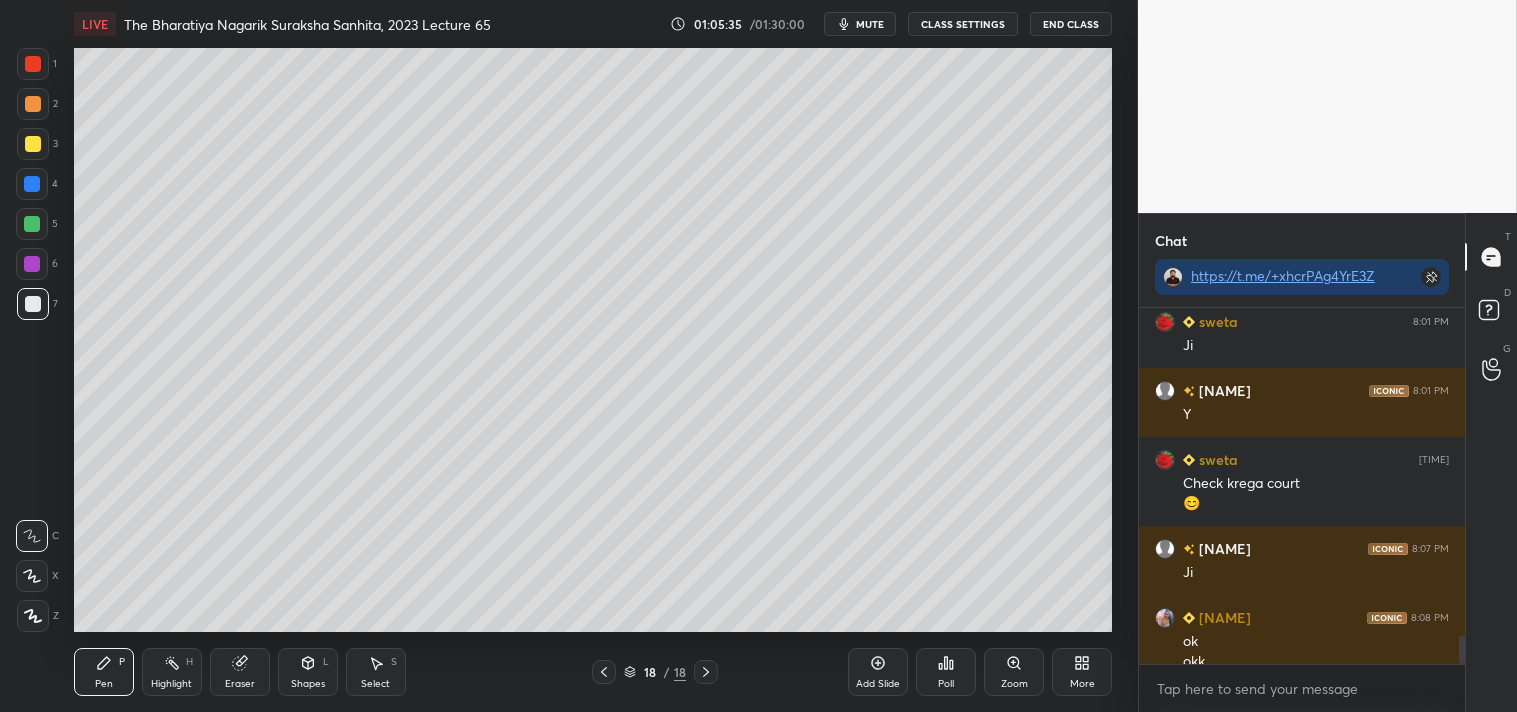 scroll, scrollTop: 4225, scrollLeft: 0, axis: vertical 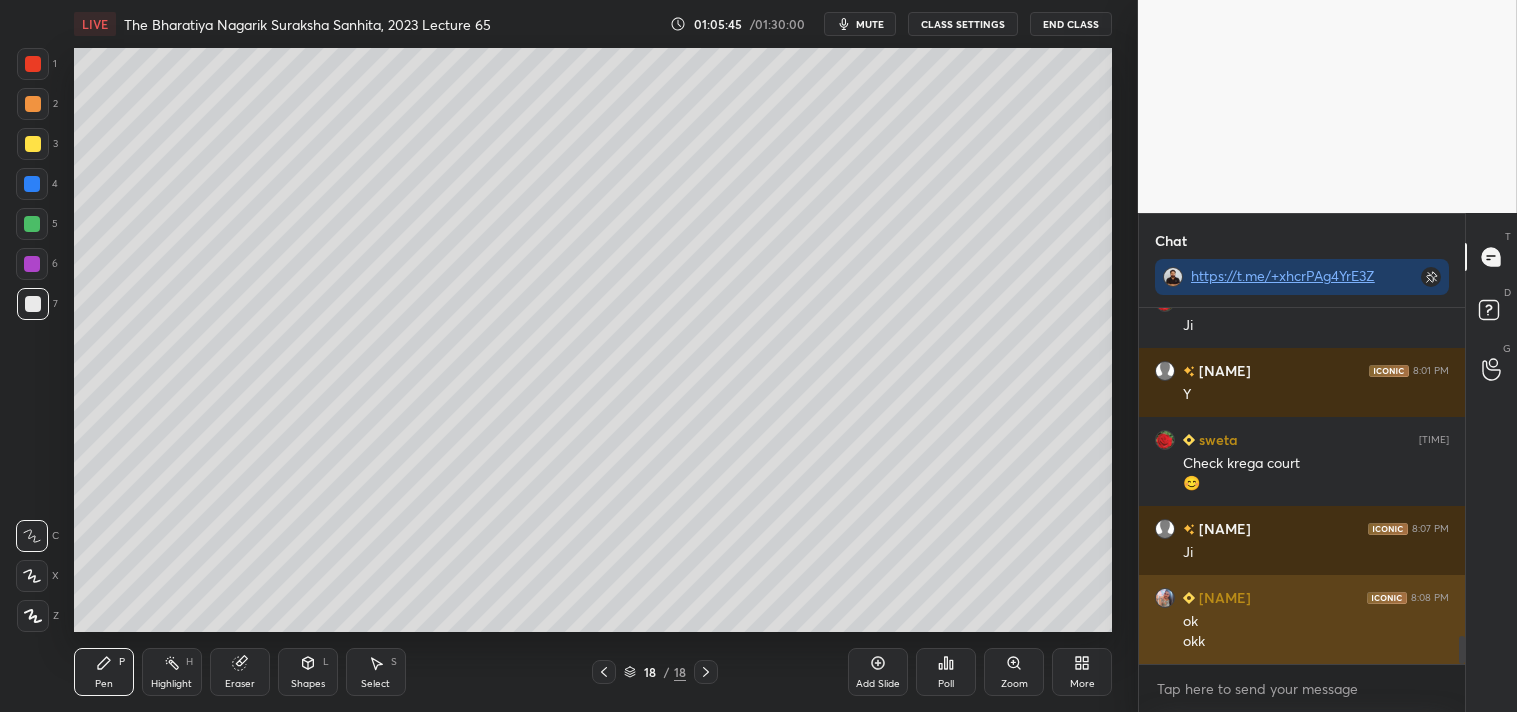 click on "[FIRST]" at bounding box center [1223, 597] 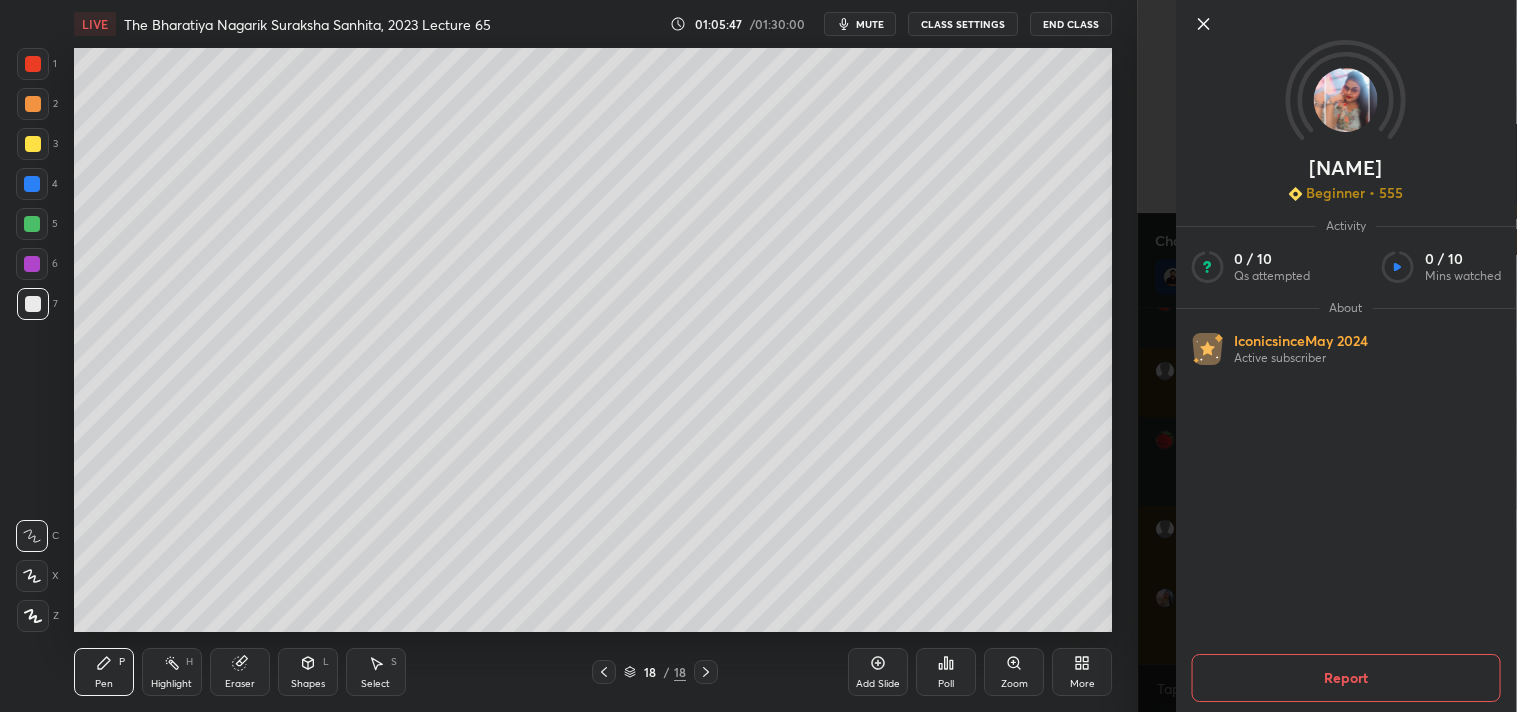click 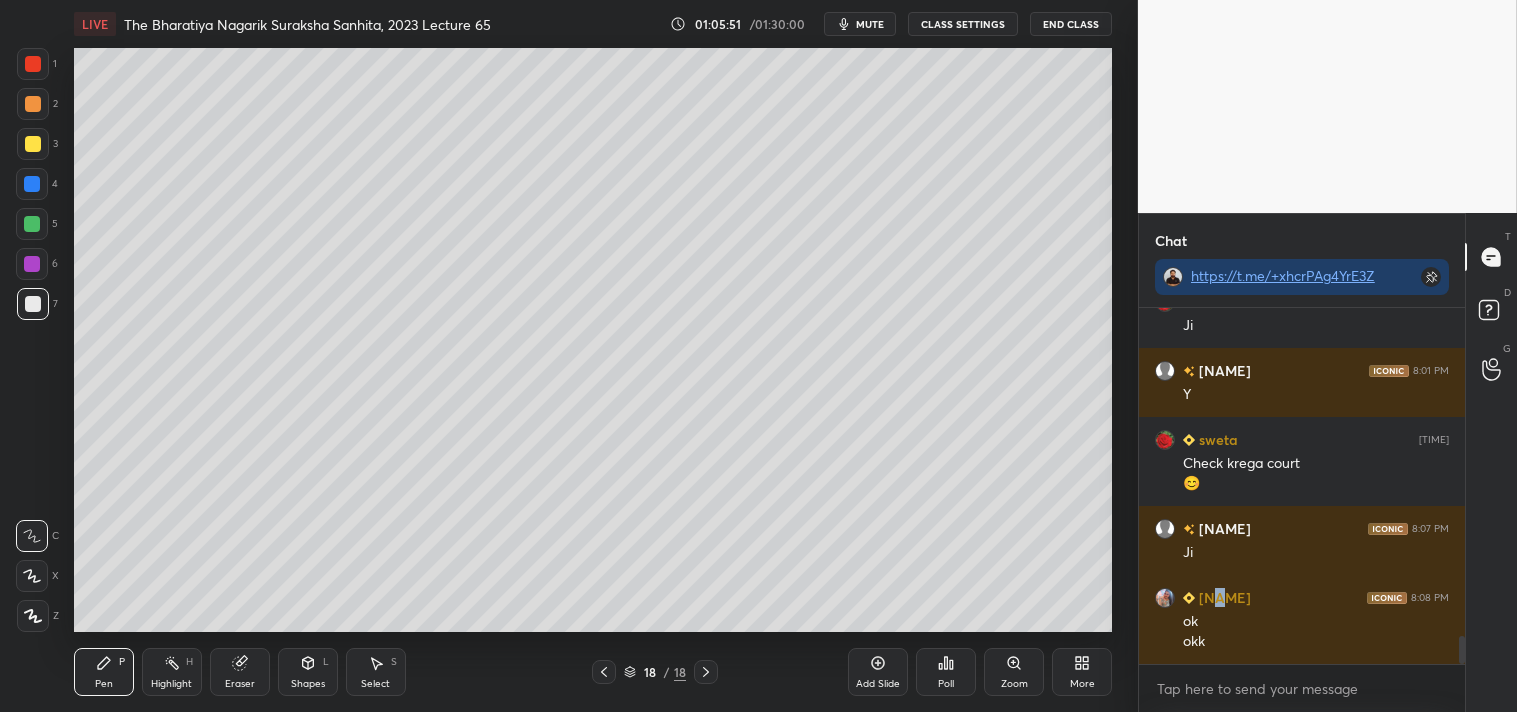 click at bounding box center (33, 144) 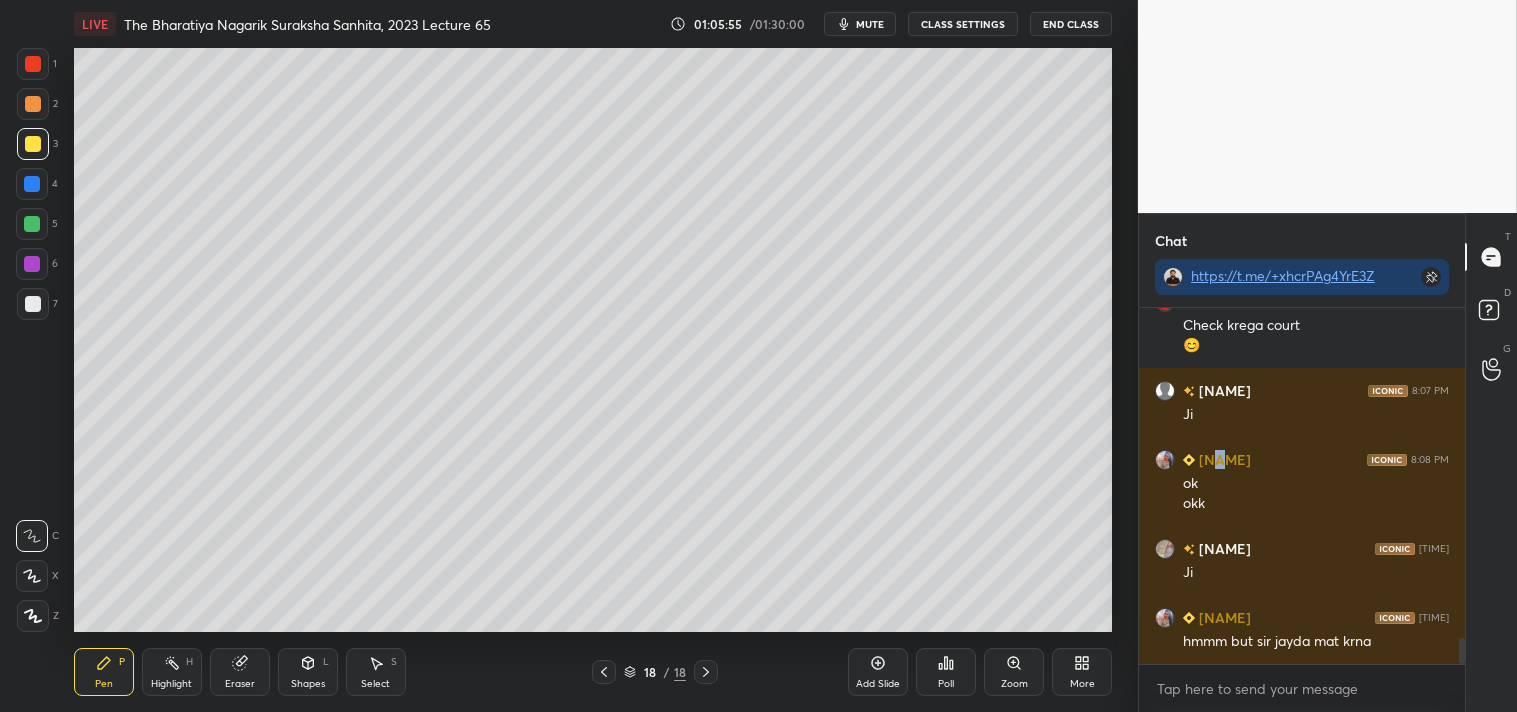 scroll, scrollTop: 4432, scrollLeft: 0, axis: vertical 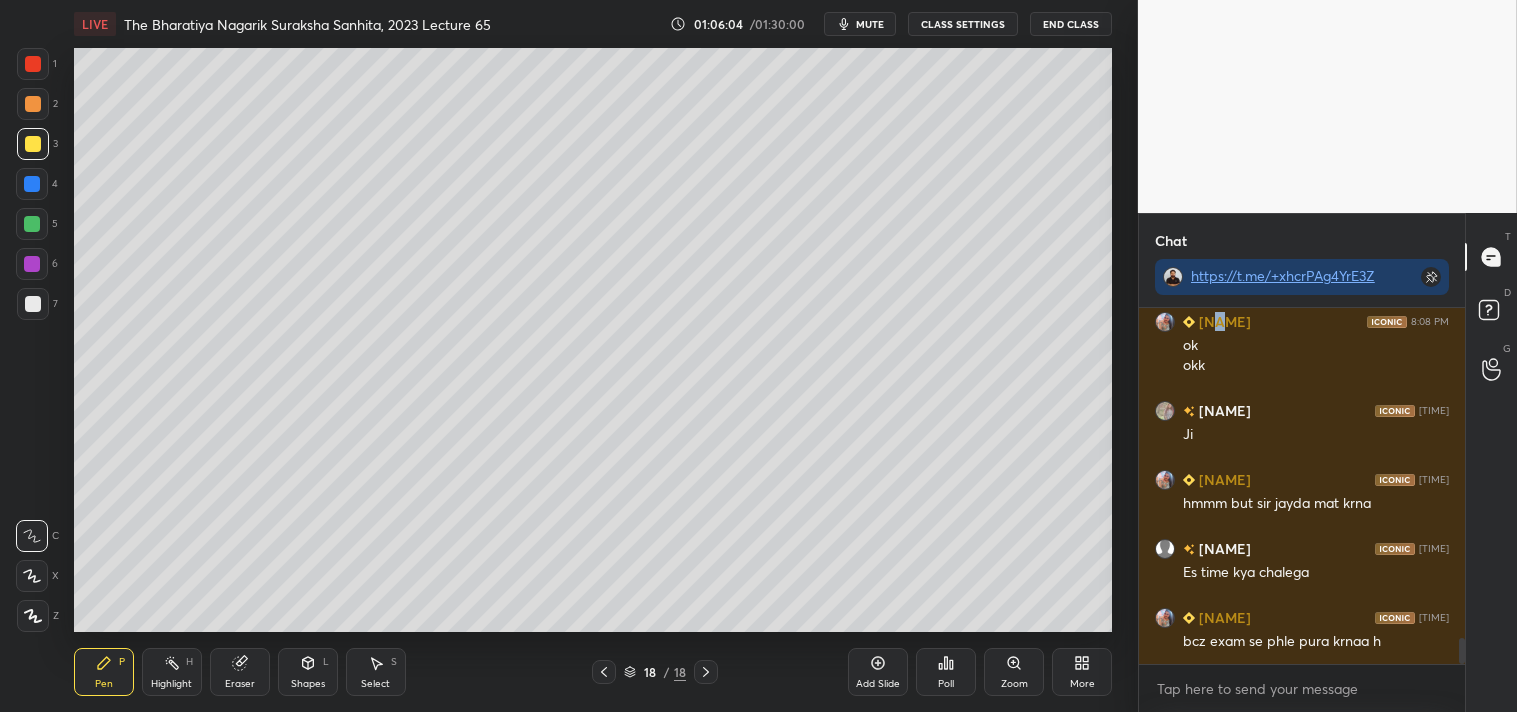 click on "Setting up your live class Poll for   secs No correct answer Start poll" at bounding box center (593, 340) 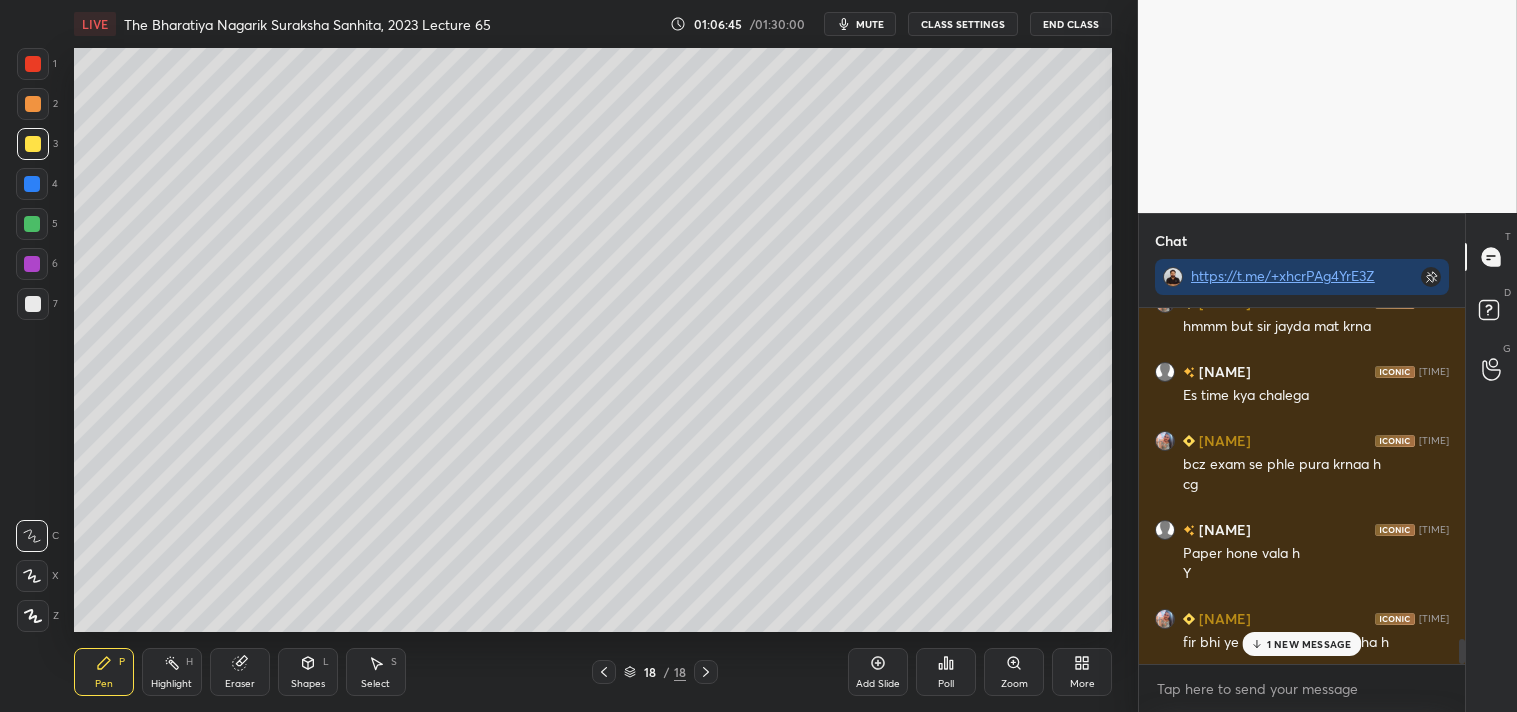 scroll, scrollTop: 4747, scrollLeft: 0, axis: vertical 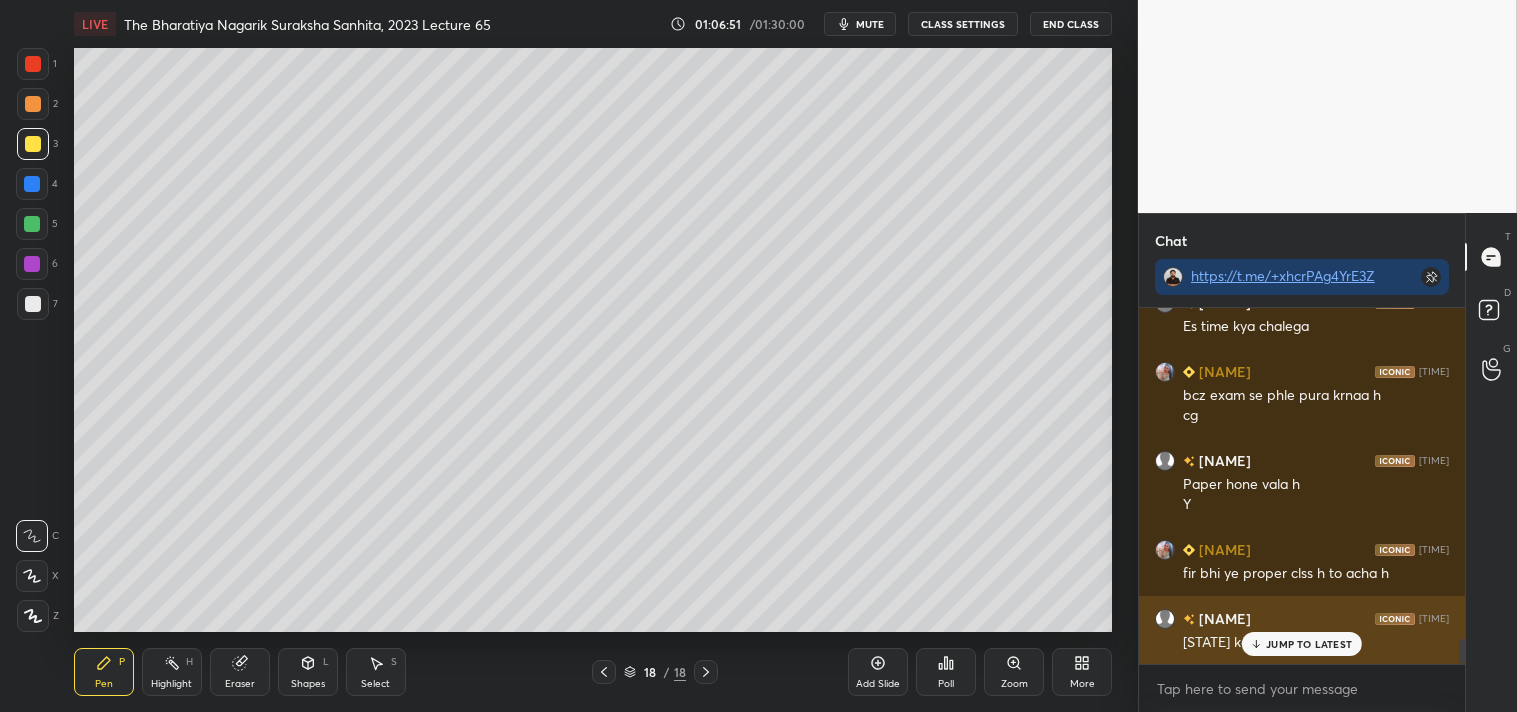 click on "JUMP TO LATEST" at bounding box center (1309, 644) 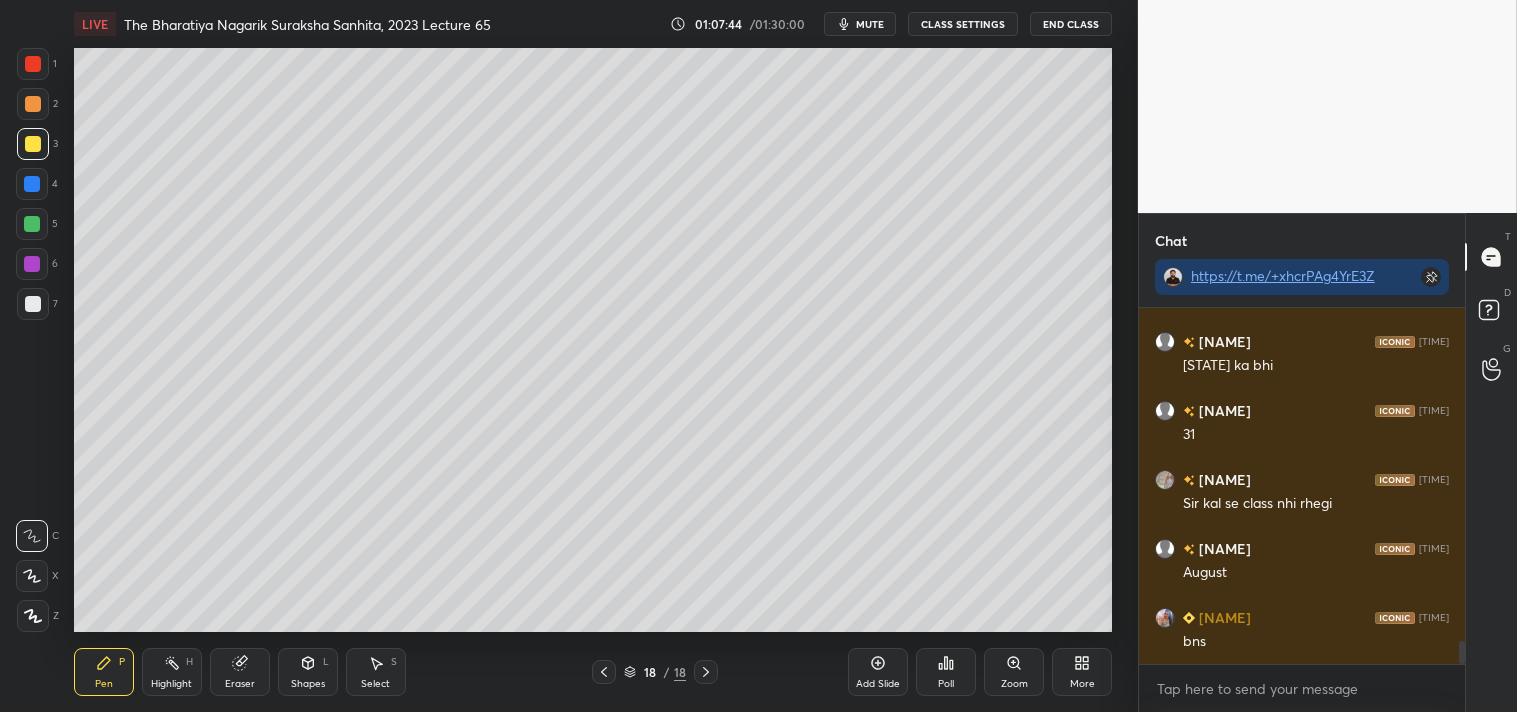 scroll, scrollTop: 5093, scrollLeft: 0, axis: vertical 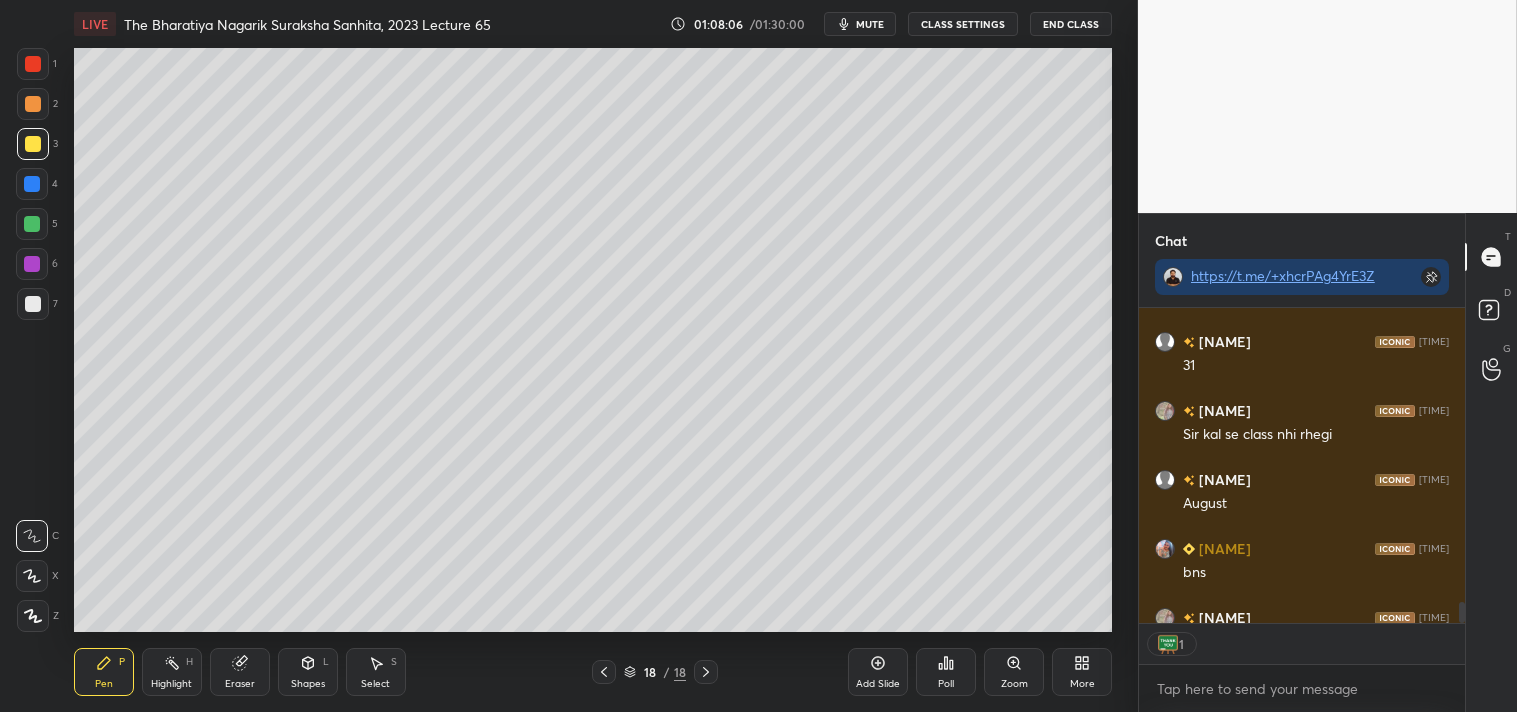 click on "End Class" at bounding box center (1071, 24) 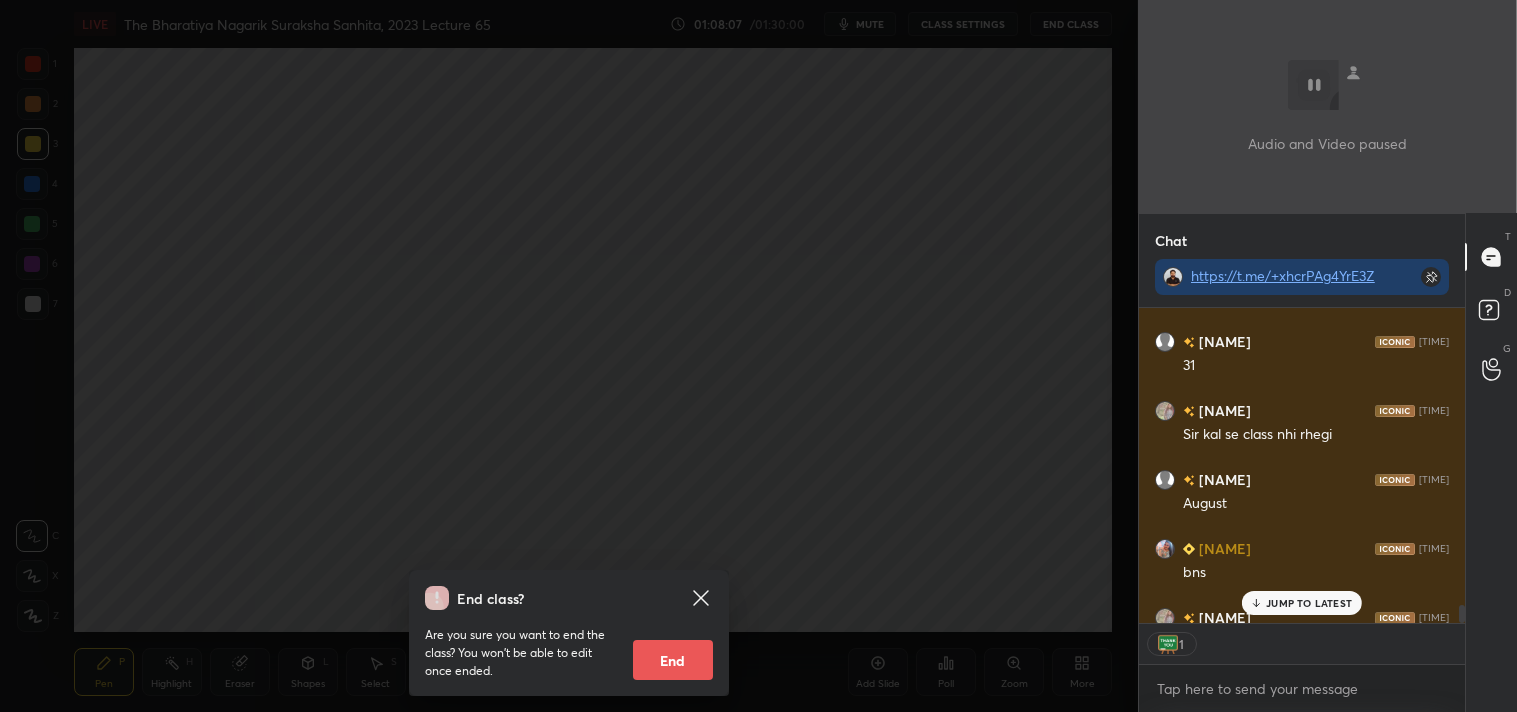 scroll, scrollTop: 5202, scrollLeft: 0, axis: vertical 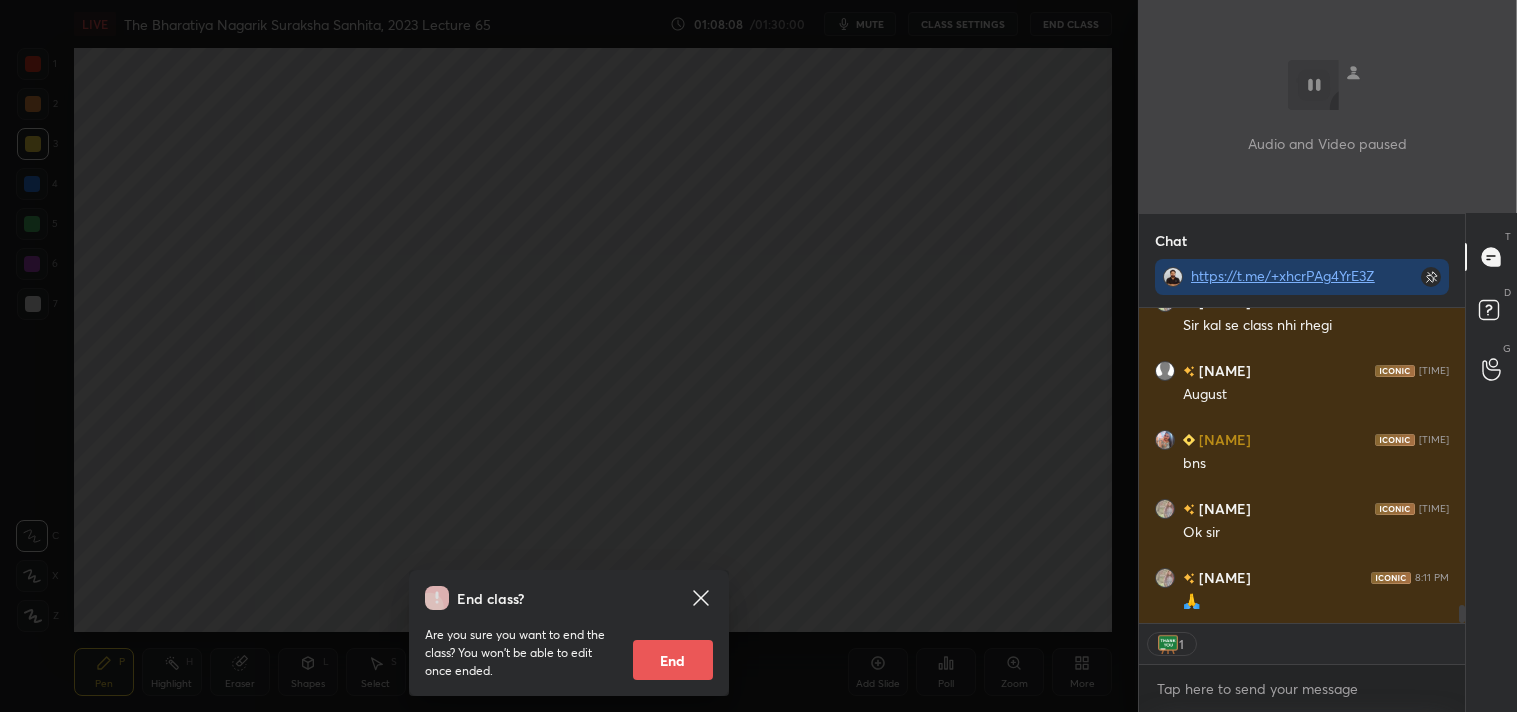 drag, startPoint x: 680, startPoint y: 665, endPoint x: 671, endPoint y: 657, distance: 12.0415945 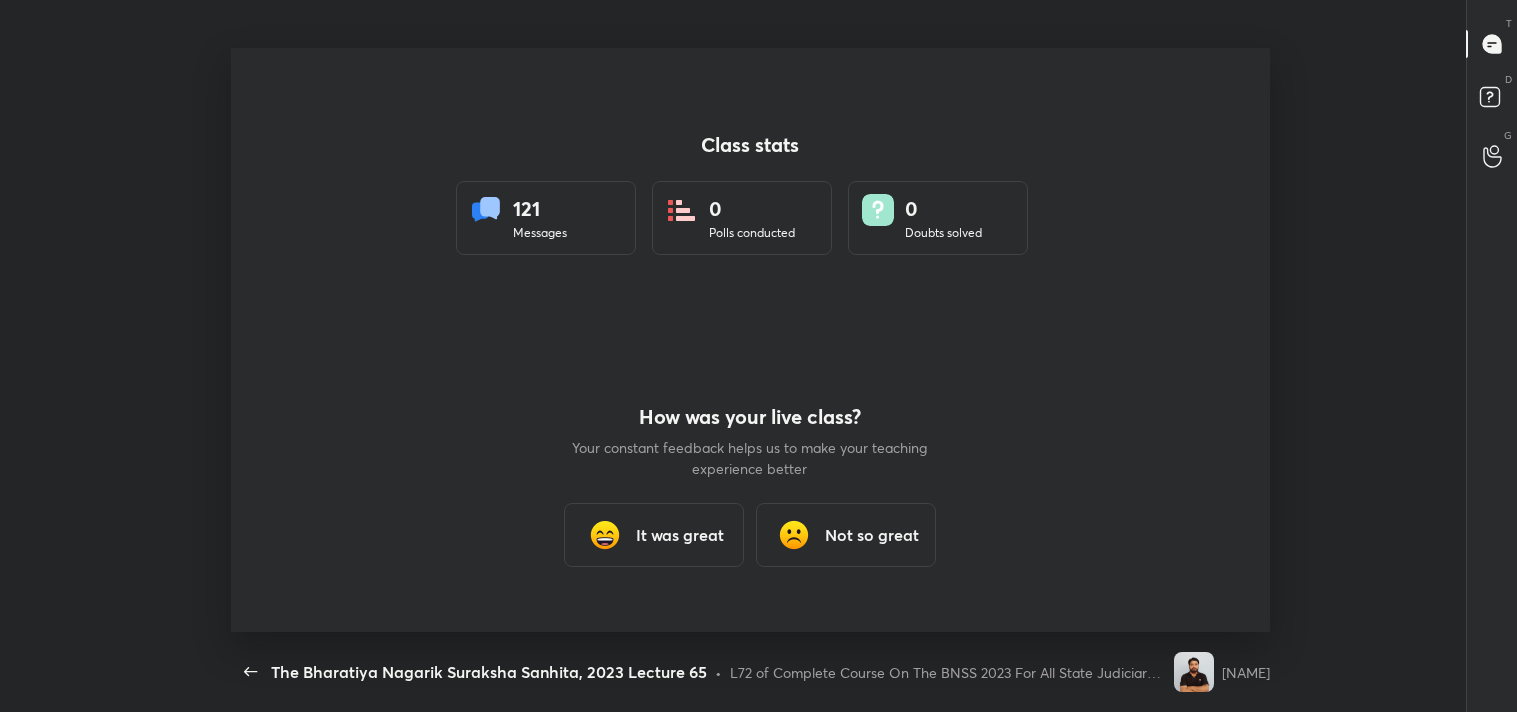 scroll, scrollTop: 99415, scrollLeft: 98497, axis: both 